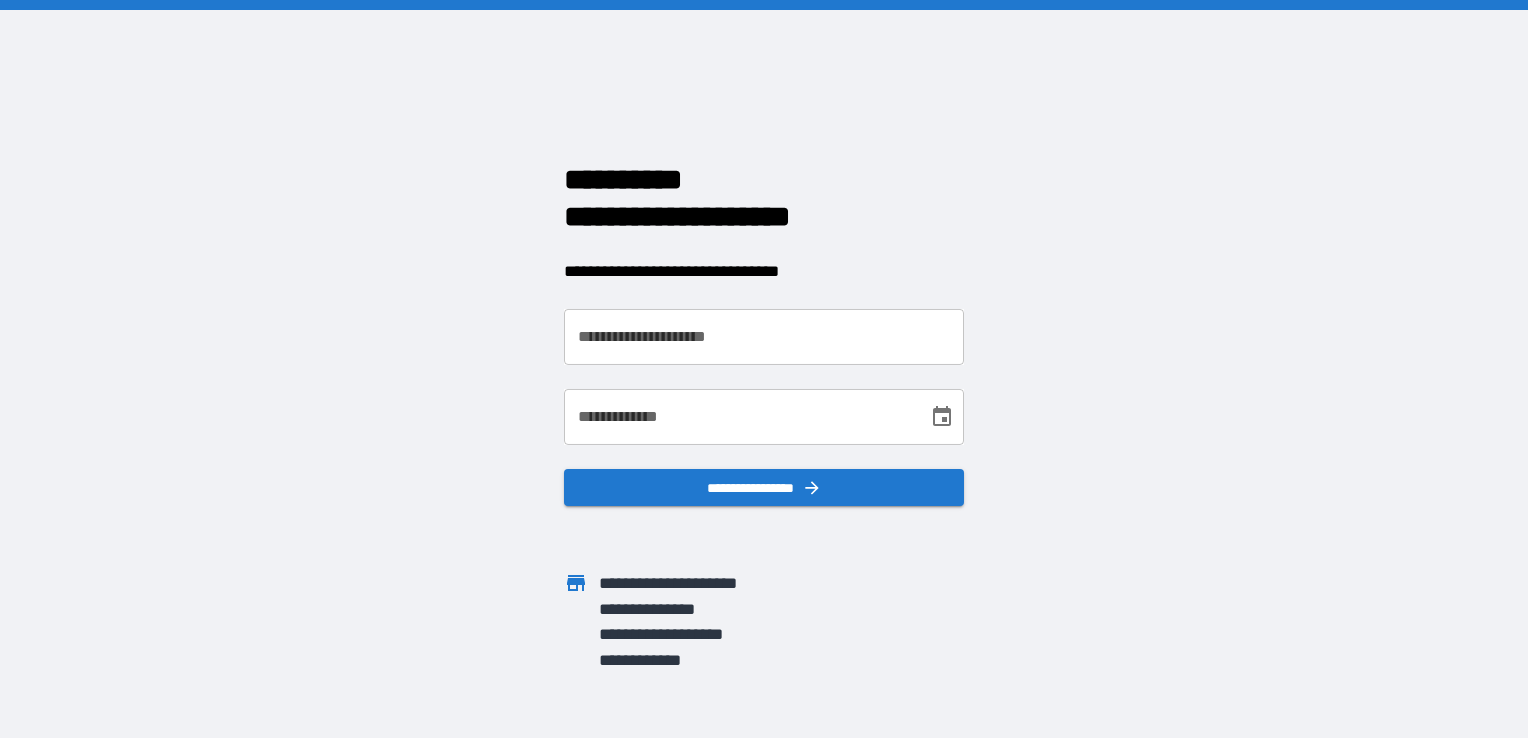 scroll, scrollTop: 0, scrollLeft: 0, axis: both 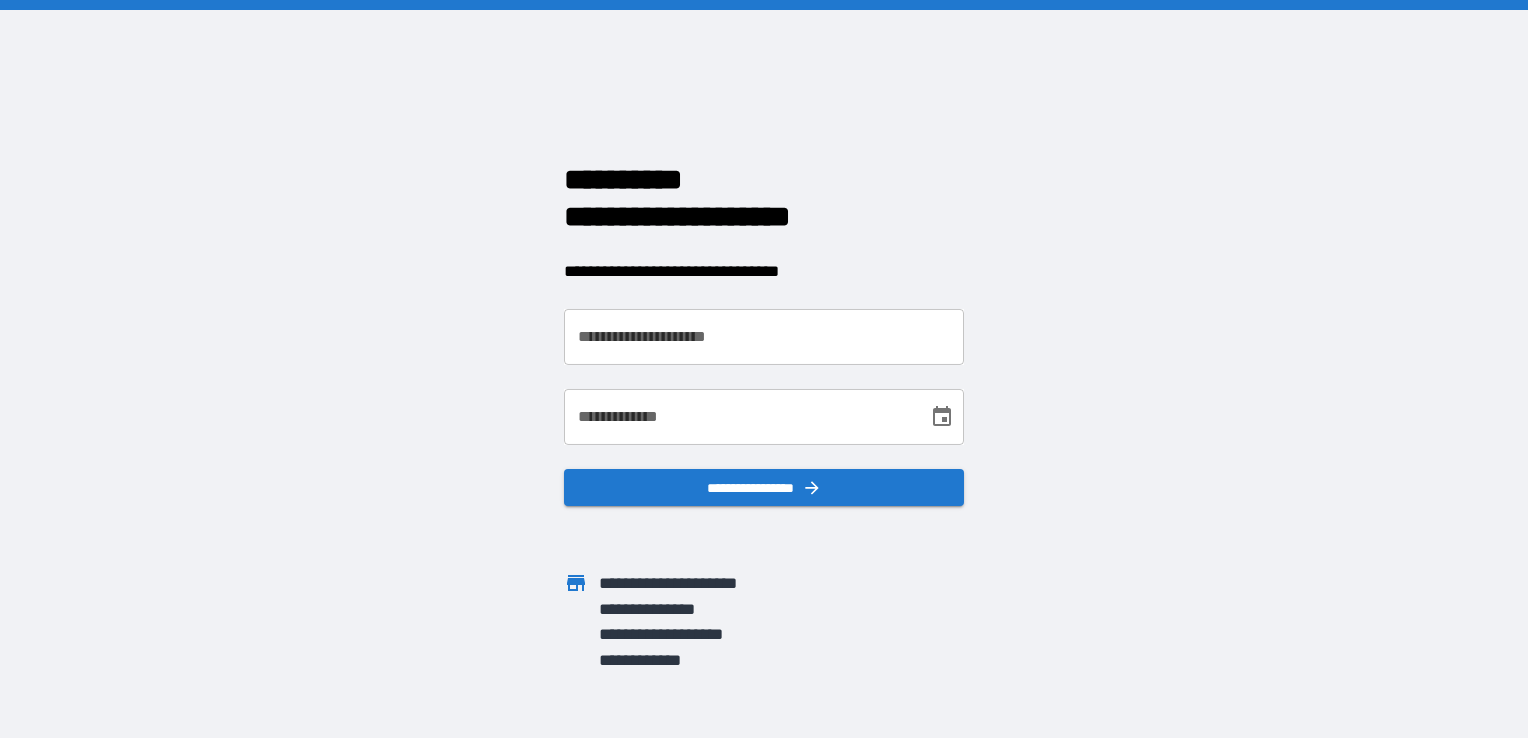 click on "**********" at bounding box center (764, 337) 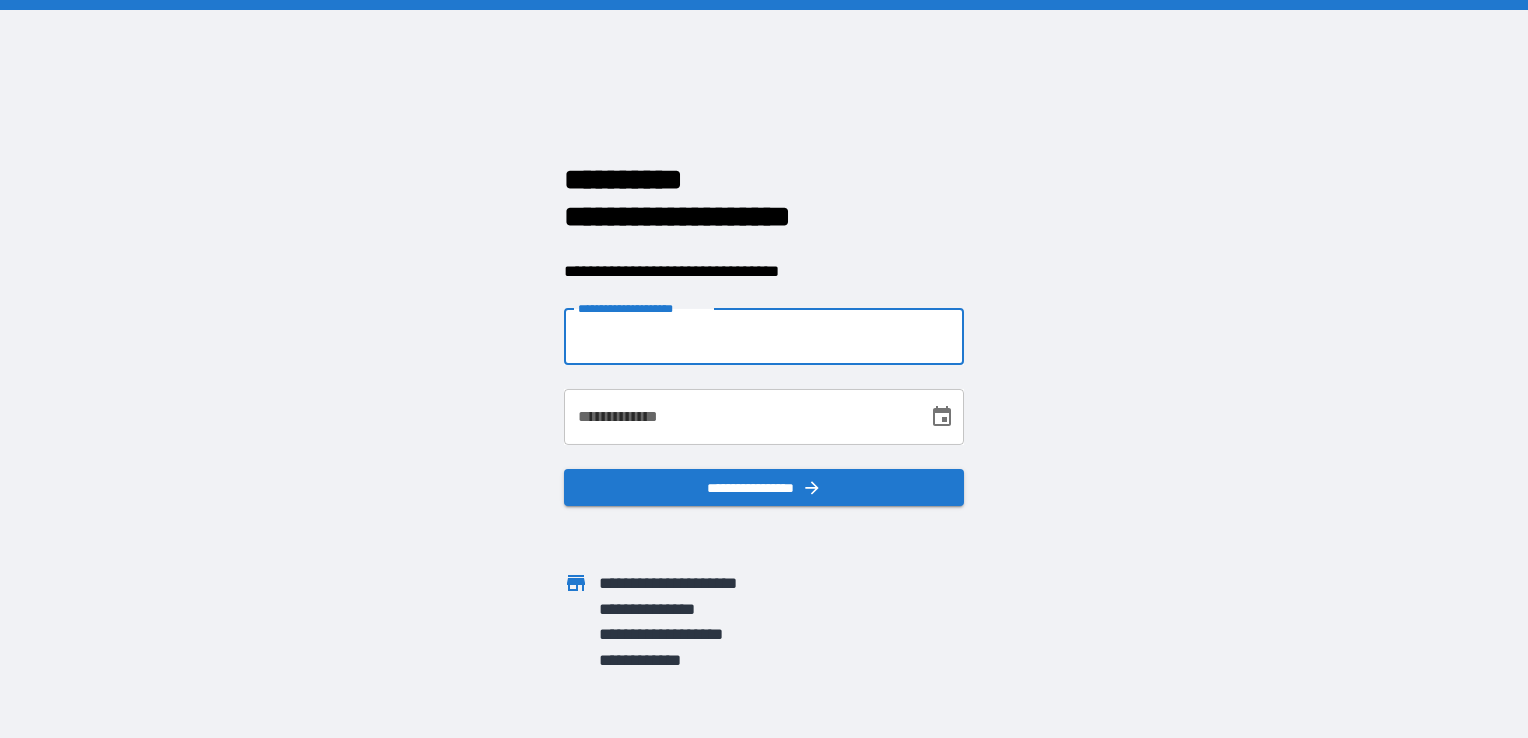 type on "**********" 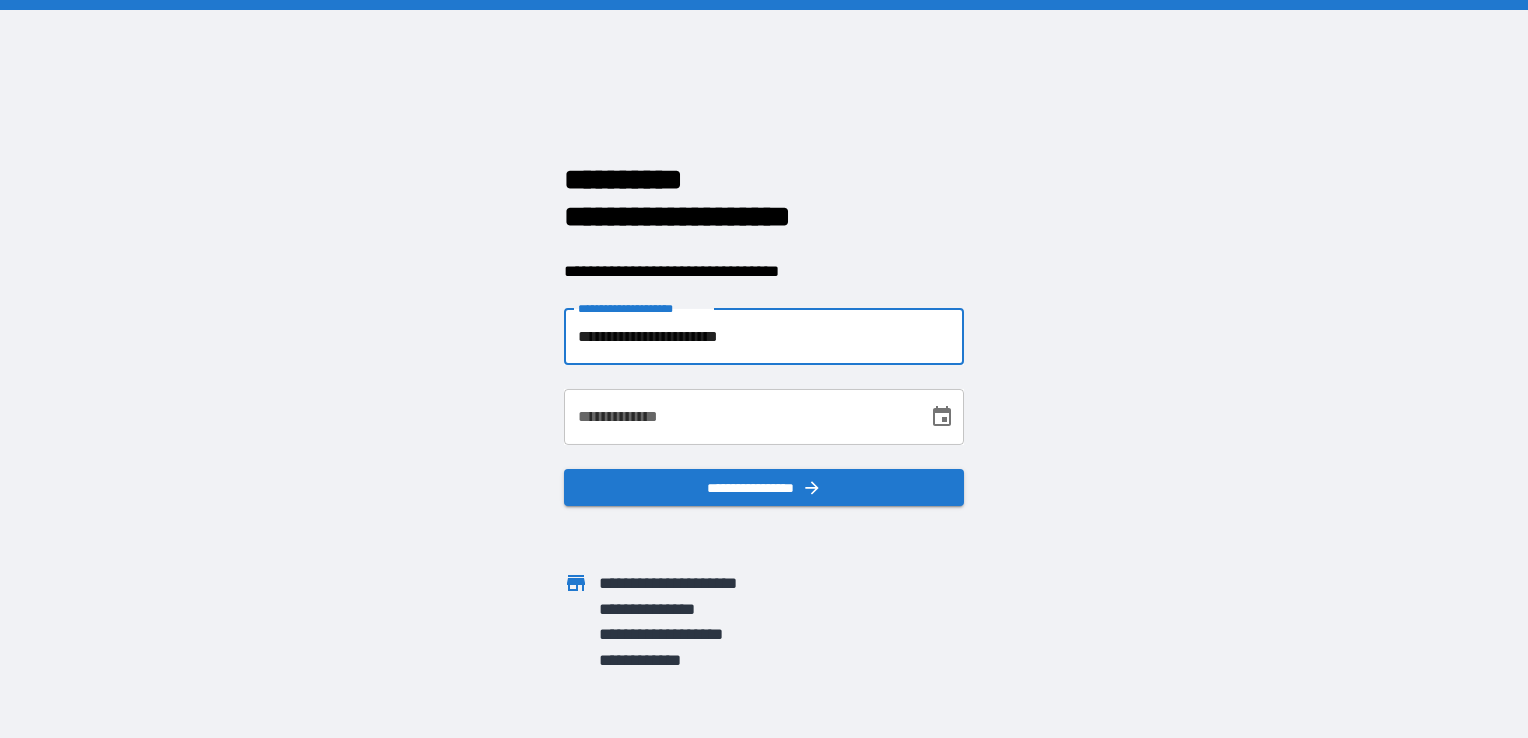 click 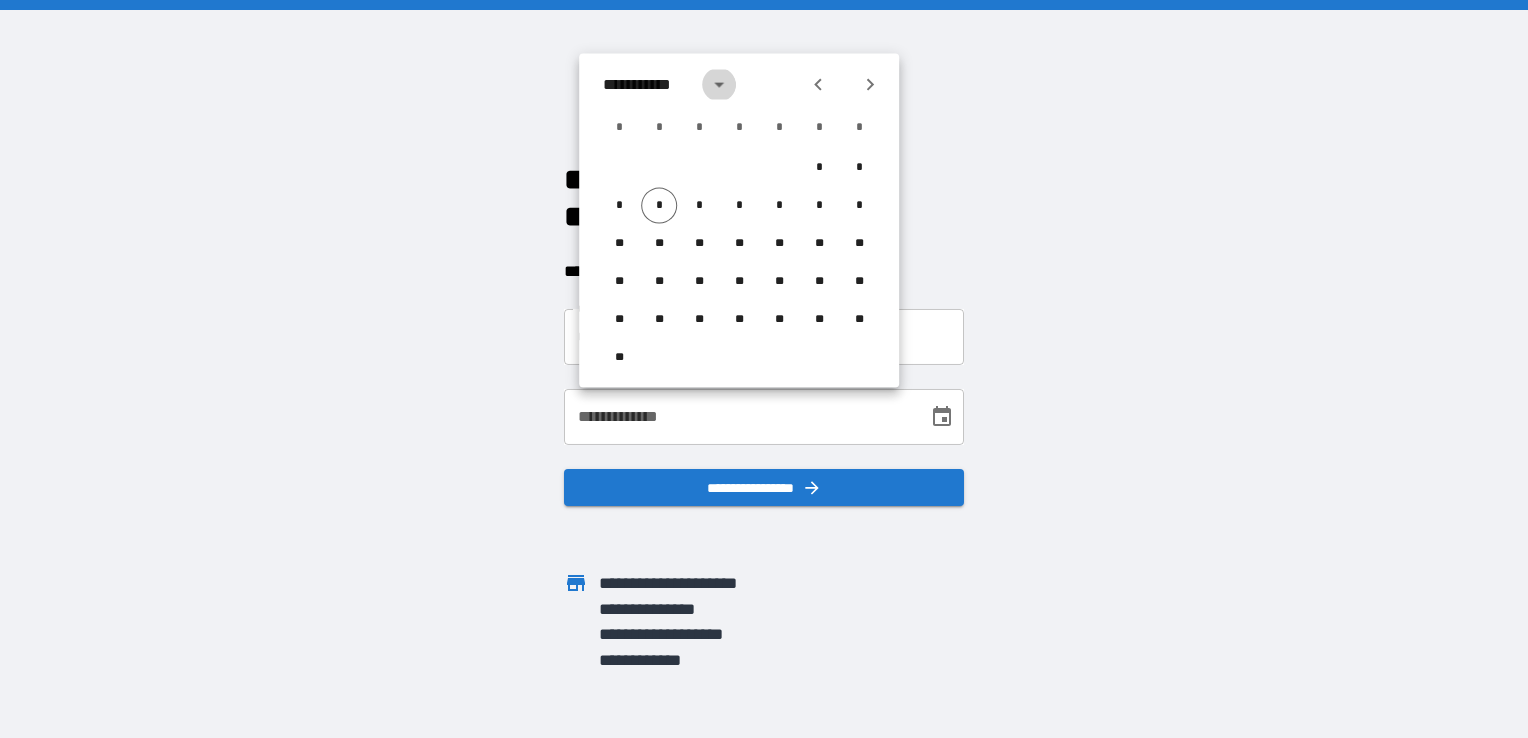 click 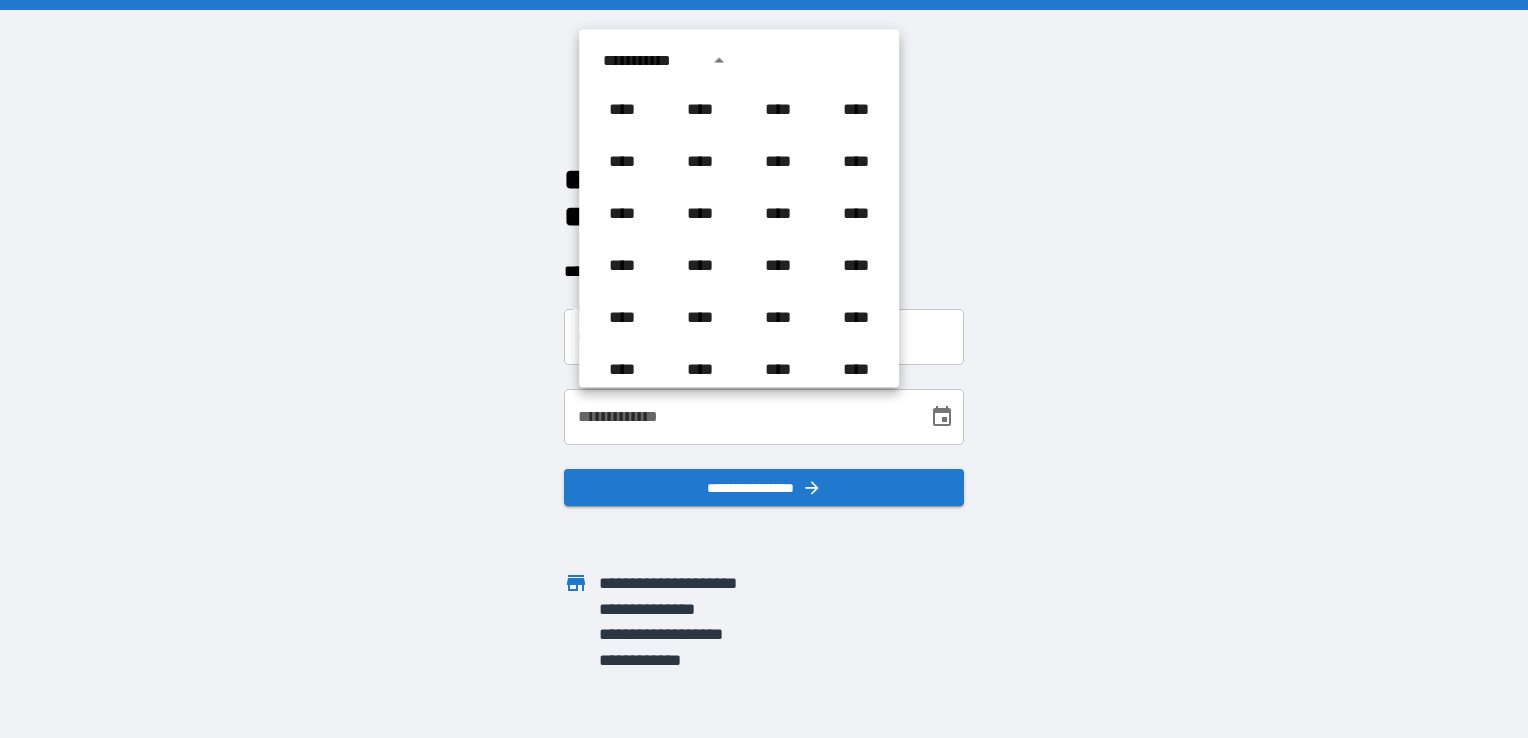 scroll, scrollTop: 1486, scrollLeft: 0, axis: vertical 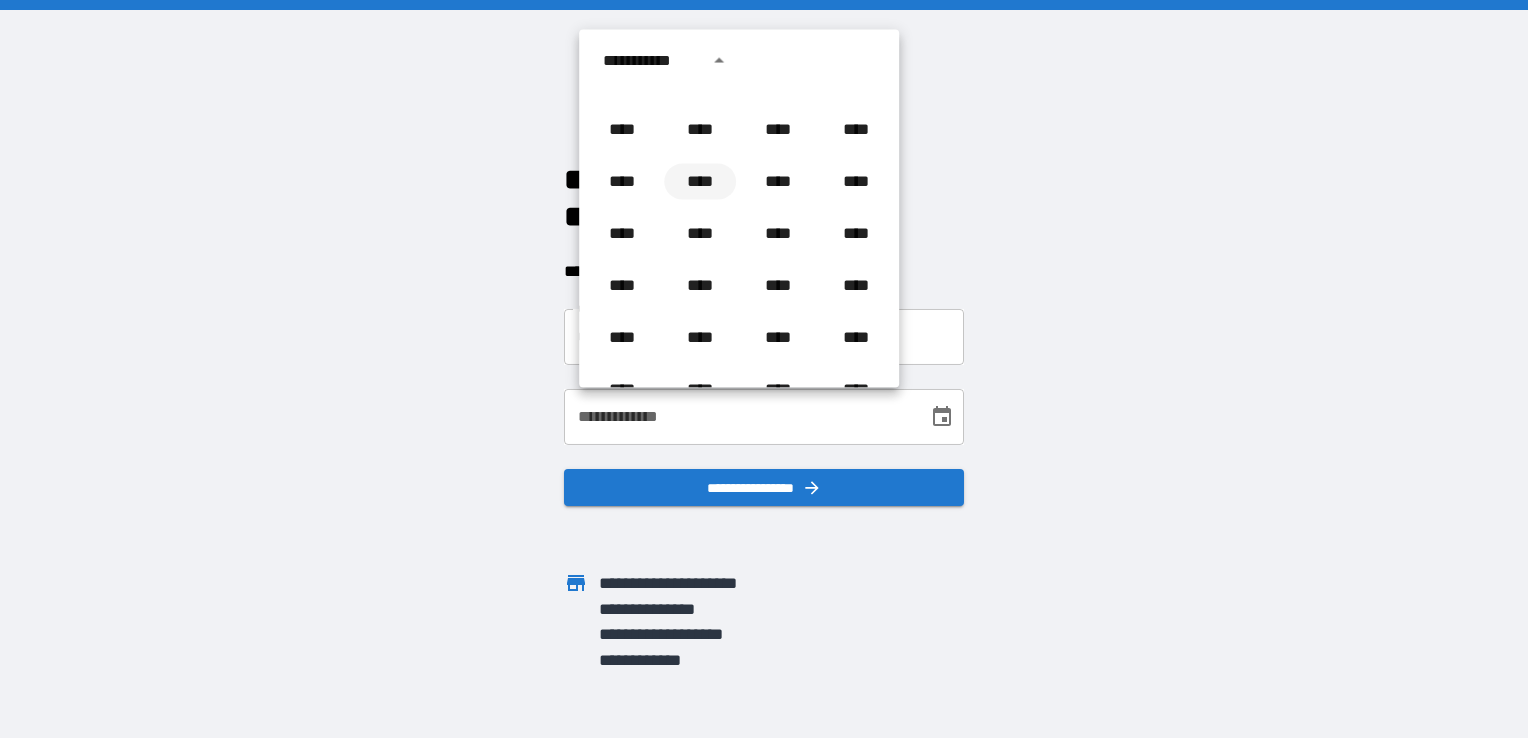 click on "****" at bounding box center [700, 182] 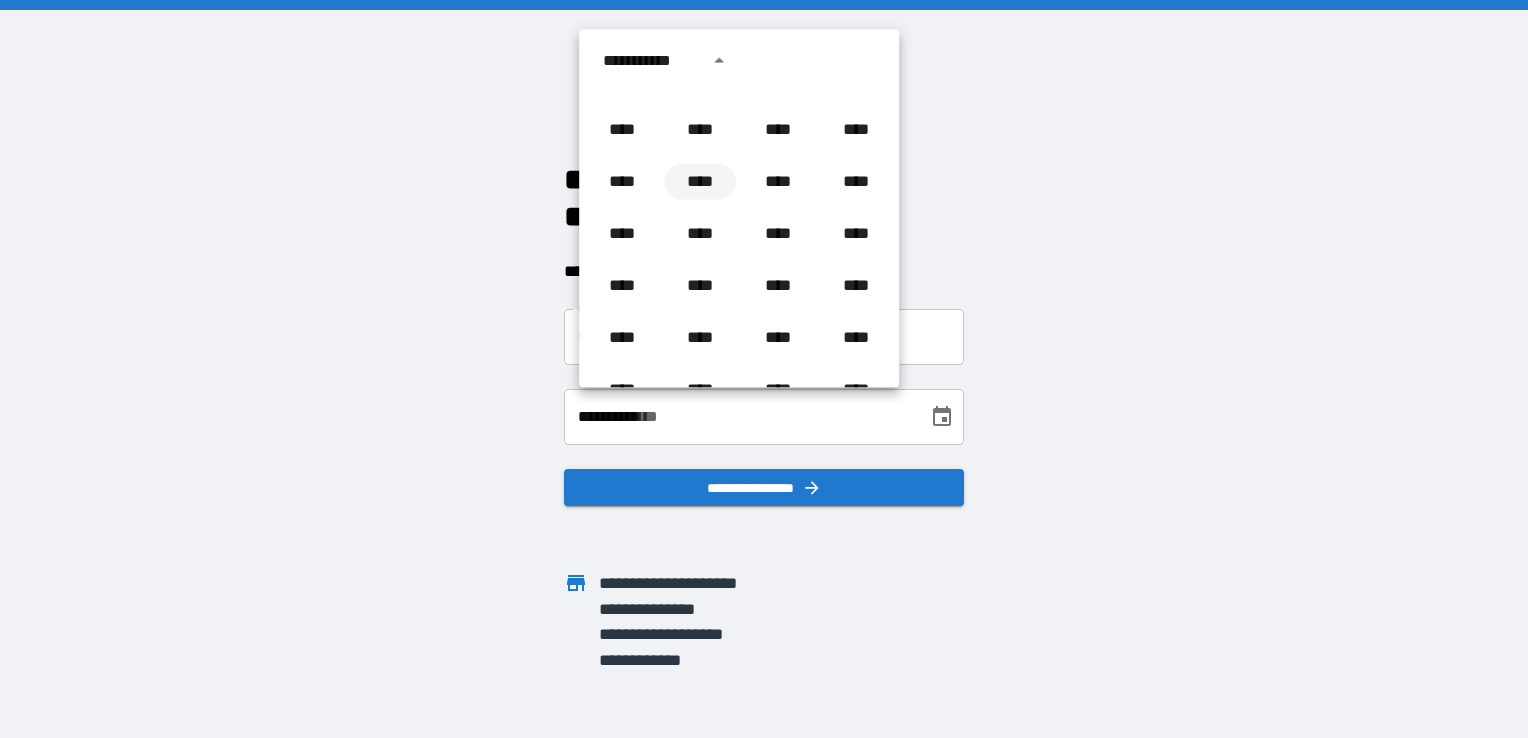 scroll, scrollTop: 0, scrollLeft: 0, axis: both 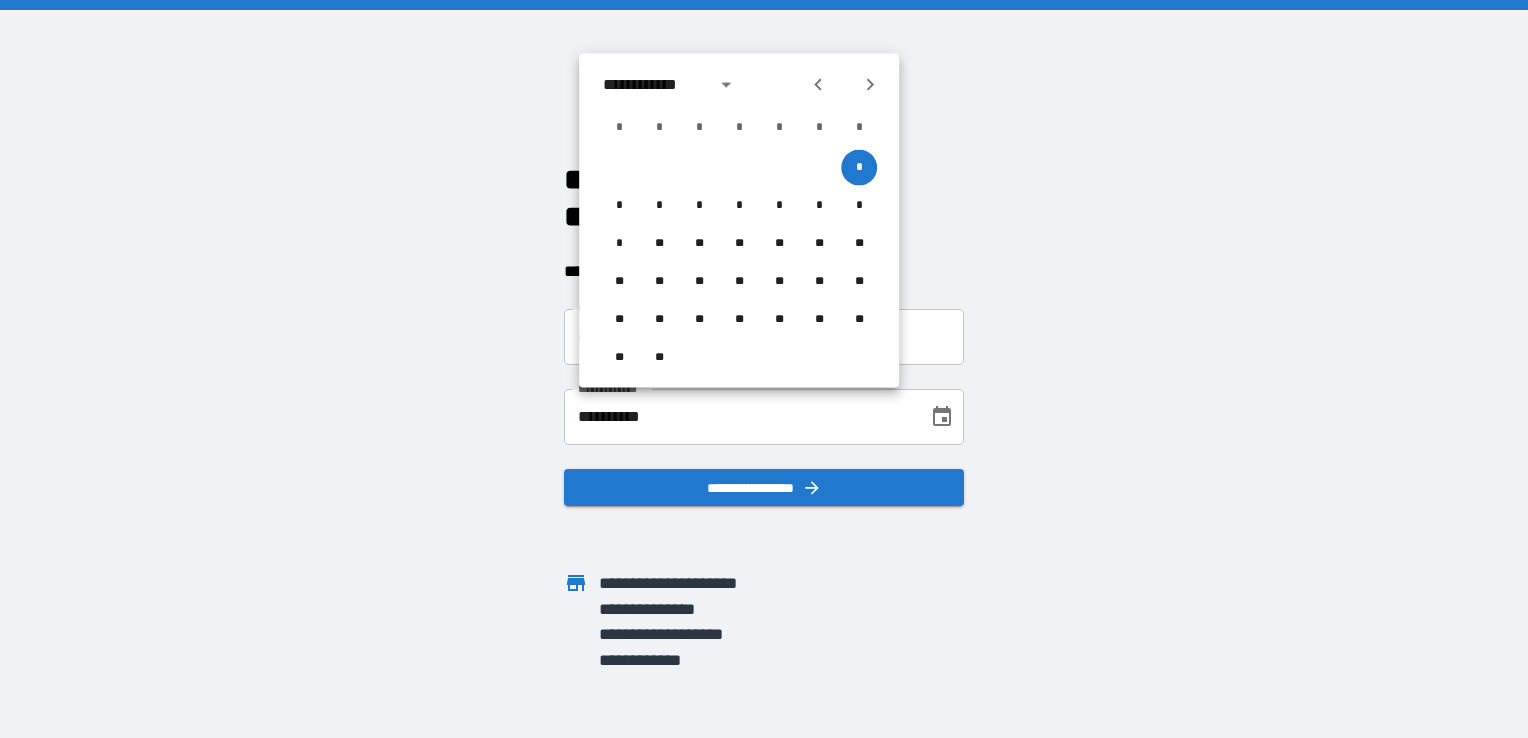 click 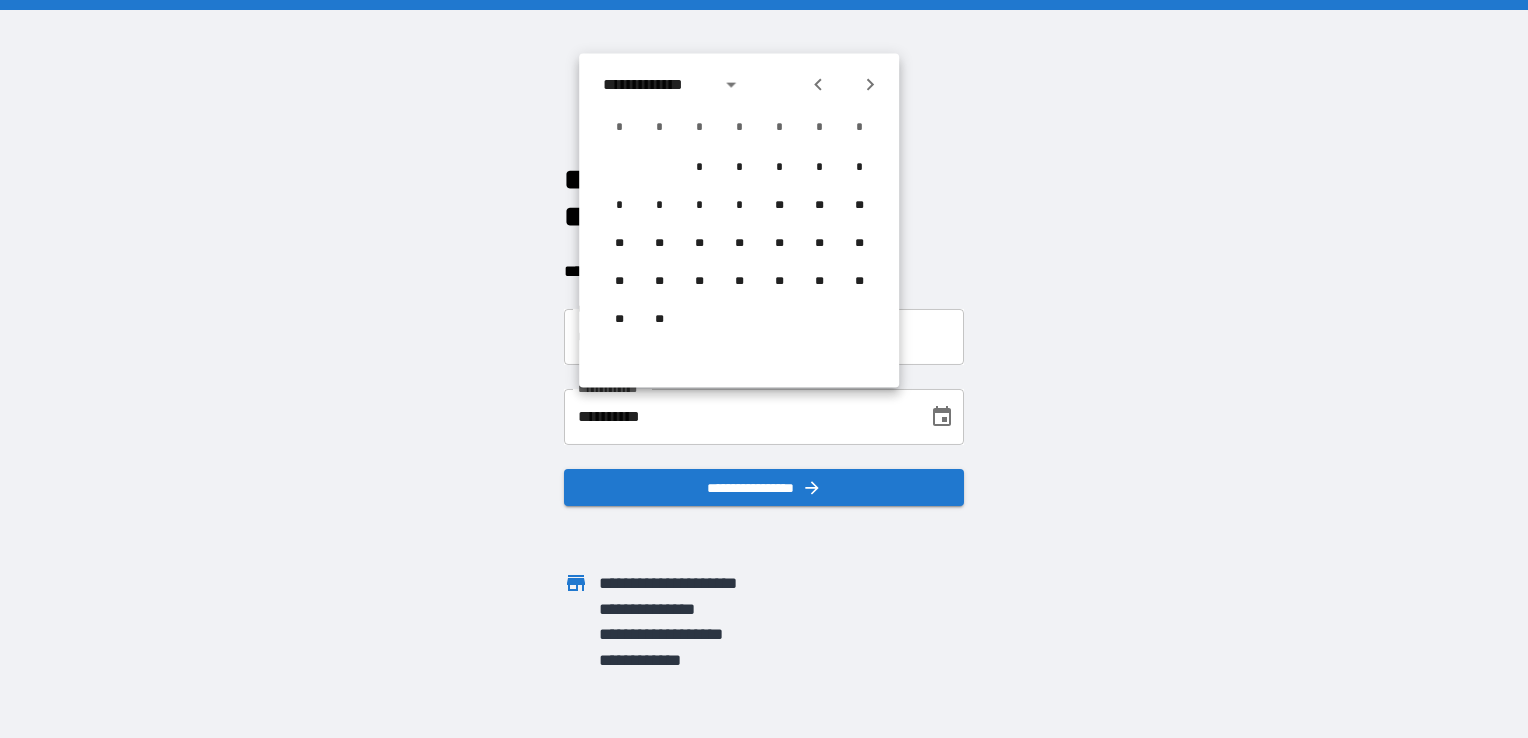 click 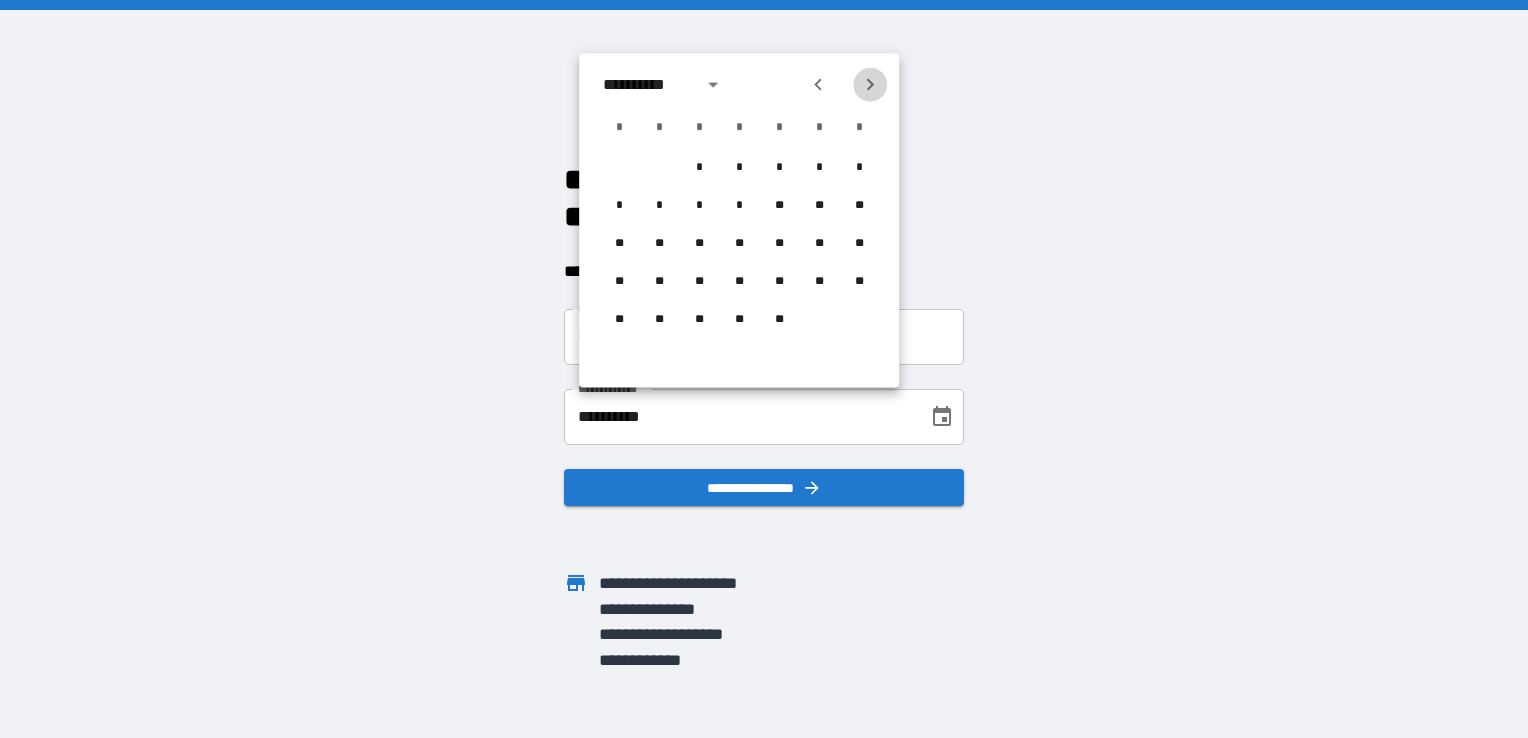 click 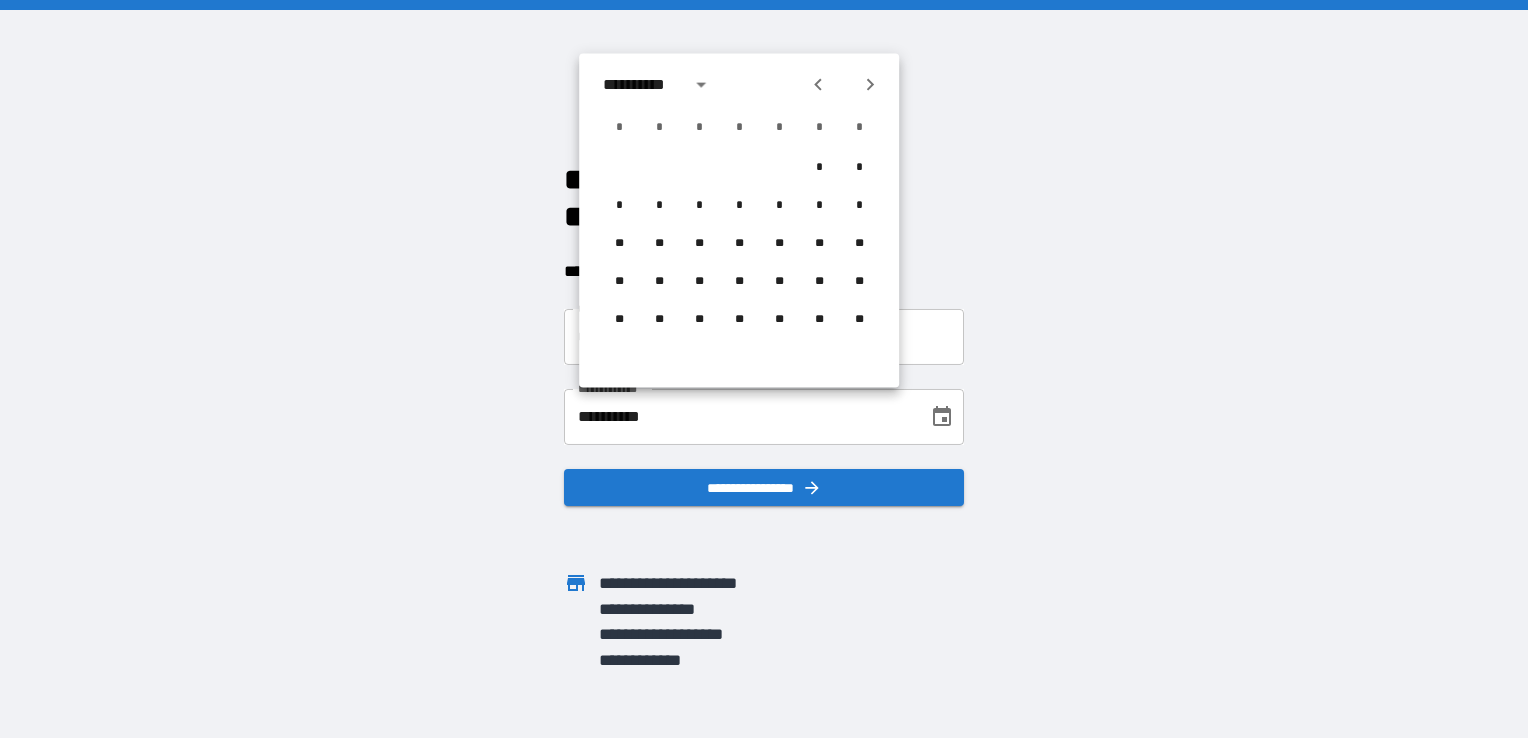click 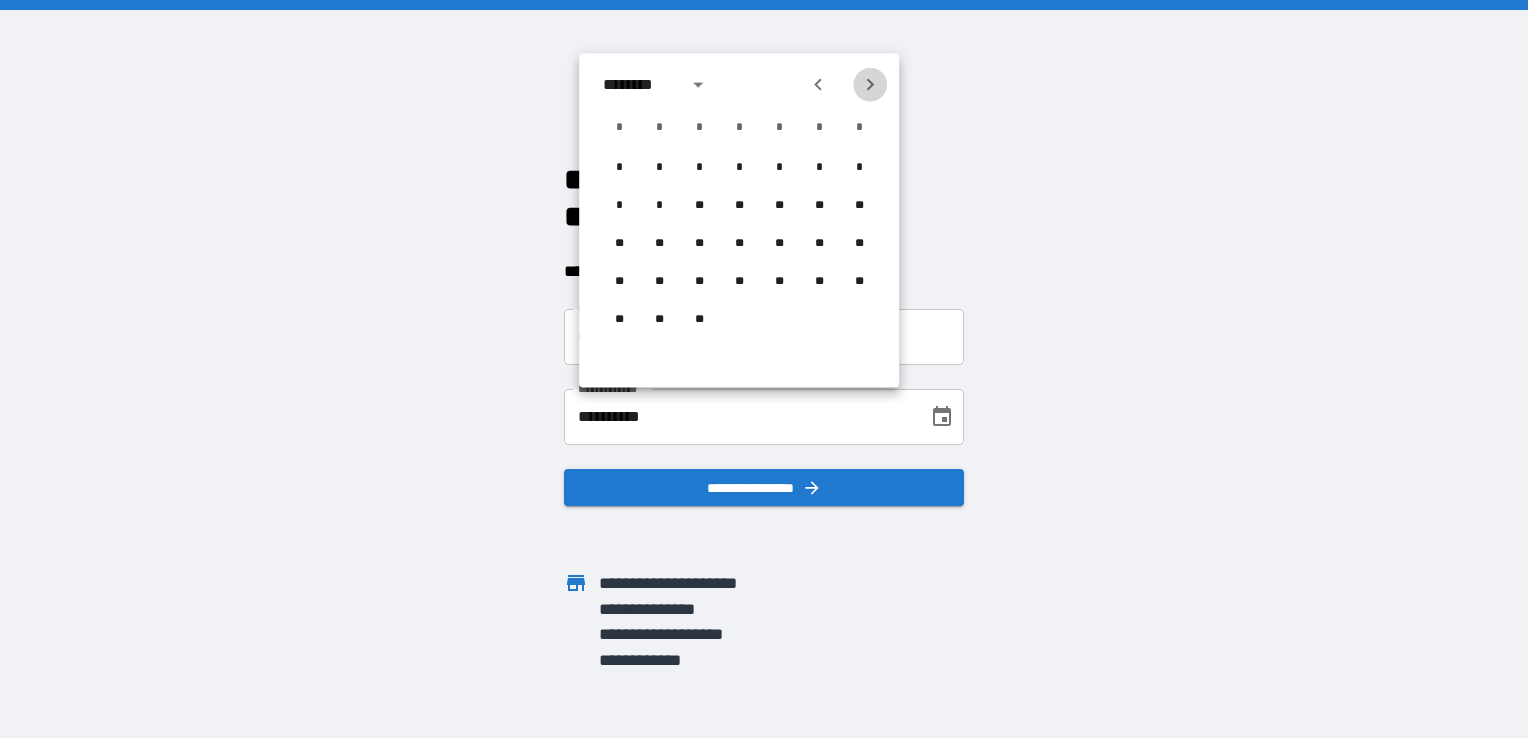 click 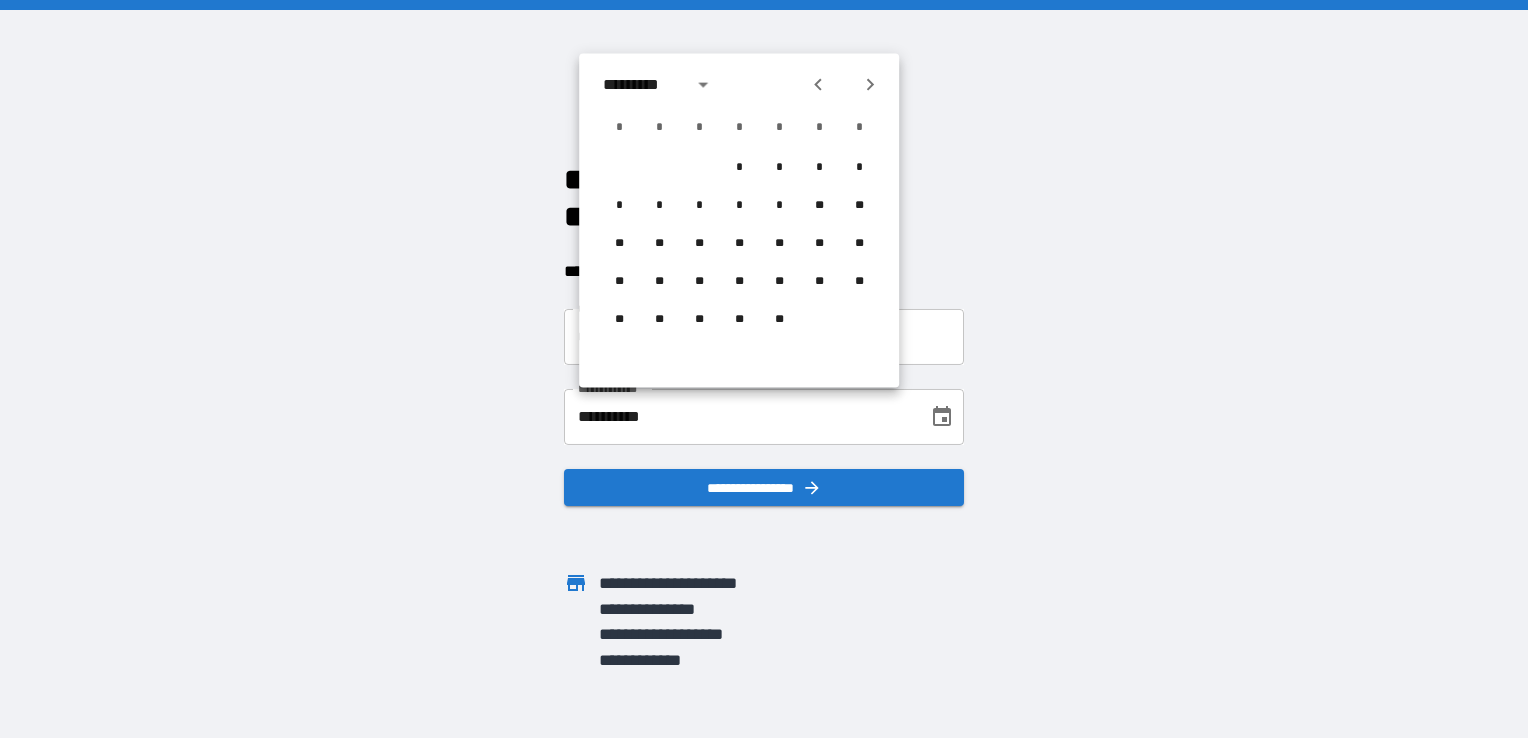 click 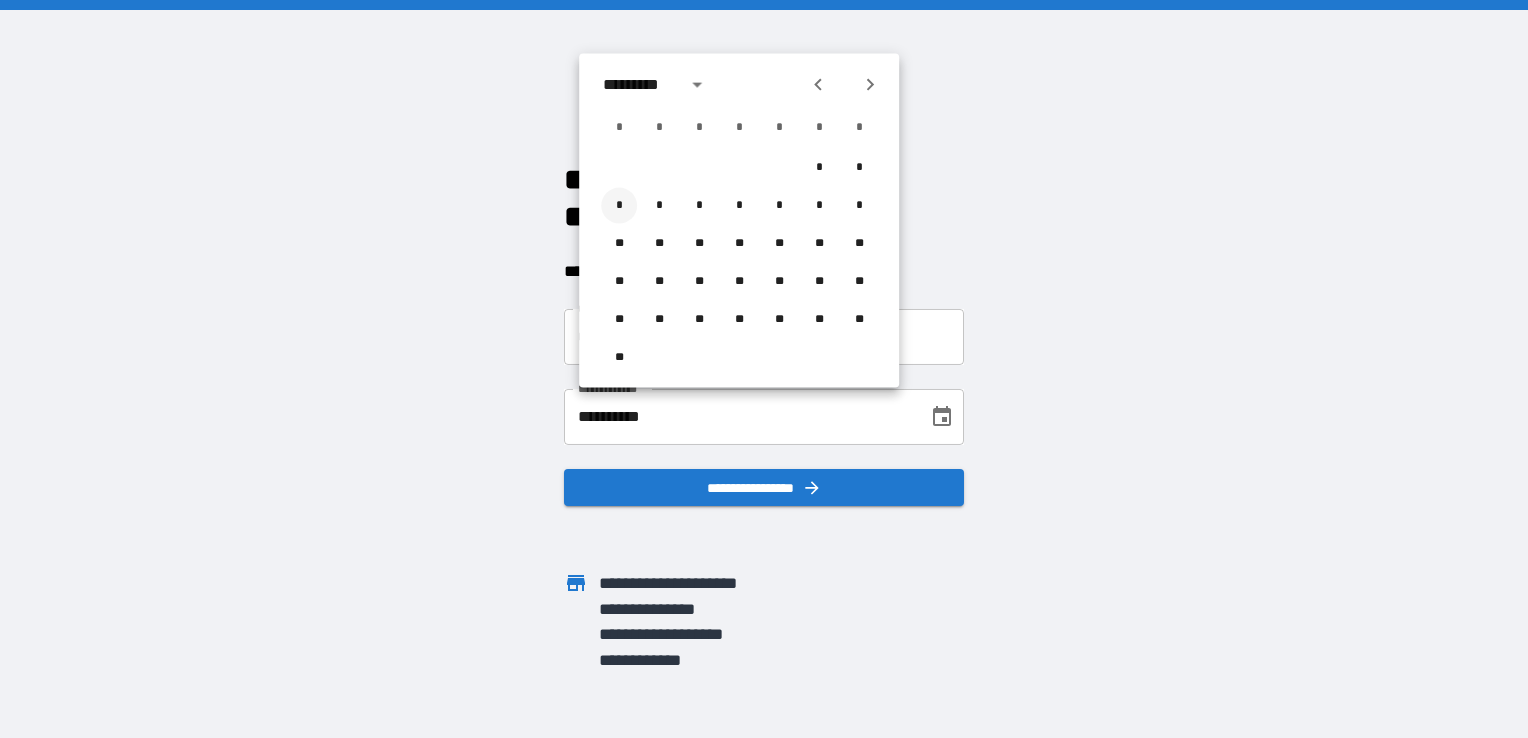 click on "*" at bounding box center (619, 206) 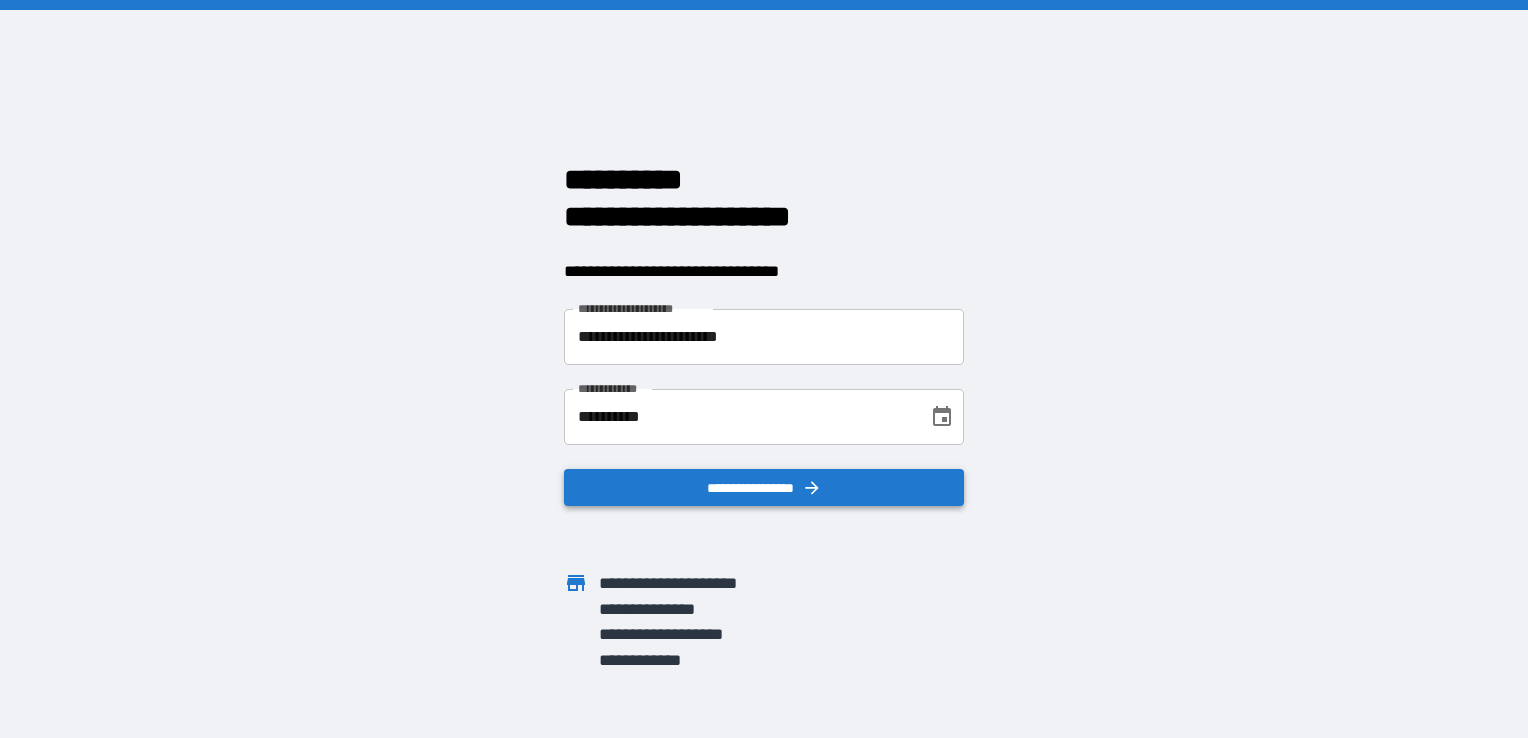 click on "**********" at bounding box center (764, 488) 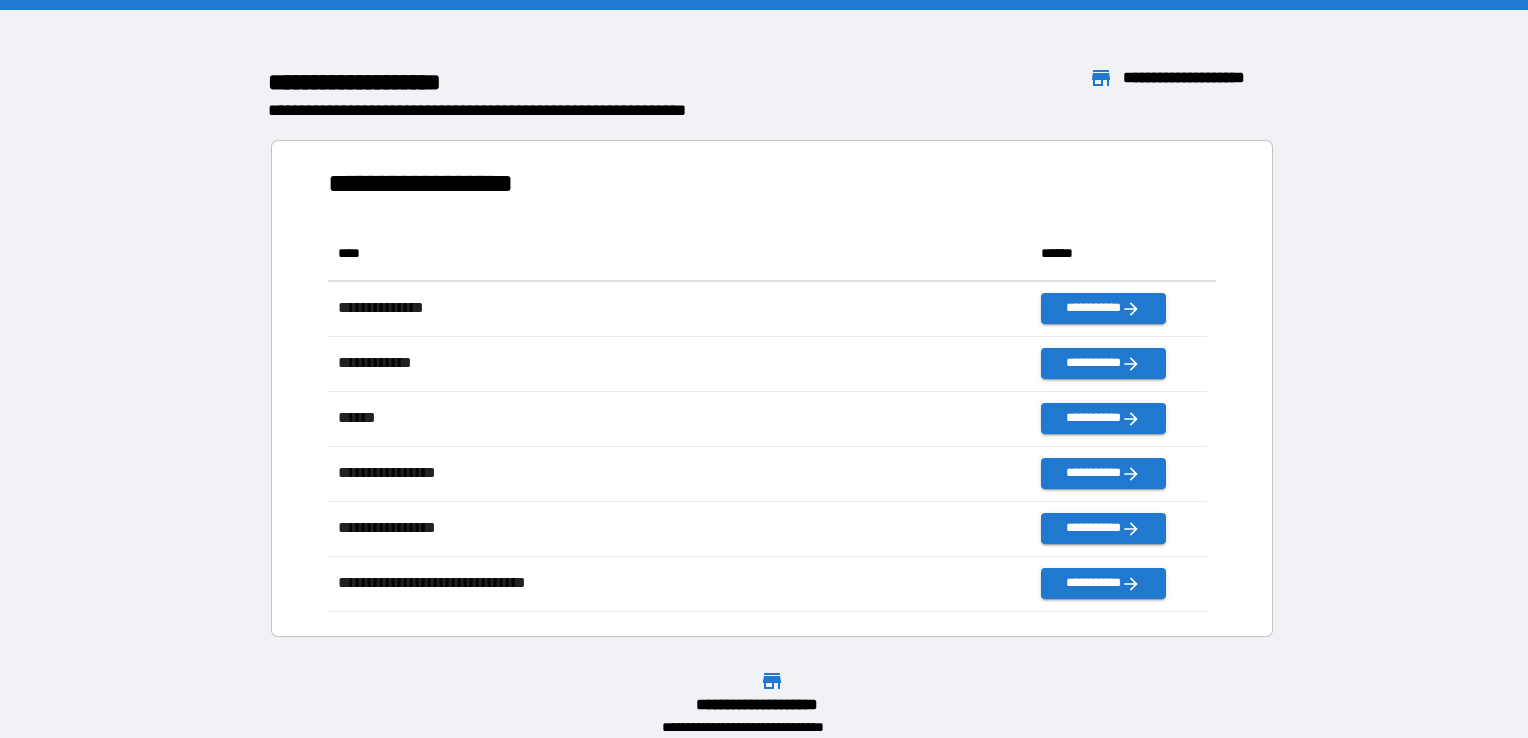 scroll, scrollTop: 16, scrollLeft: 16, axis: both 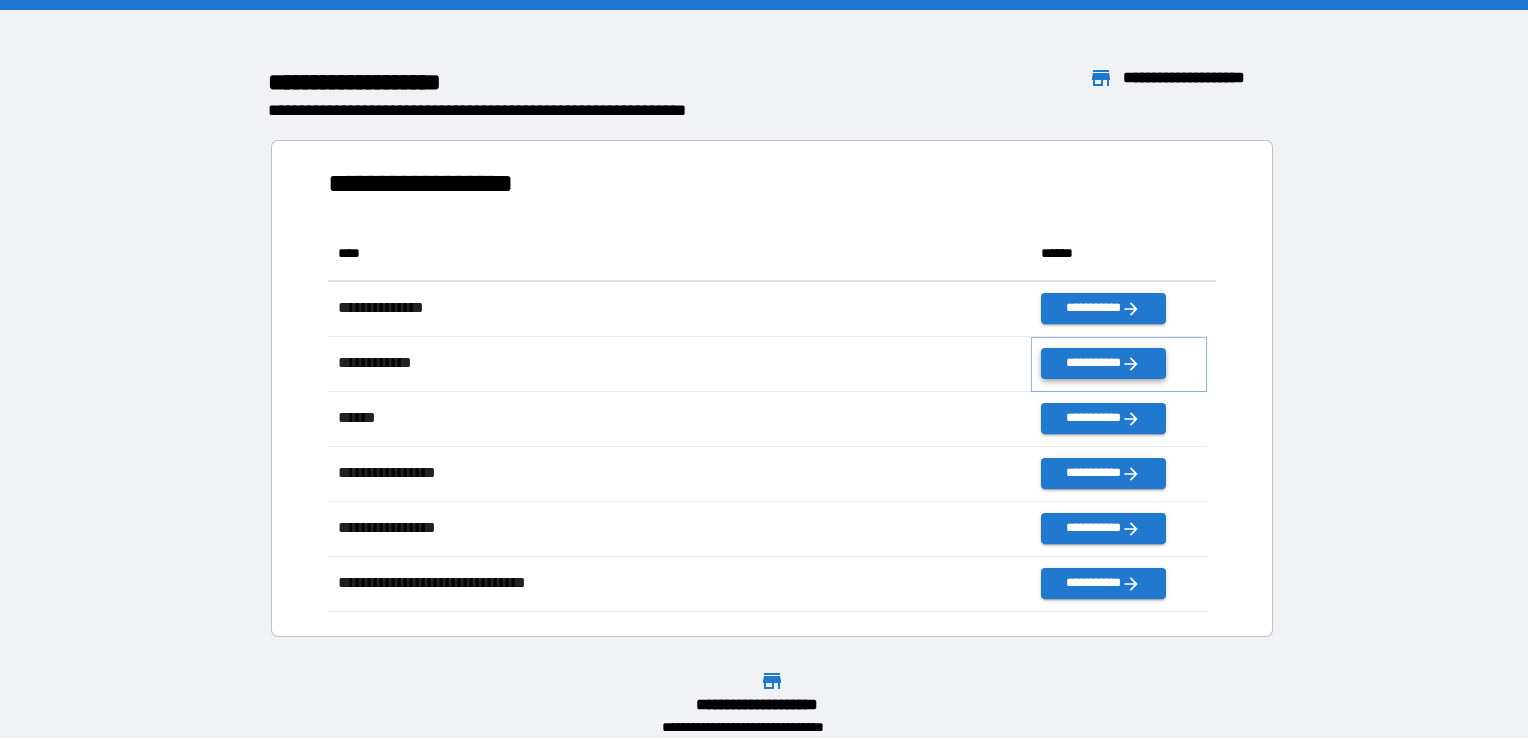 click on "**********" at bounding box center [1103, 363] 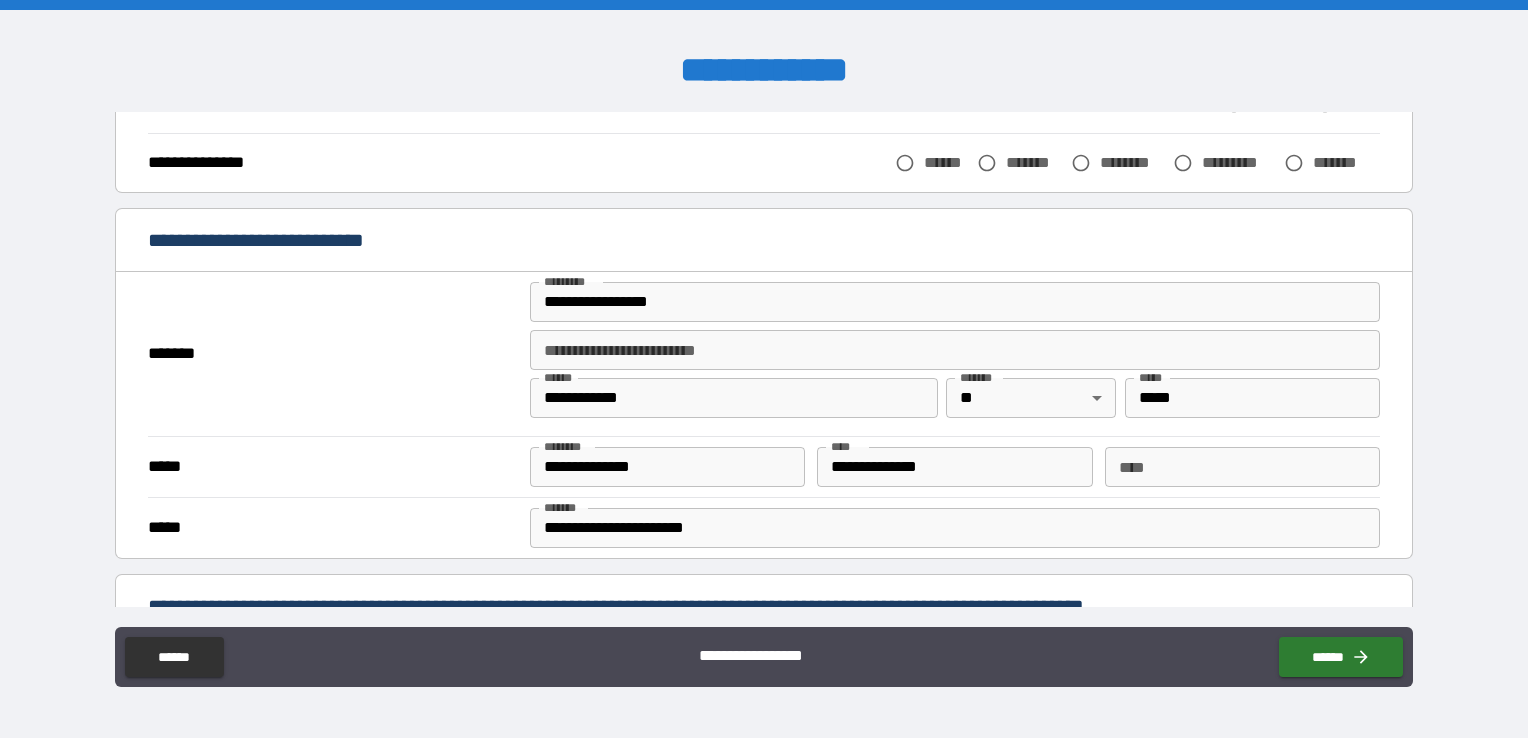 scroll, scrollTop: 200, scrollLeft: 0, axis: vertical 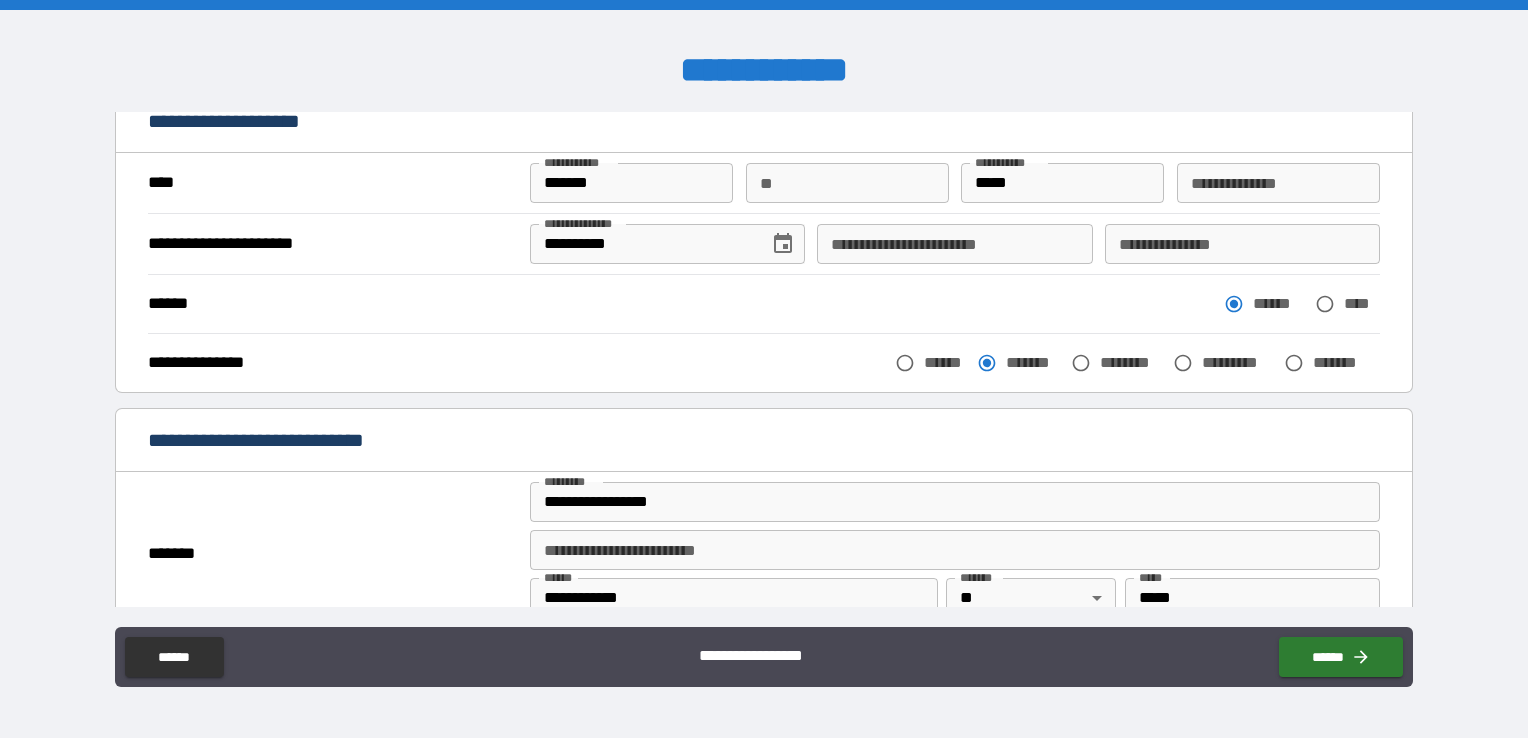 click on "**********" at bounding box center (1242, 244) 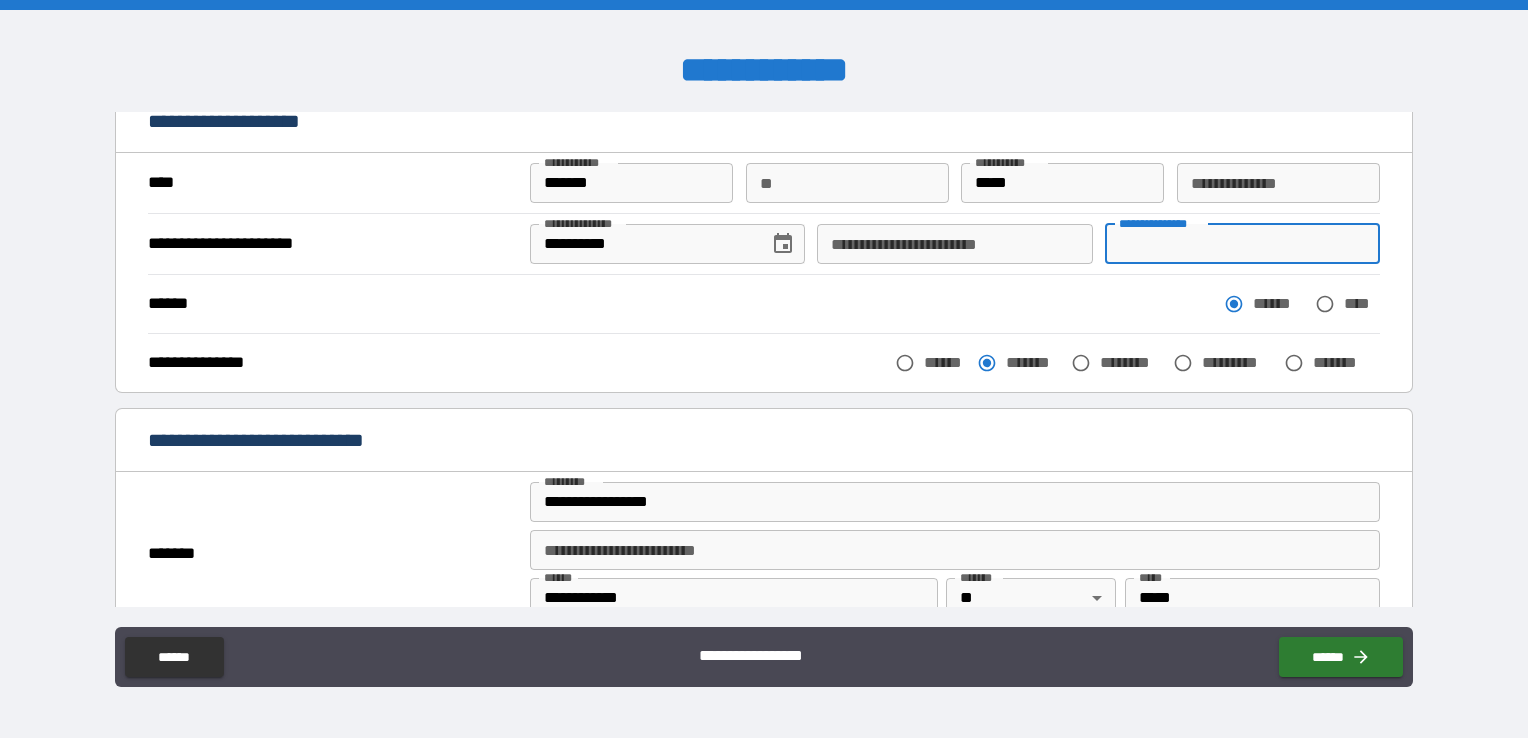 click on "**********" at bounding box center [954, 244] 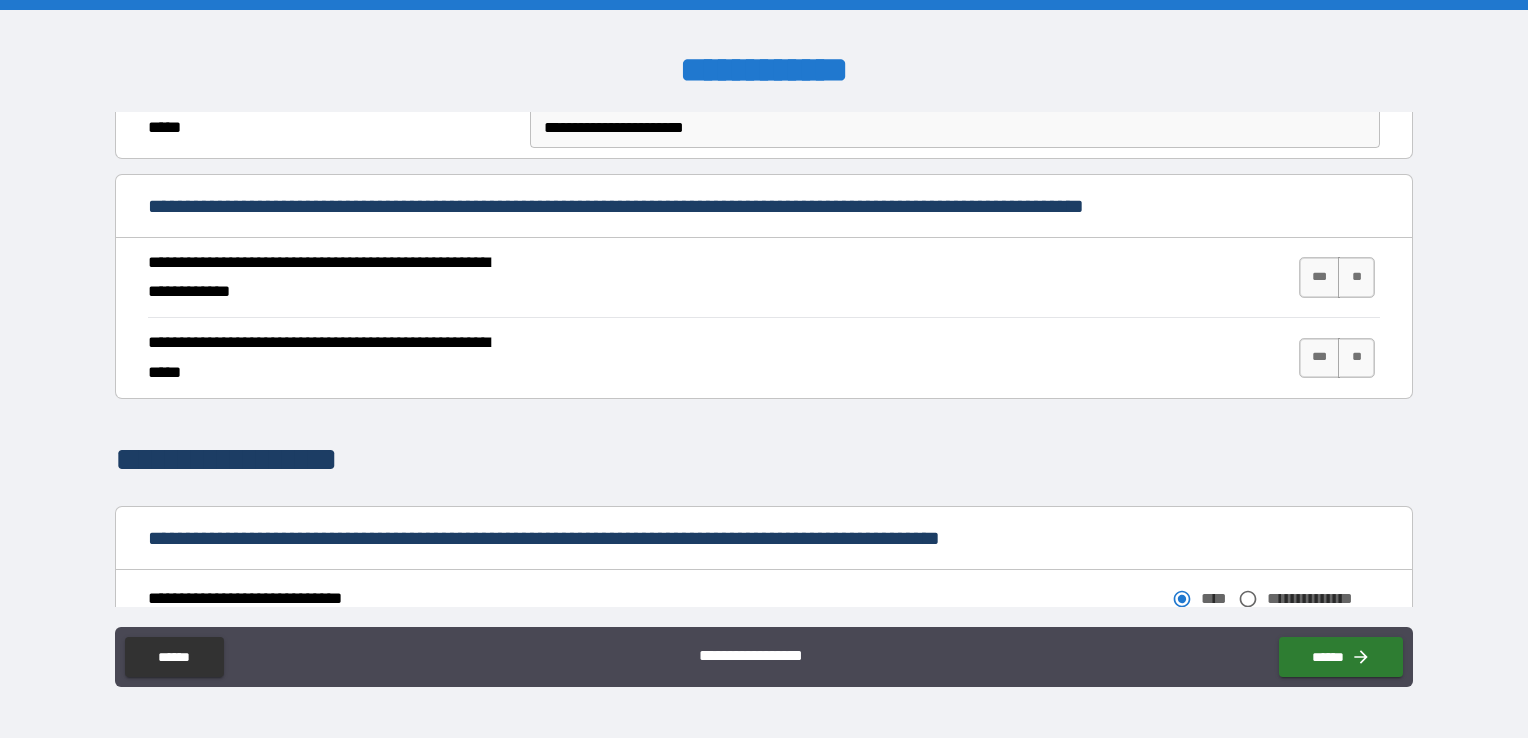 scroll, scrollTop: 600, scrollLeft: 0, axis: vertical 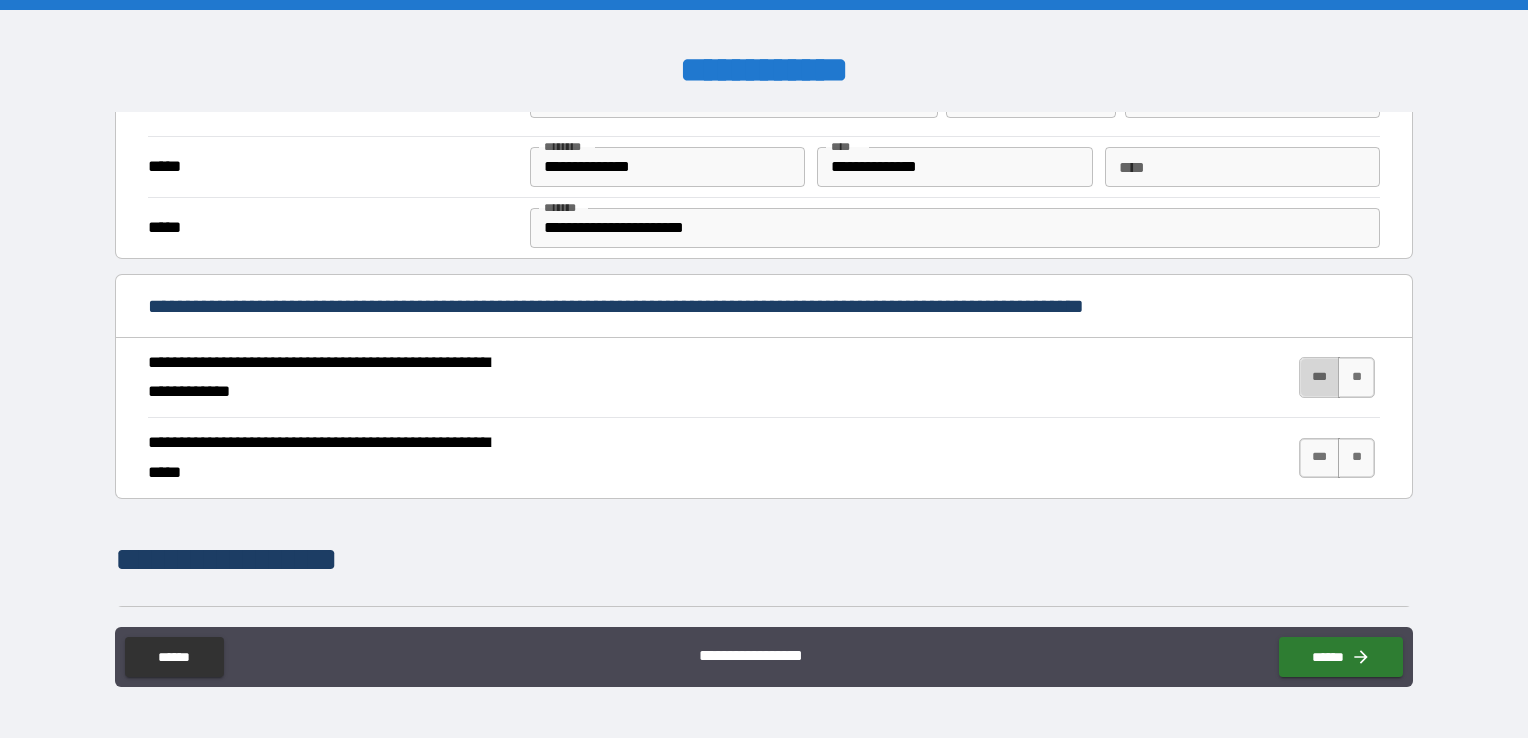 click on "***" at bounding box center (1320, 377) 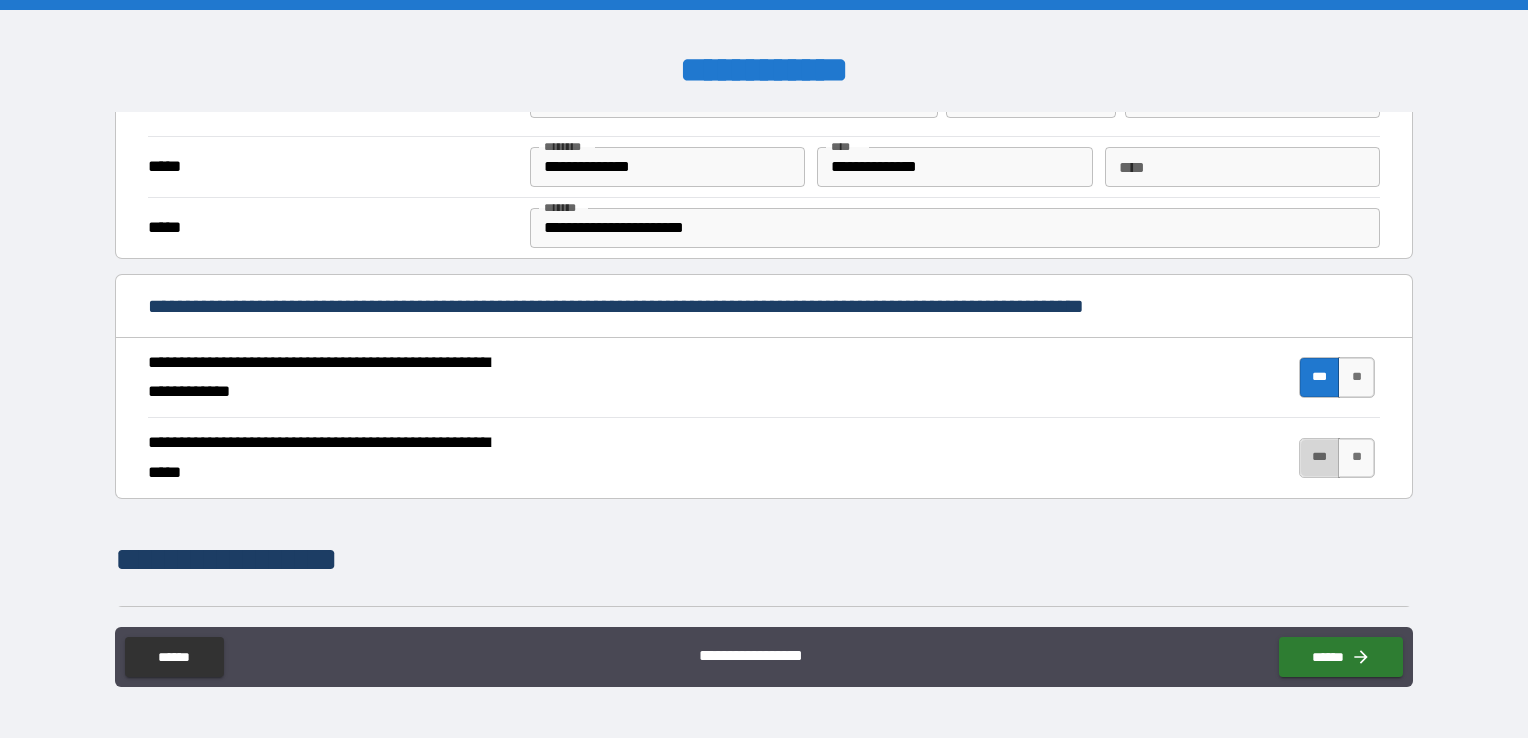 click on "***" at bounding box center (1320, 458) 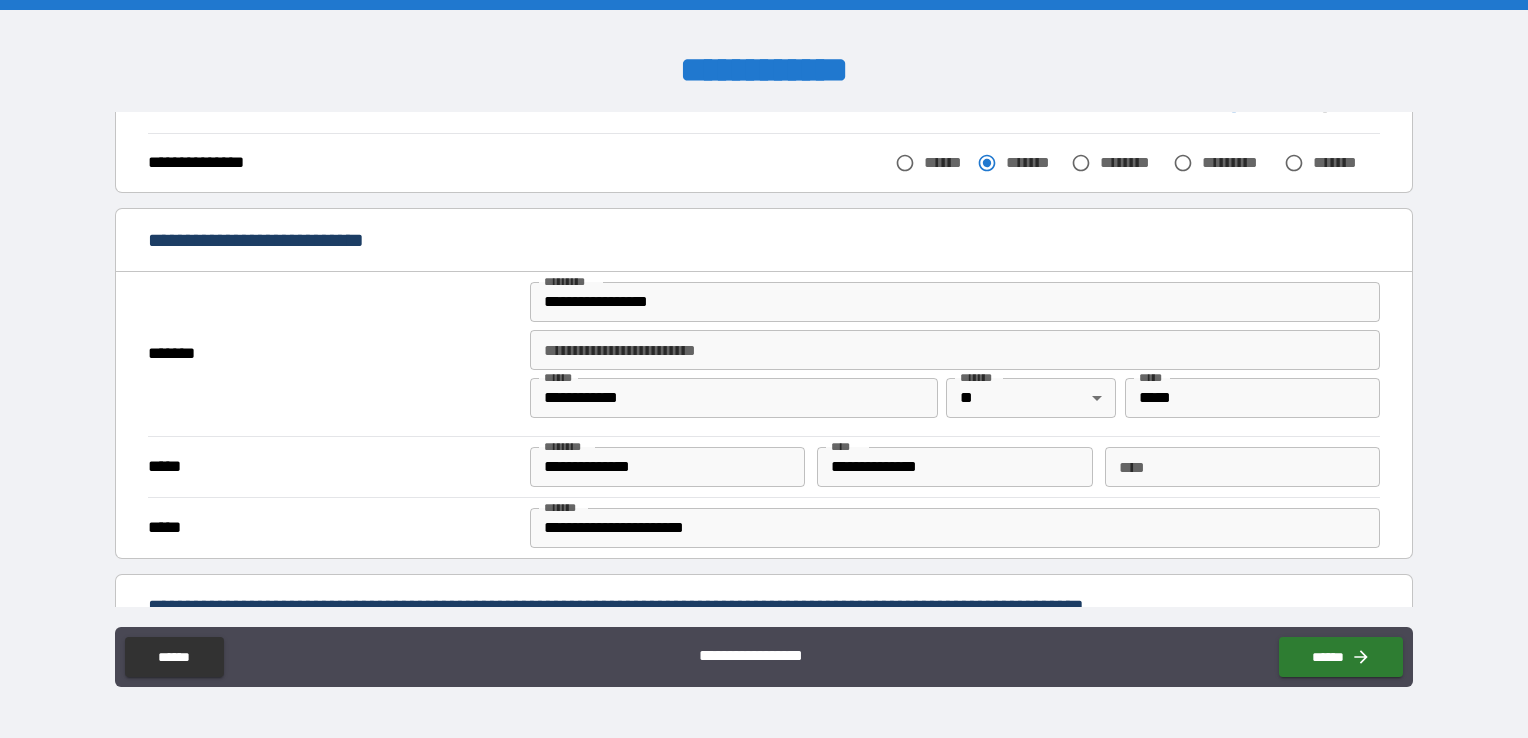 scroll, scrollTop: 0, scrollLeft: 0, axis: both 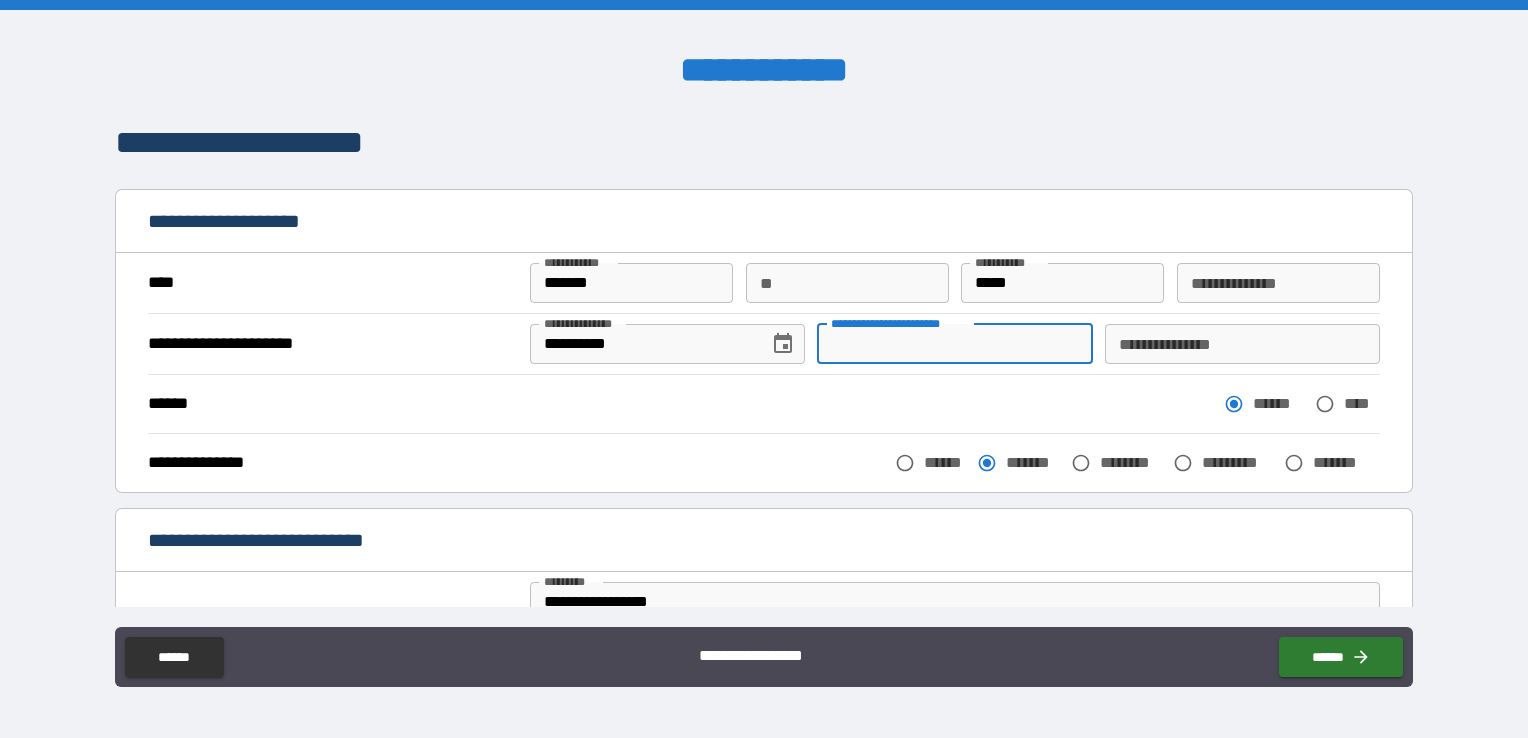 click on "**********" at bounding box center (954, 344) 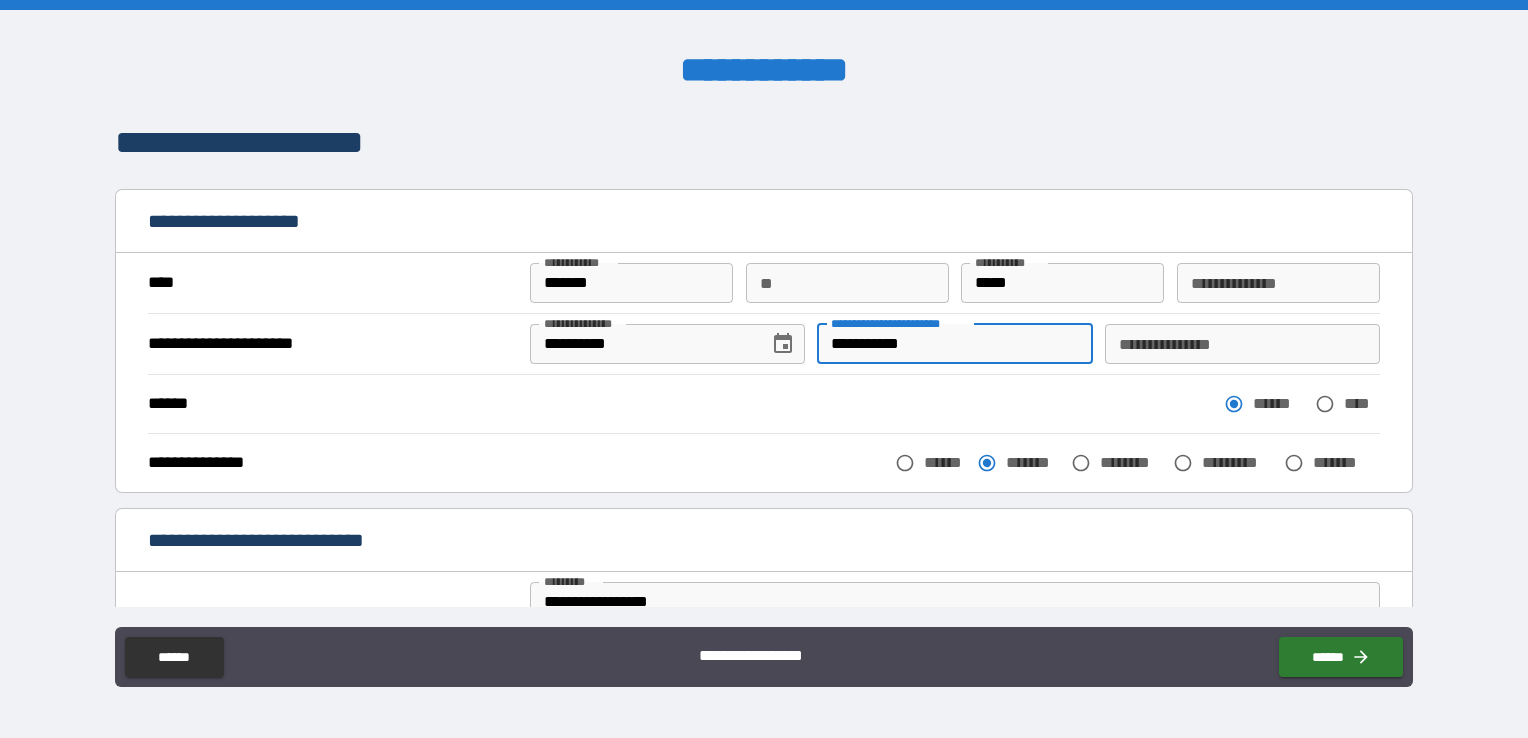type on "**********" 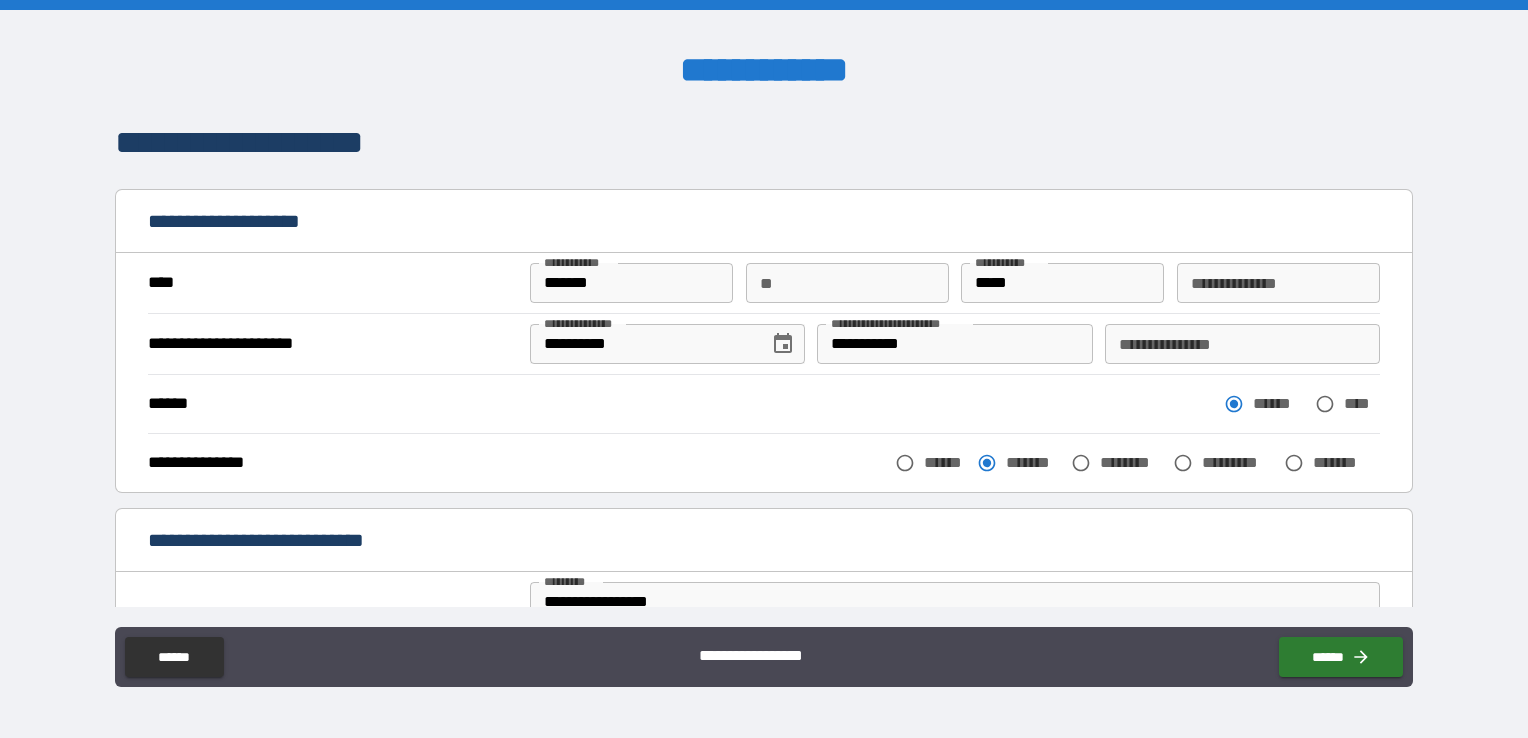 click on "****** ****** ****" at bounding box center (764, 404) 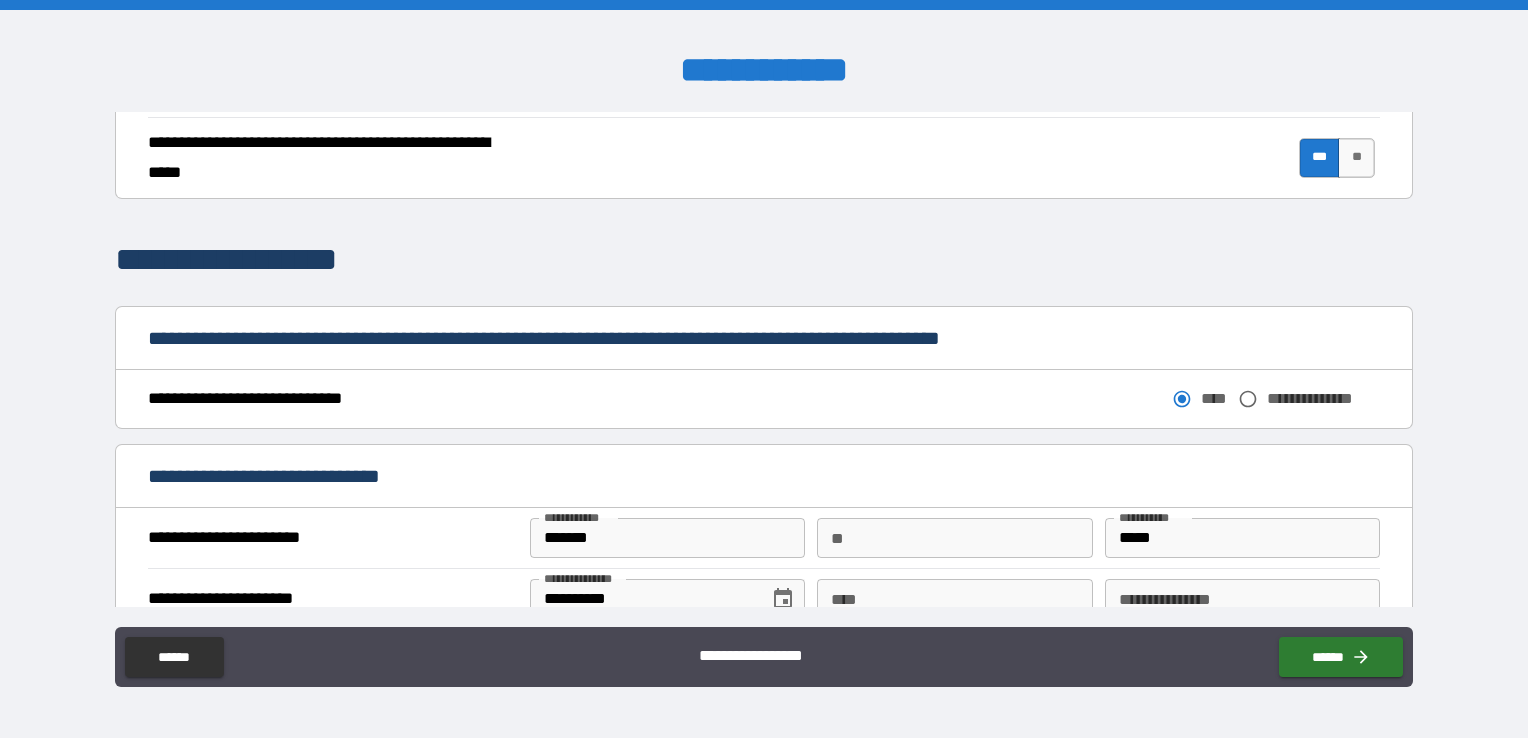 scroll, scrollTop: 1100, scrollLeft: 0, axis: vertical 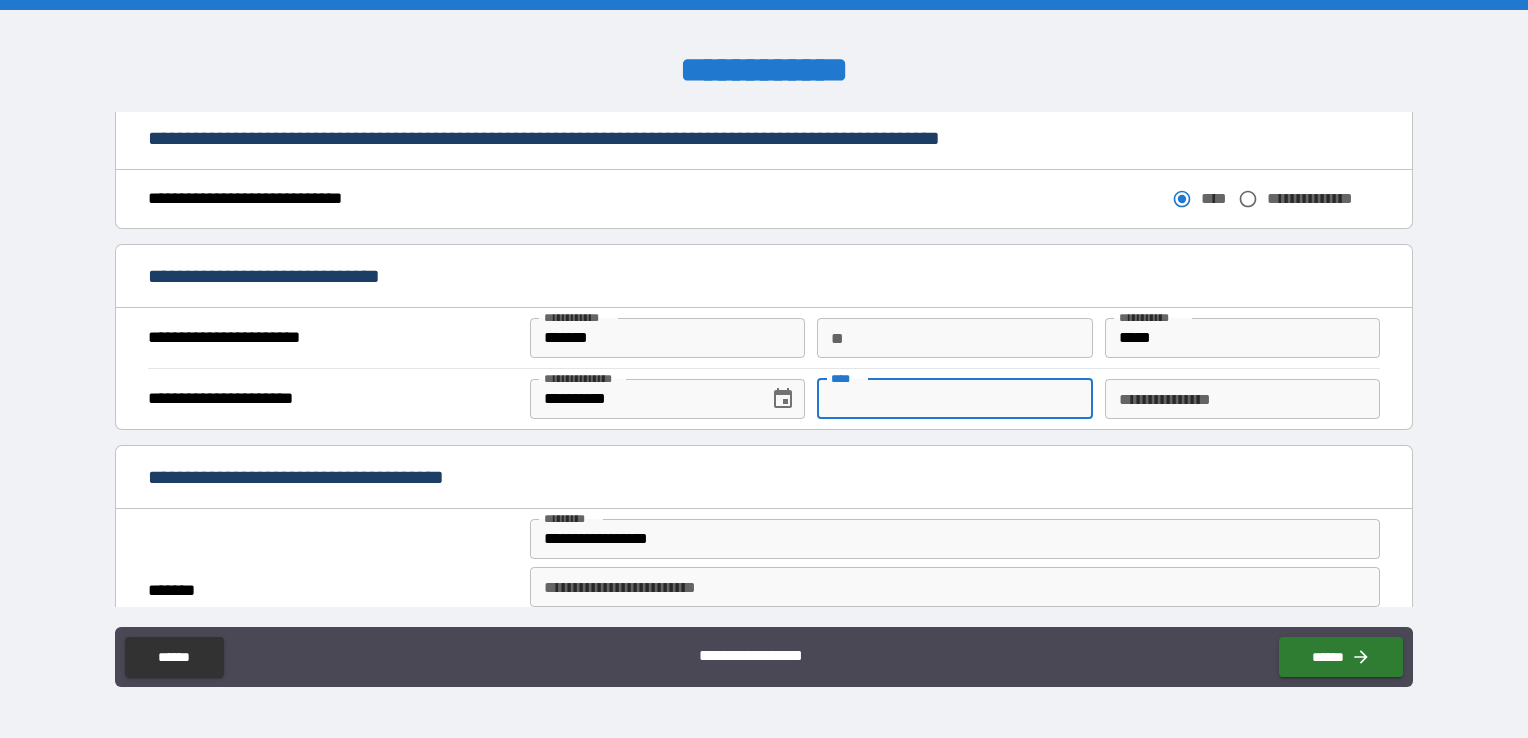click on "****" at bounding box center (954, 399) 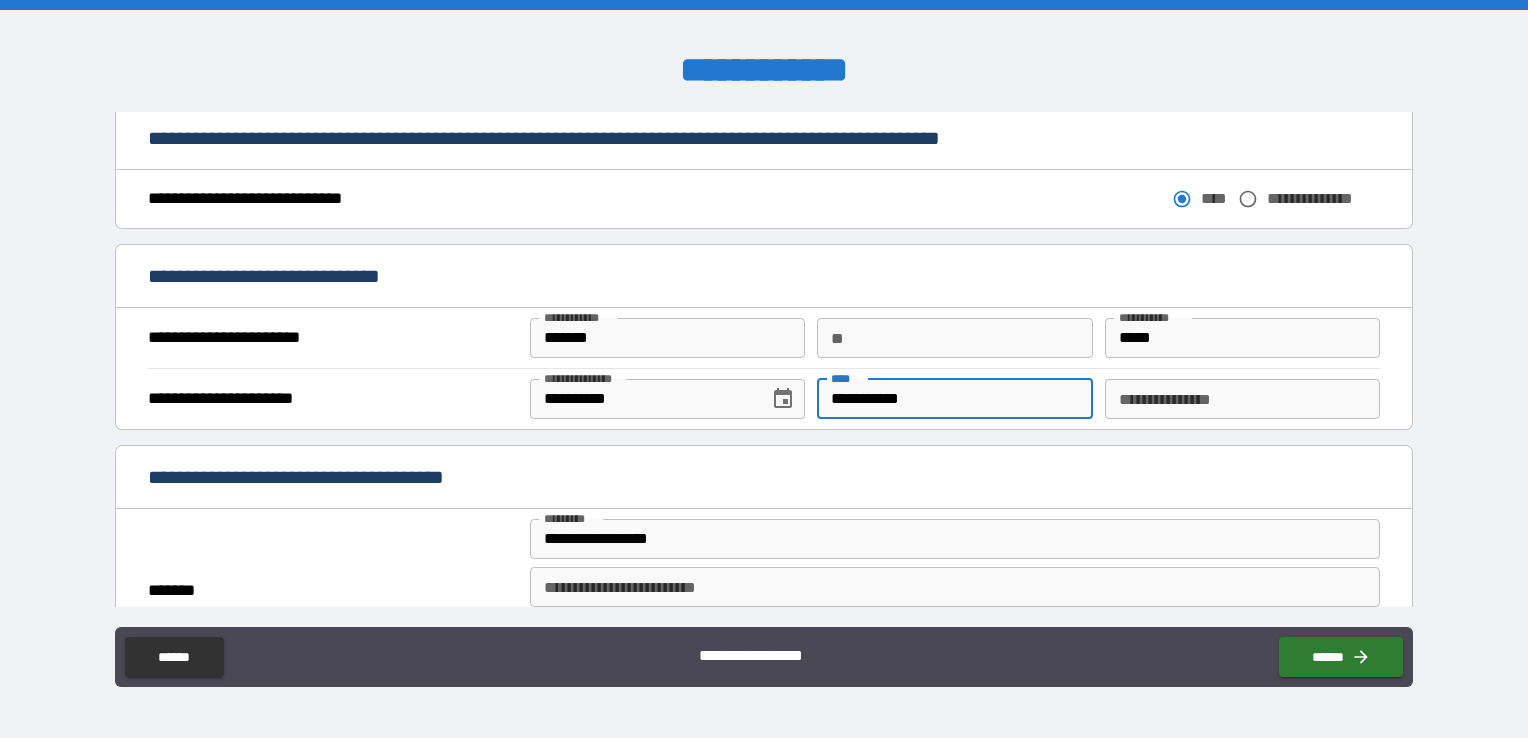 type on "**********" 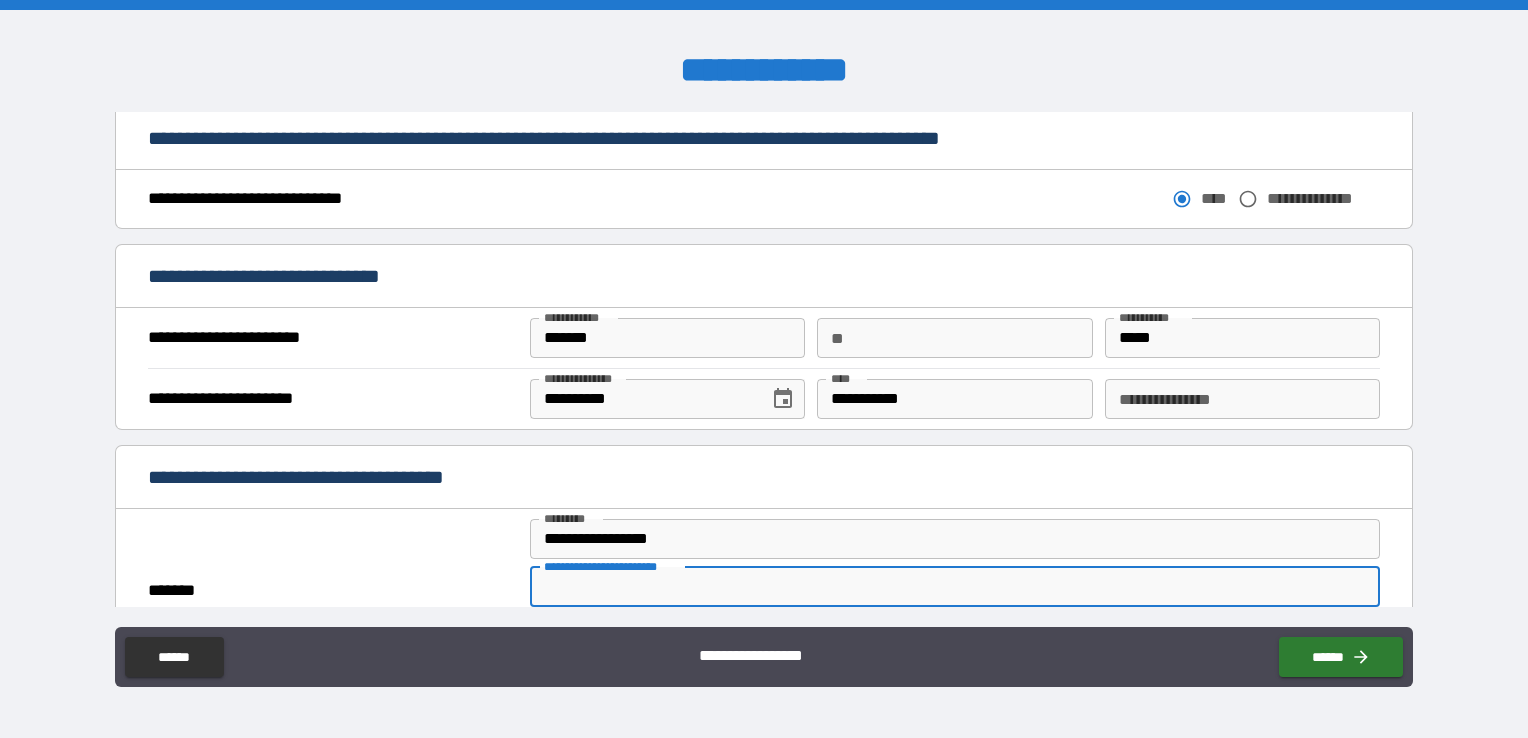 click on "**********" at bounding box center [955, 587] 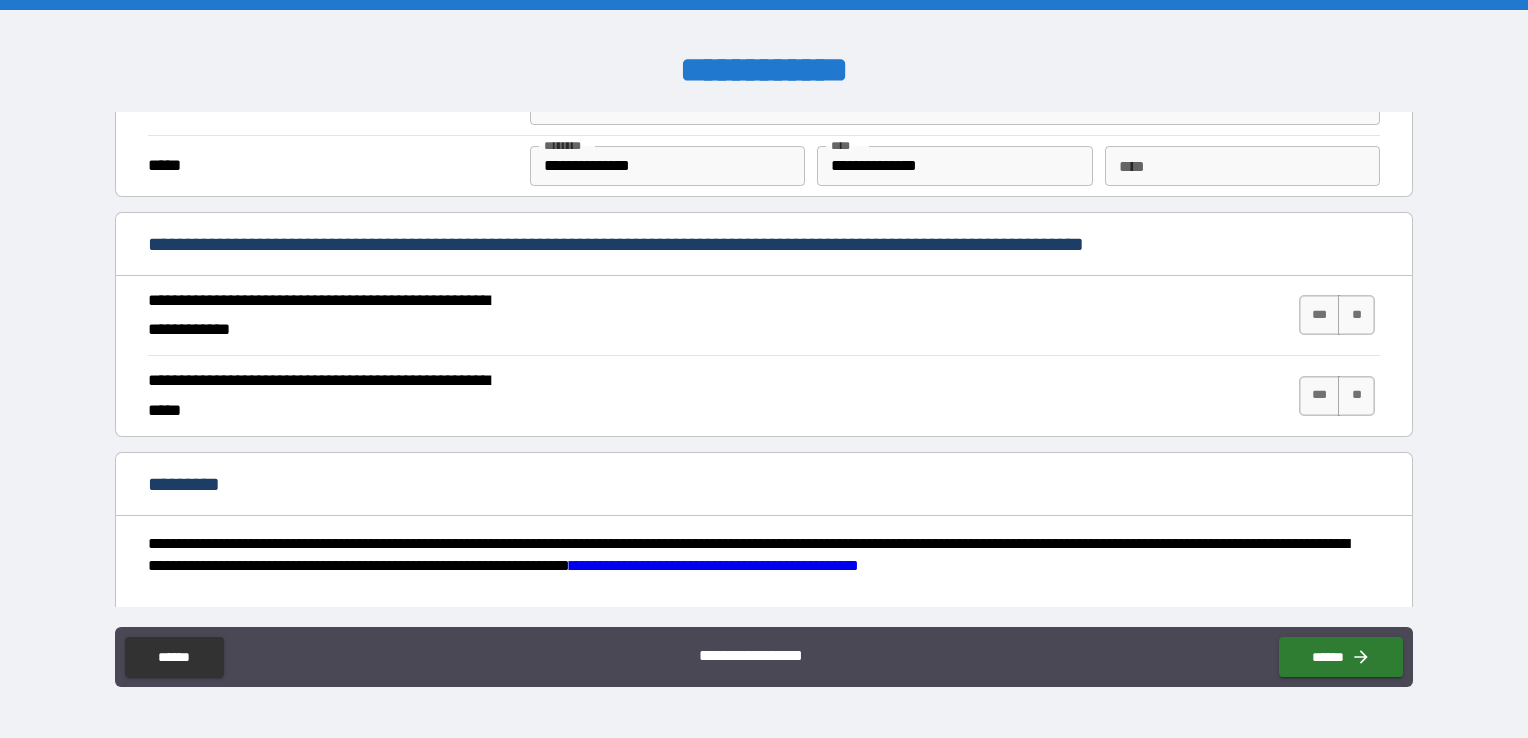 scroll, scrollTop: 1700, scrollLeft: 0, axis: vertical 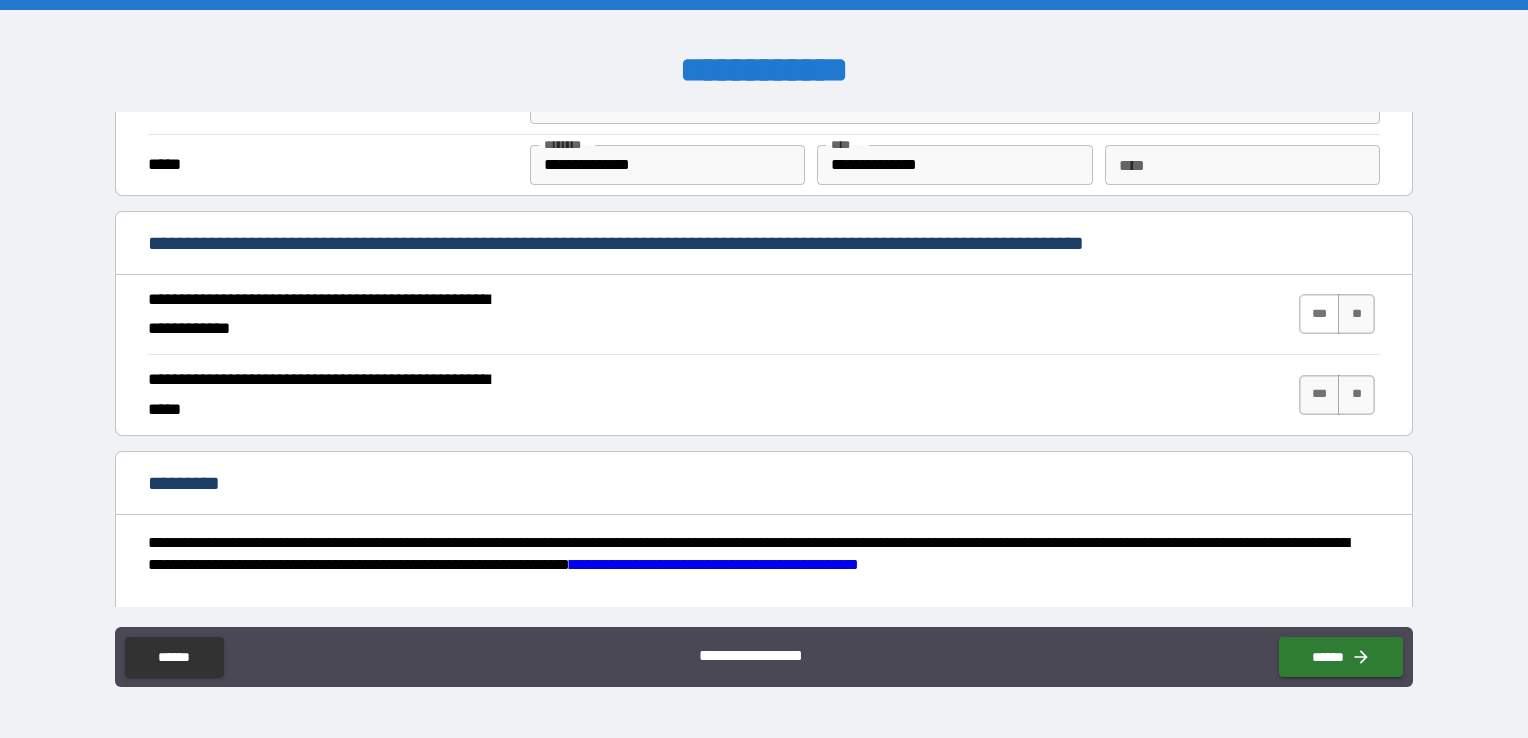 click on "***" at bounding box center [1320, 314] 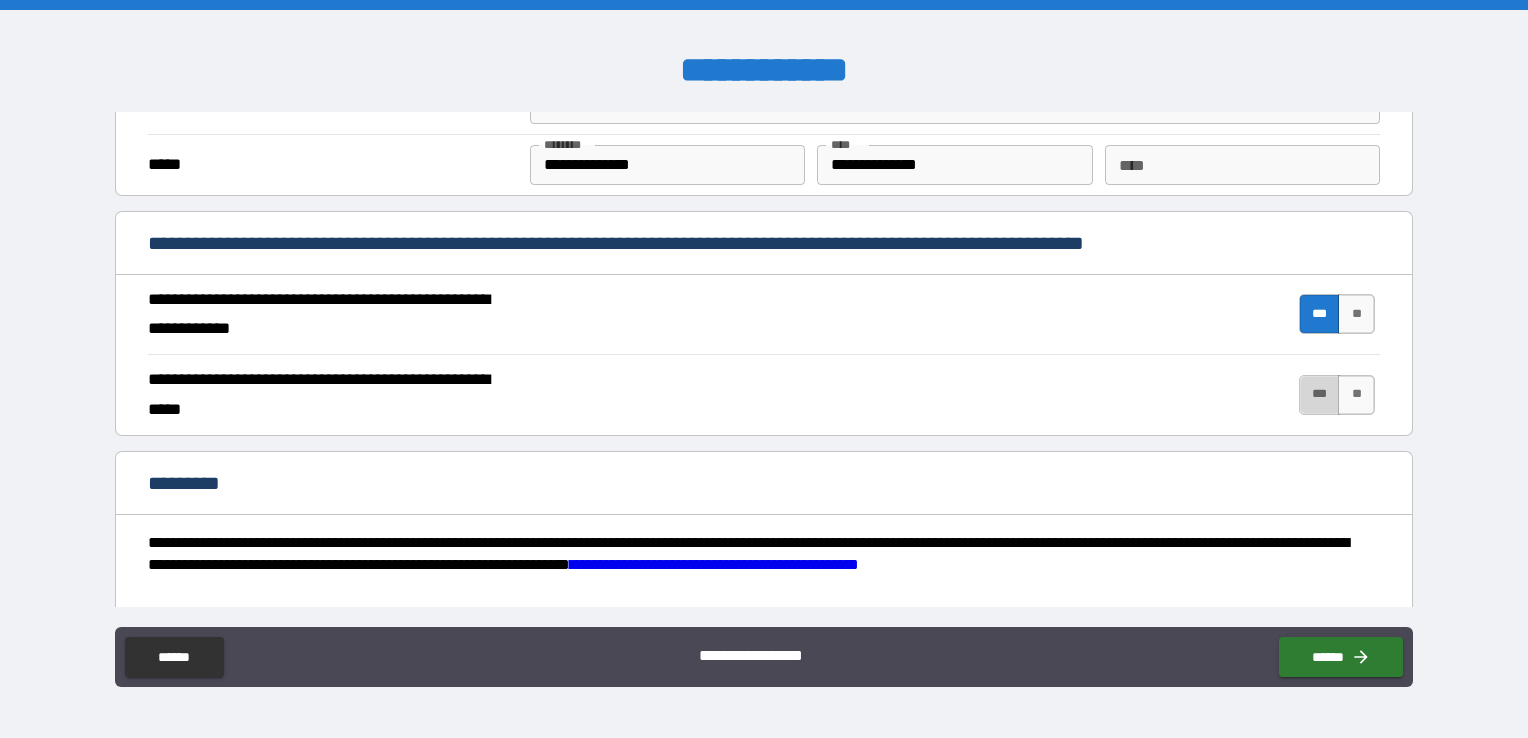 click on "***" at bounding box center [1320, 395] 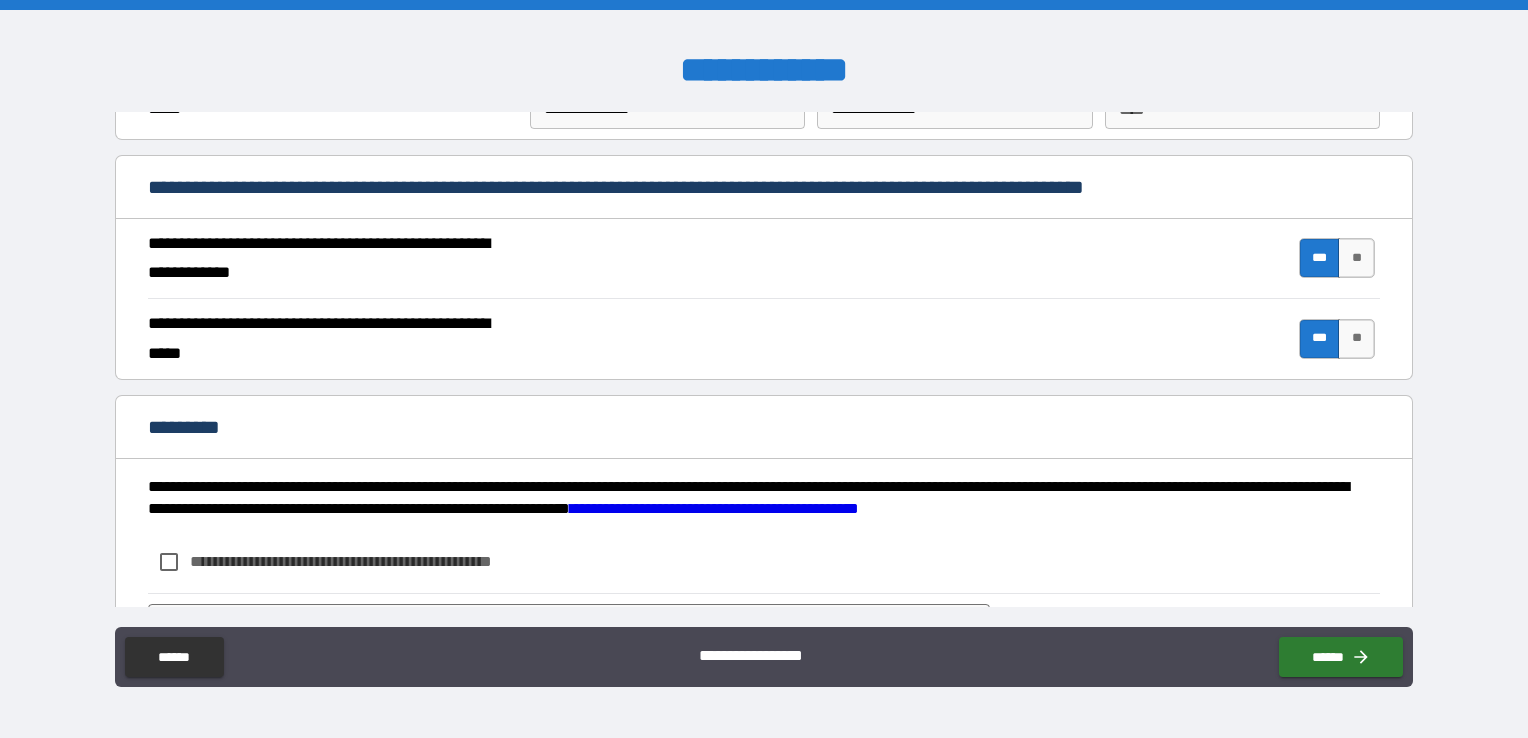 scroll, scrollTop: 1857, scrollLeft: 0, axis: vertical 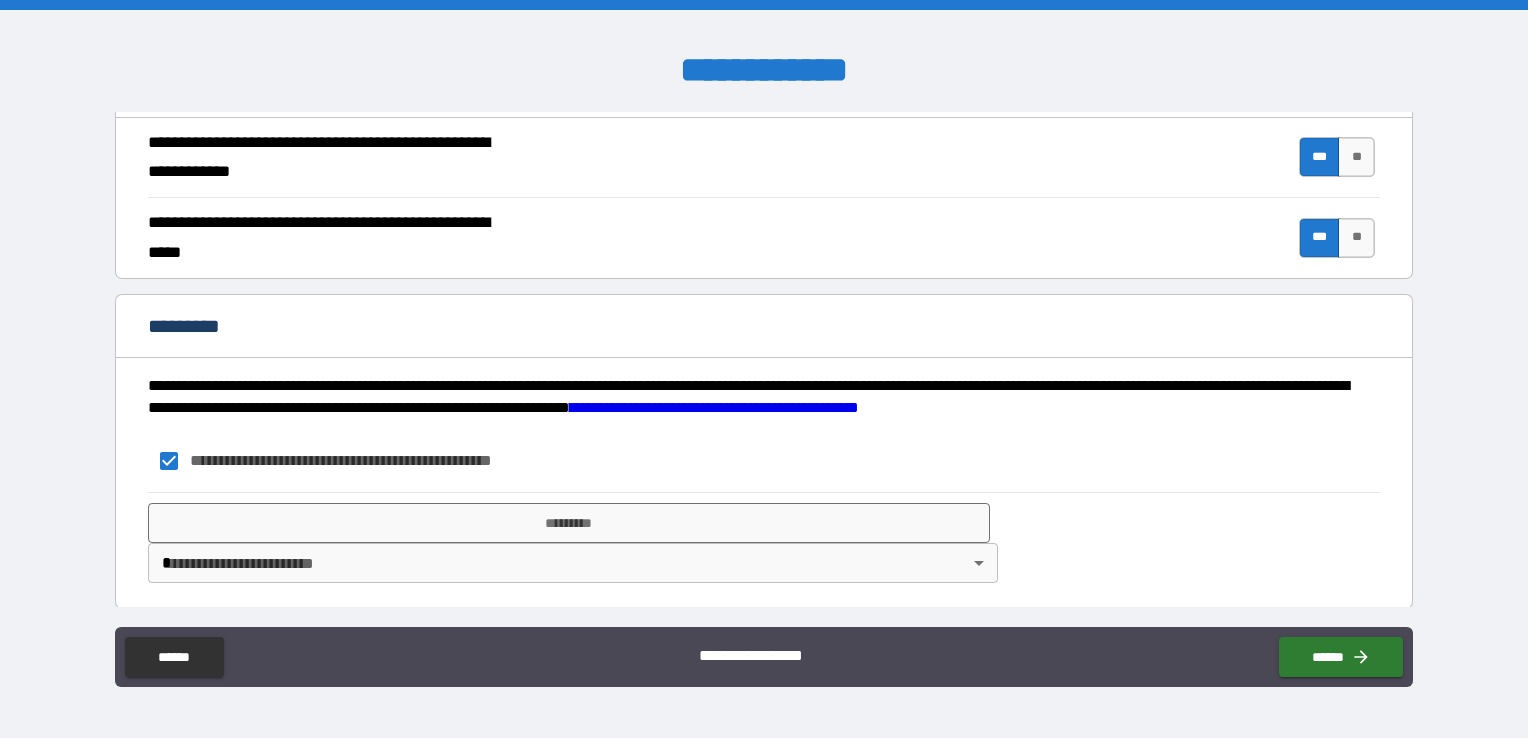 click on "**********" at bounding box center [764, 369] 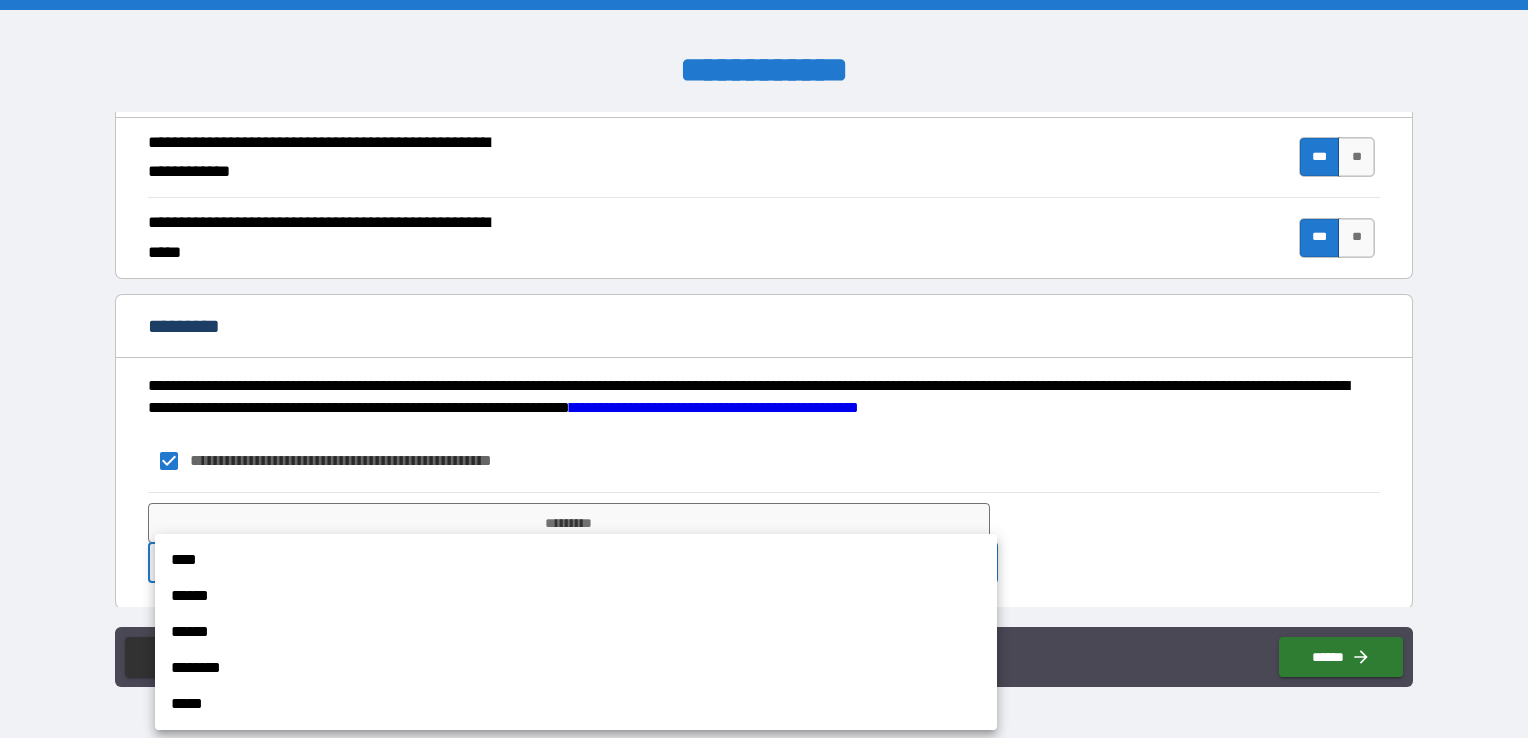 click on "******" at bounding box center (576, 596) 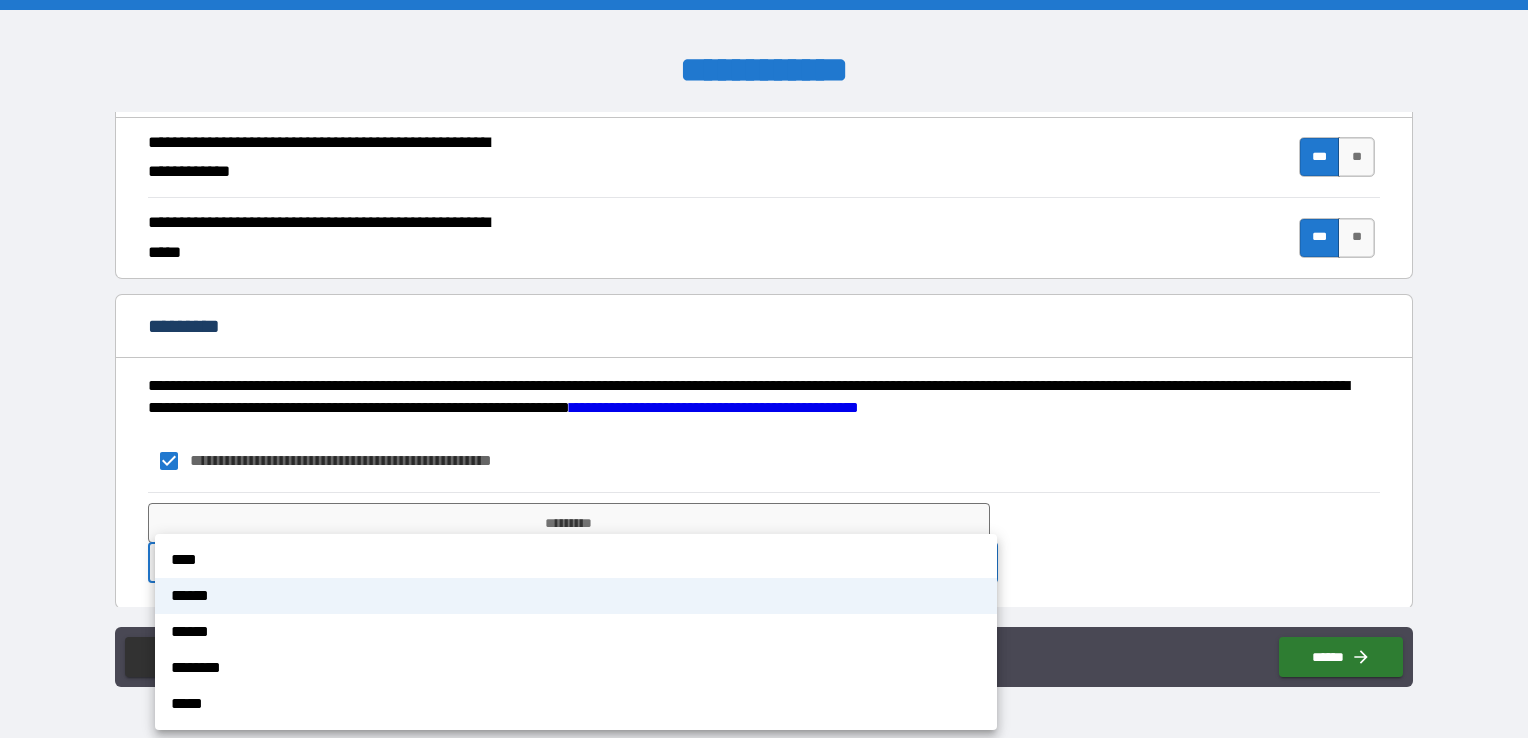 click on "**********" at bounding box center (764, 369) 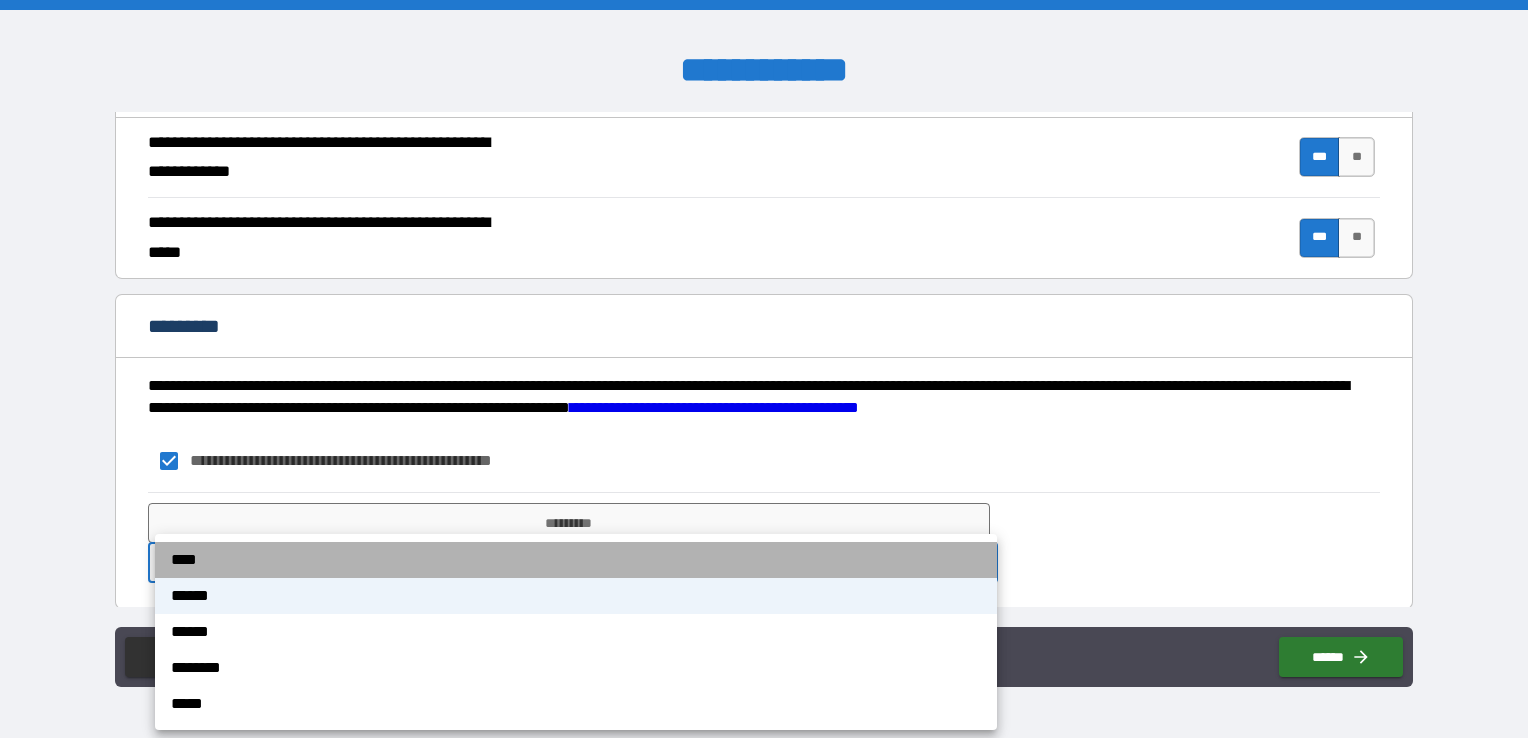 click on "****" at bounding box center [576, 560] 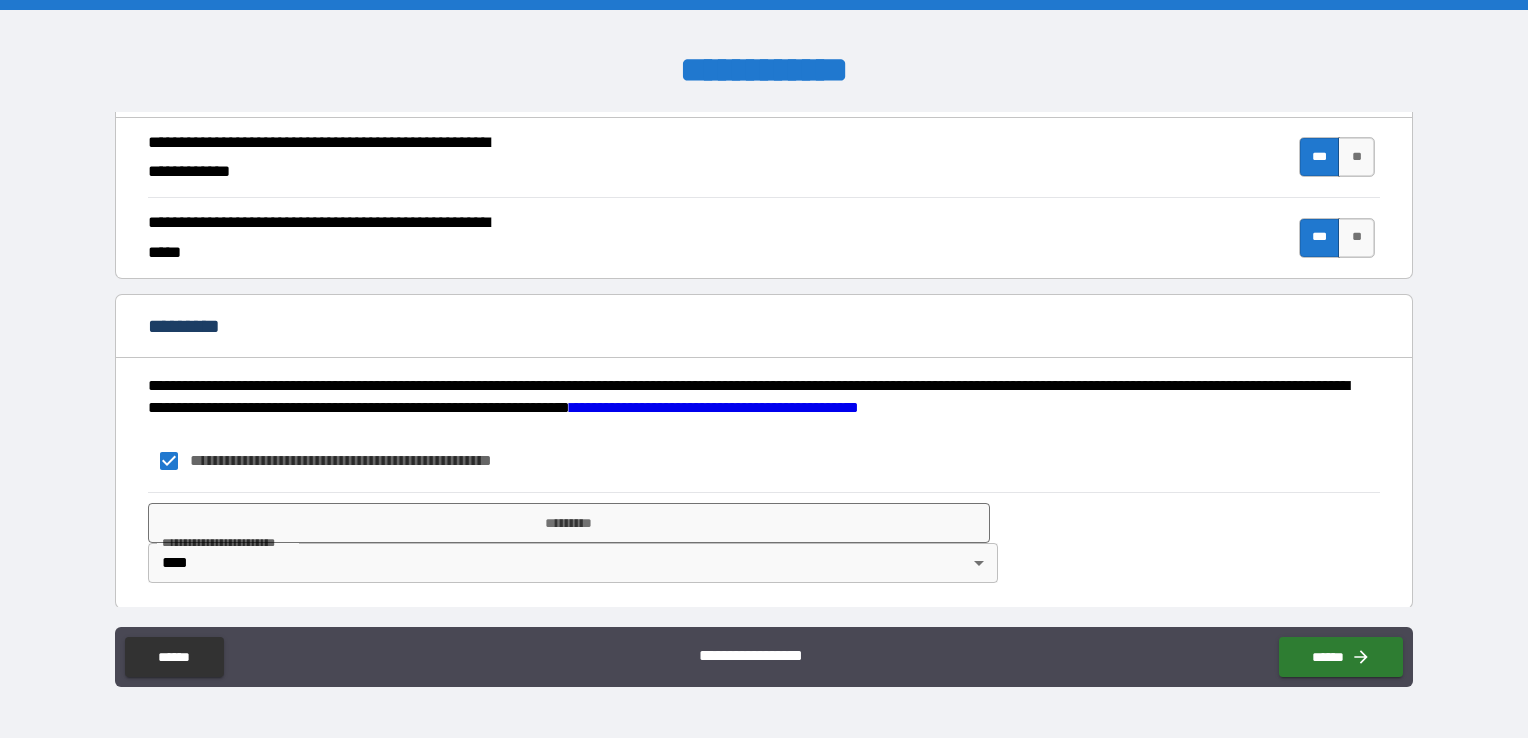 click on "**********" at bounding box center [764, 461] 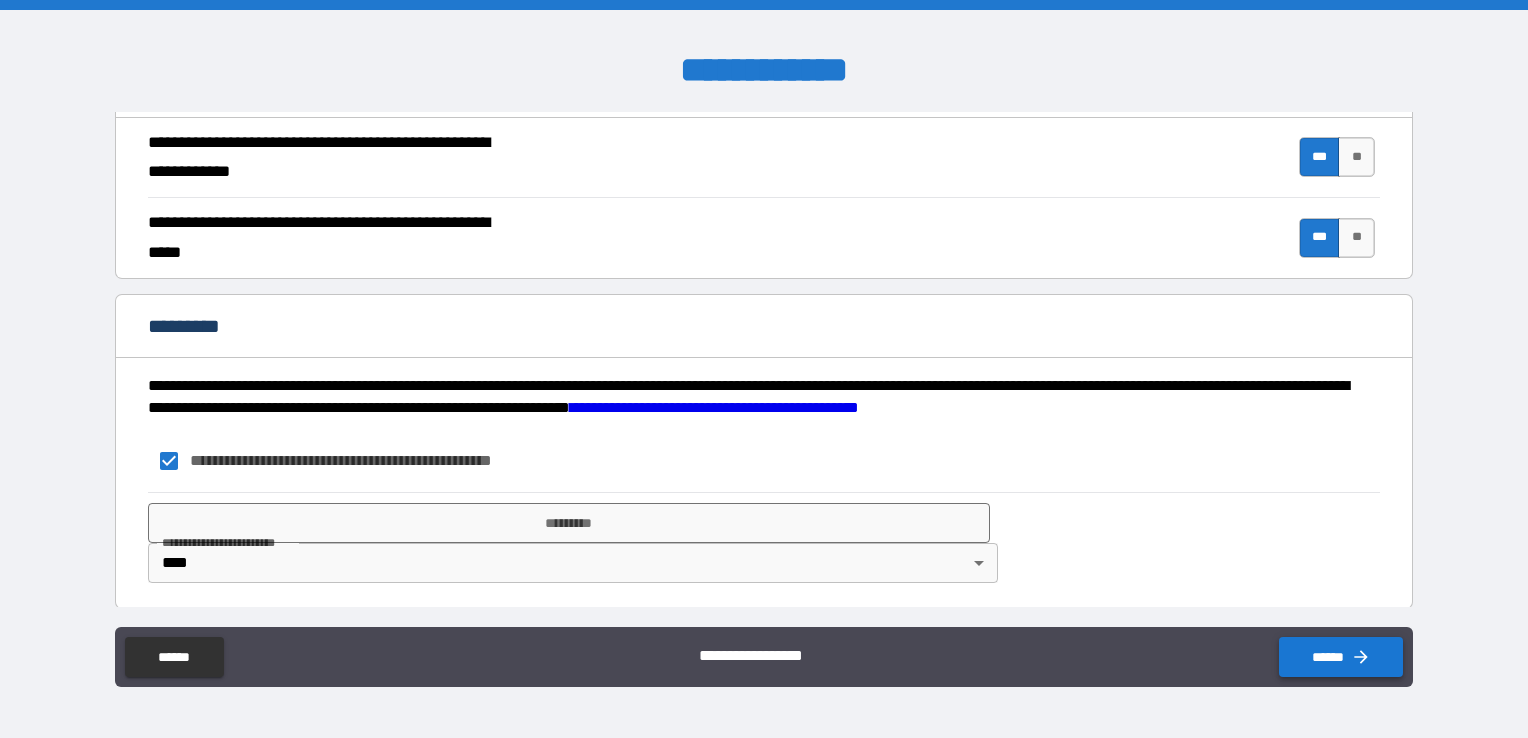 click on "******" at bounding box center [1341, 657] 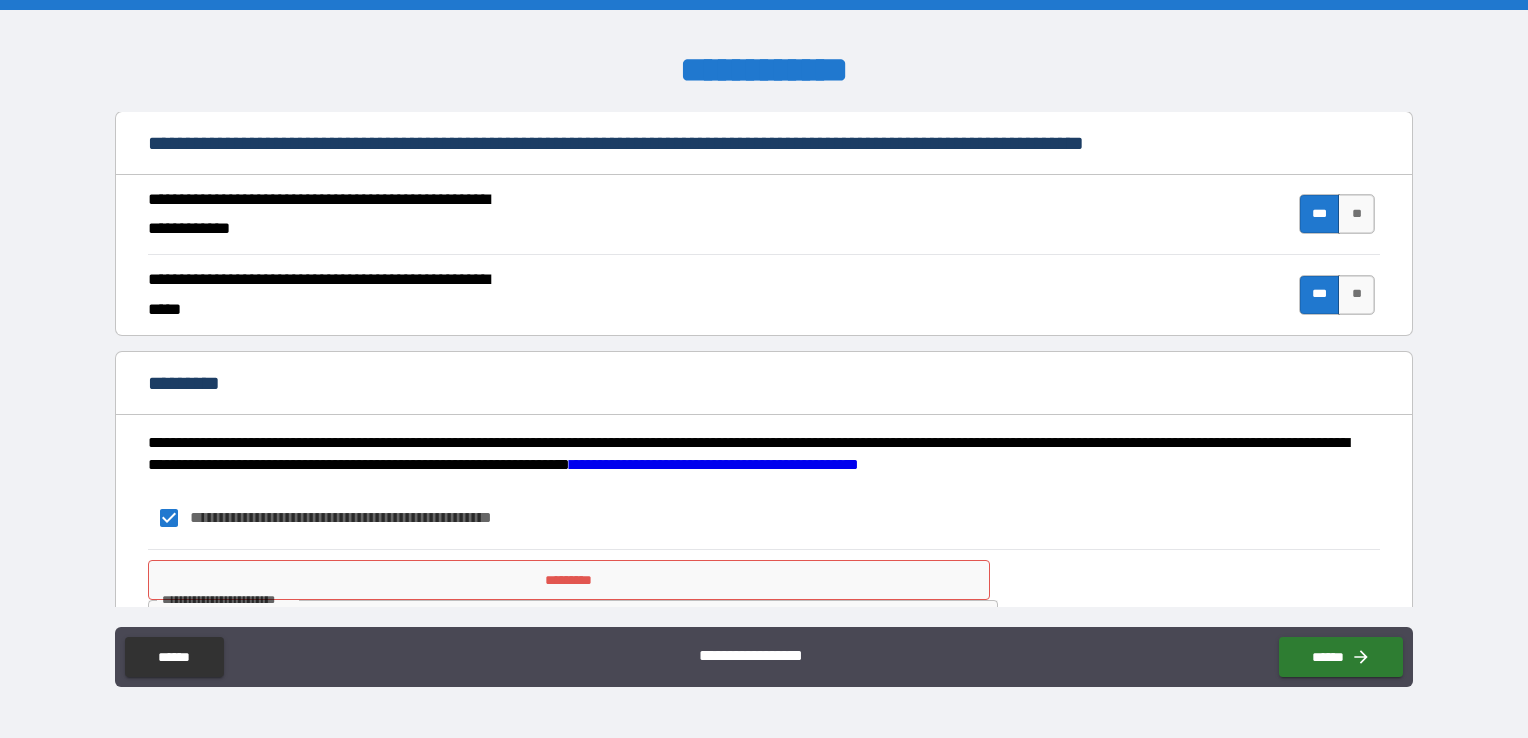 scroll, scrollTop: 1857, scrollLeft: 0, axis: vertical 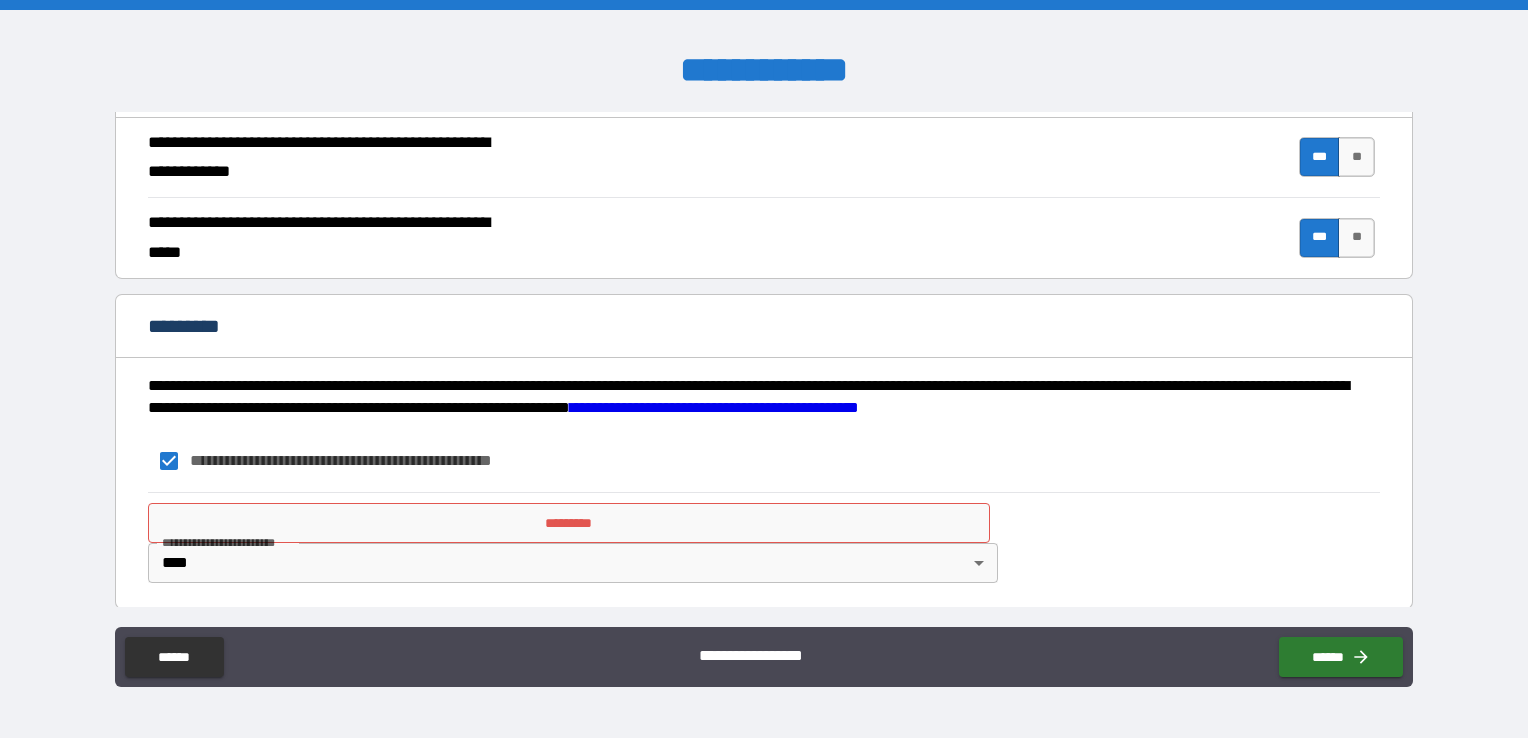 click on "*********" at bounding box center [569, 523] 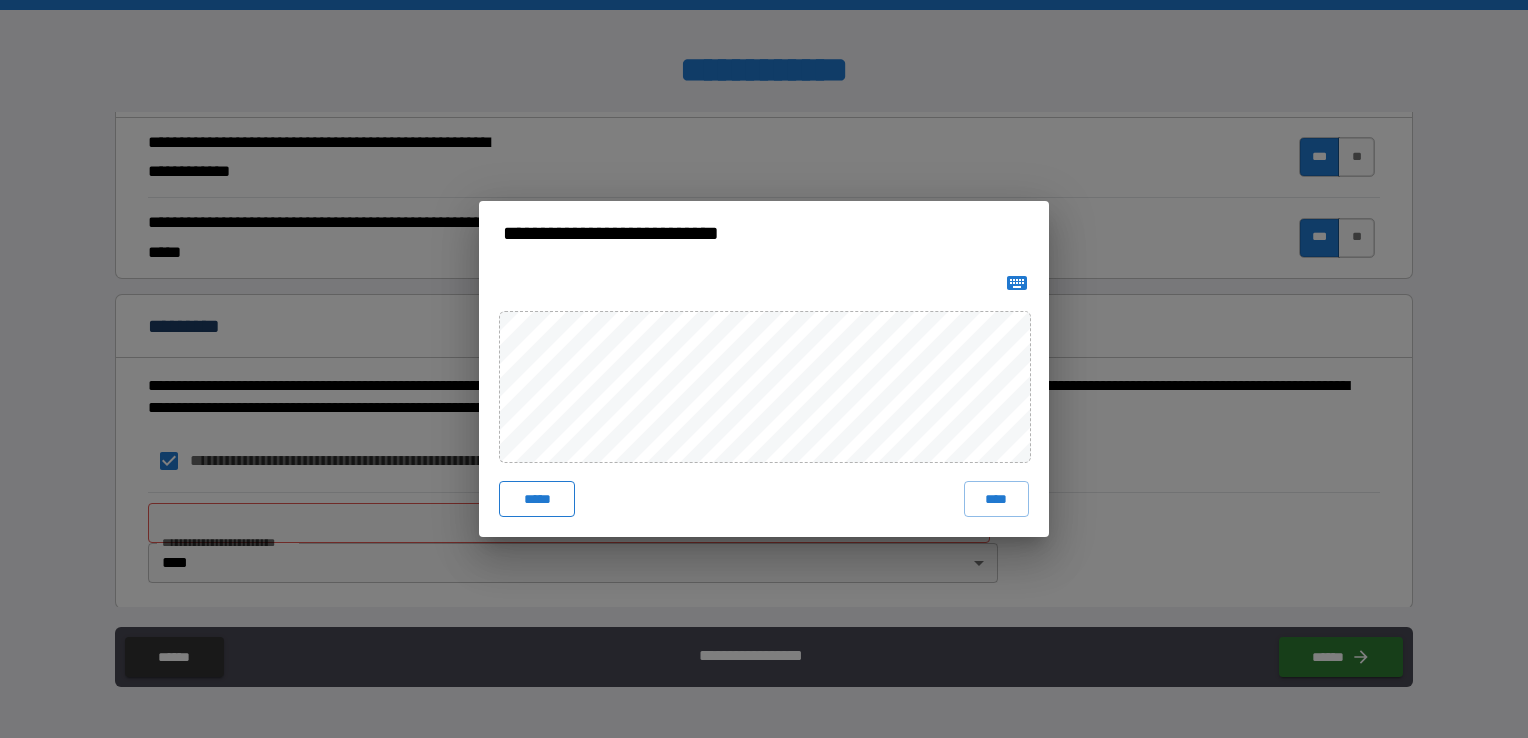 click on "*****" at bounding box center (537, 499) 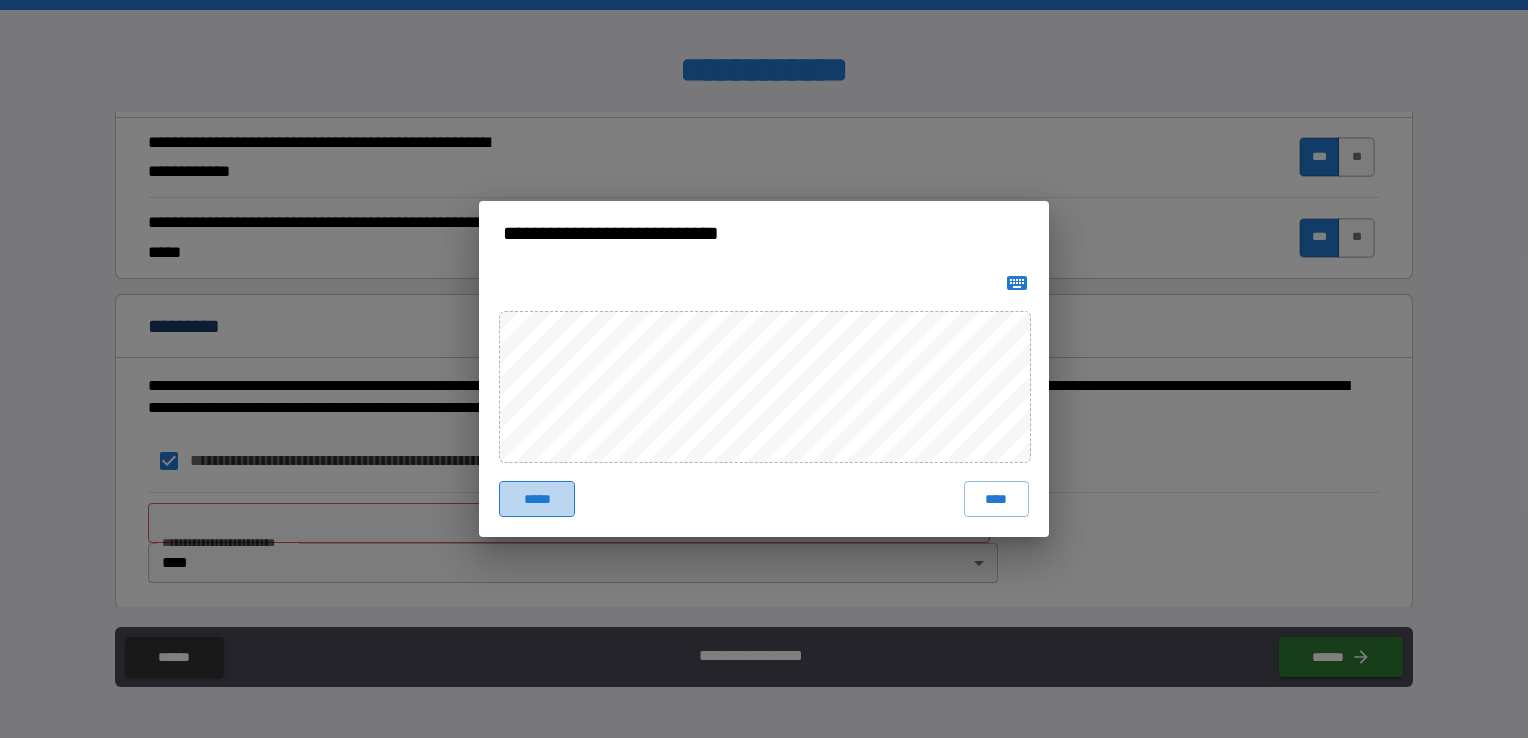 click on "*****" at bounding box center [537, 499] 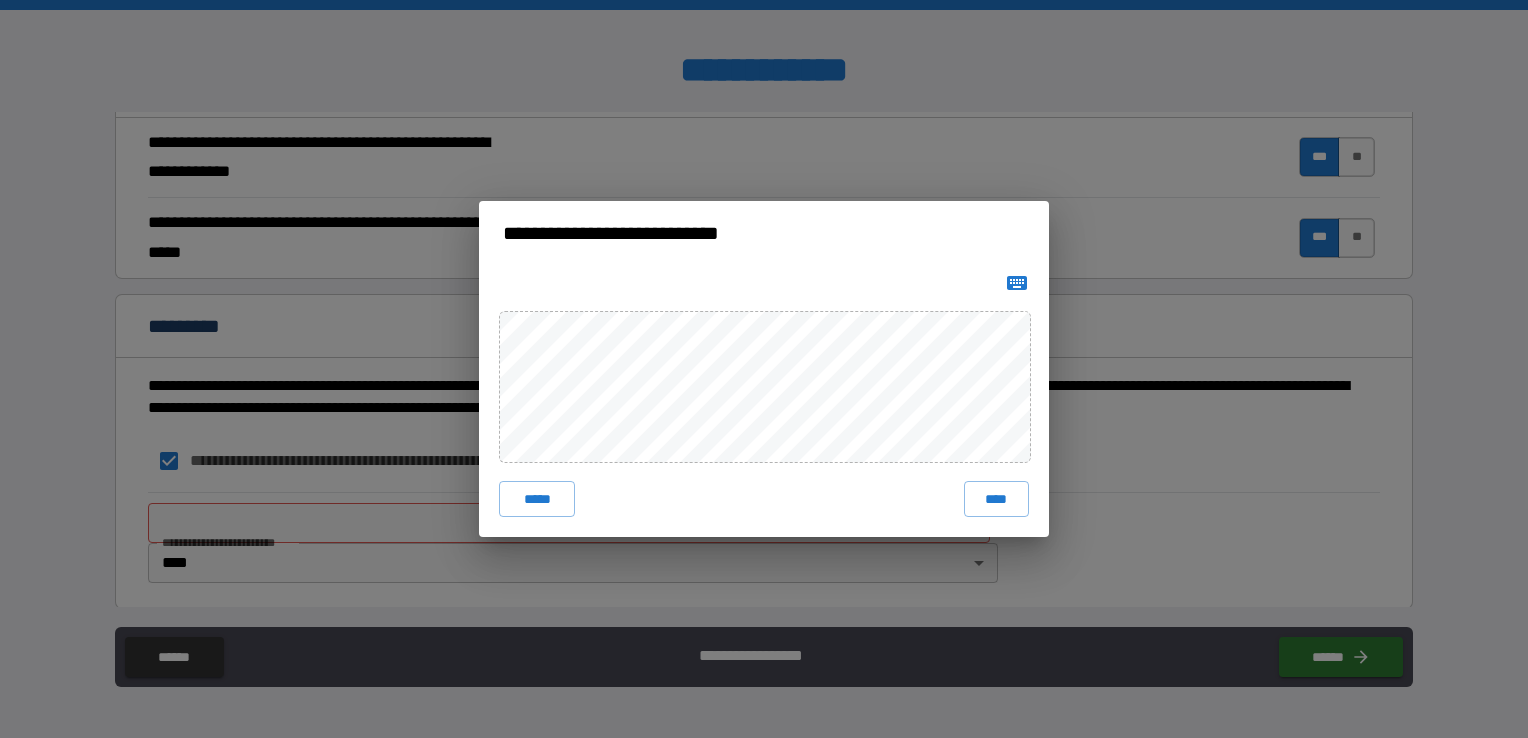 click on "*****" at bounding box center (537, 499) 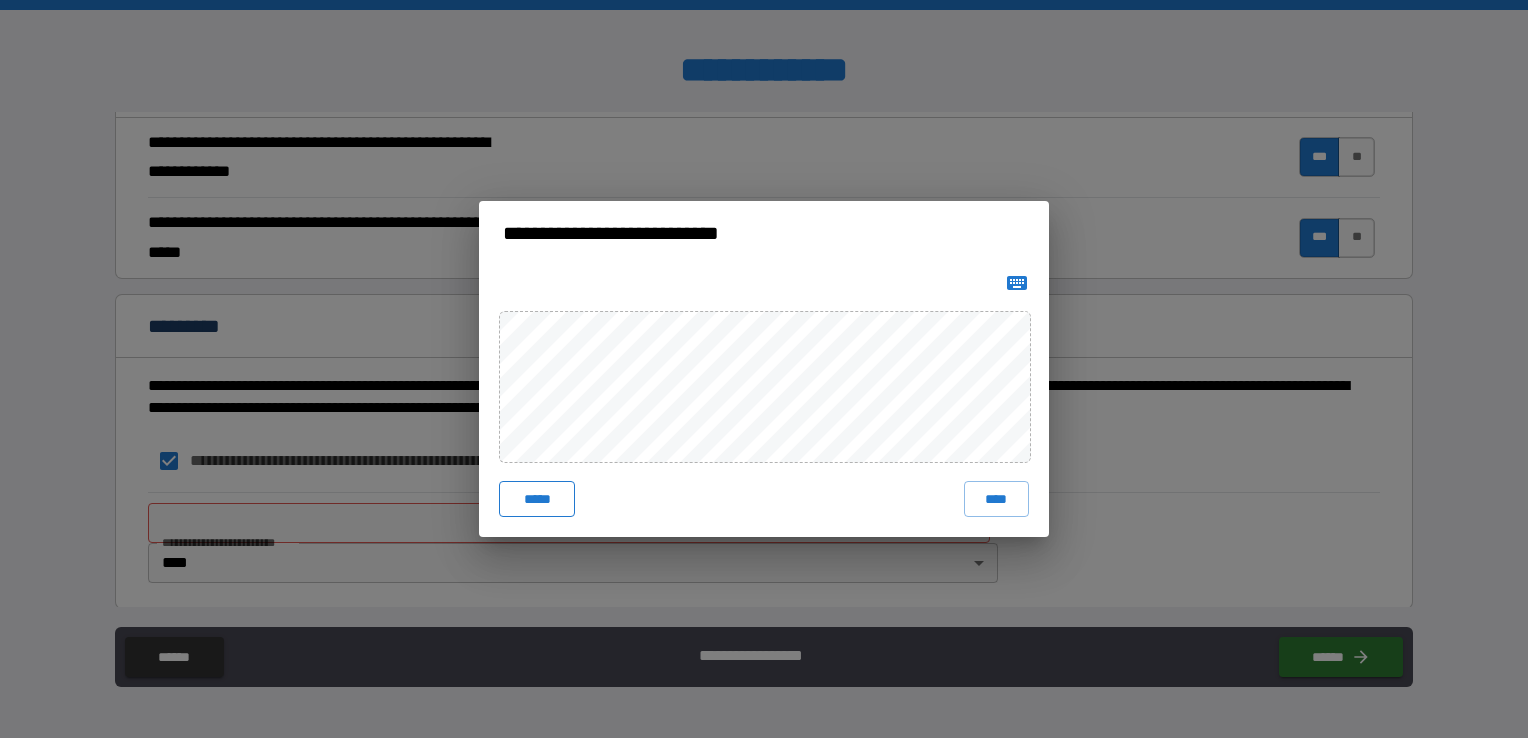 click on "*****" at bounding box center (537, 499) 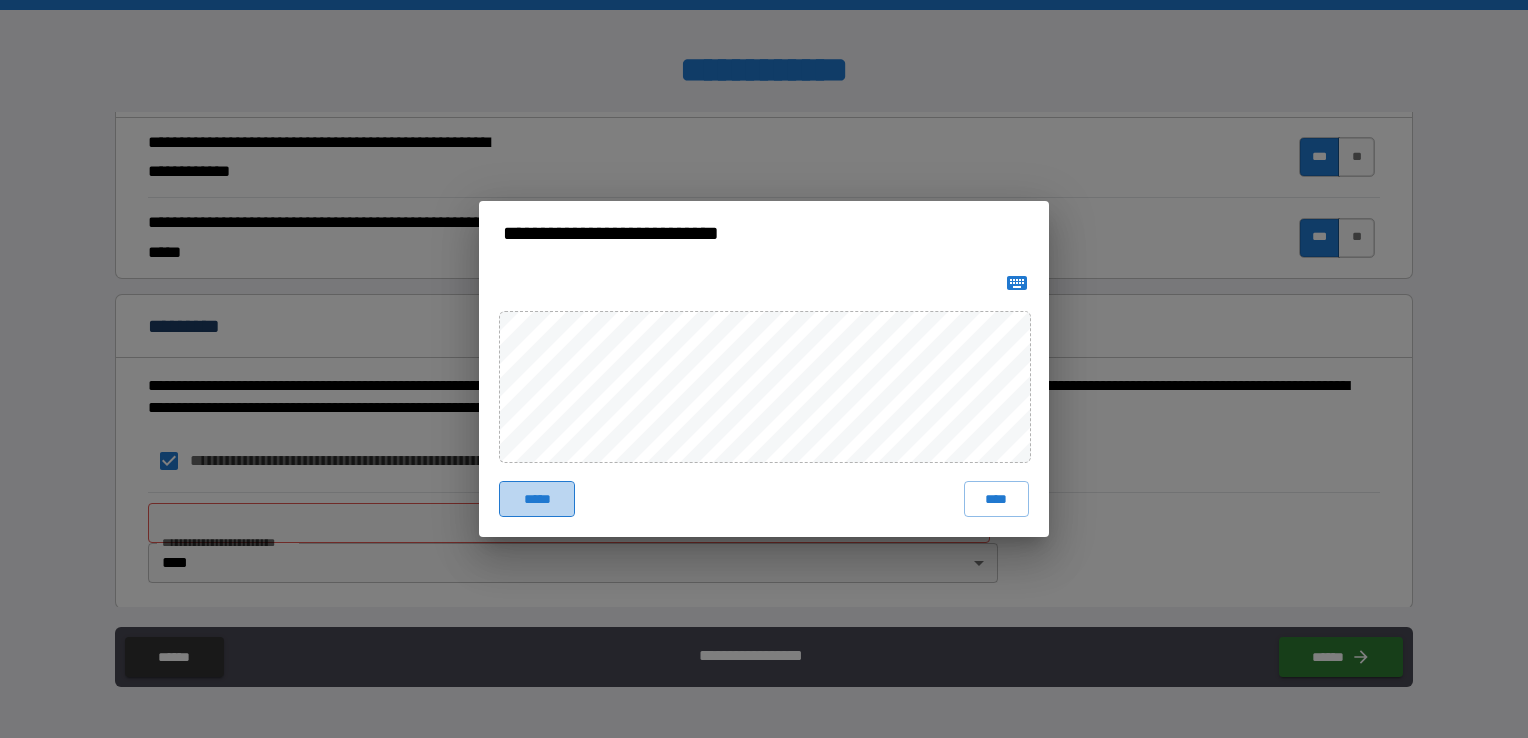 click on "*****" at bounding box center (537, 499) 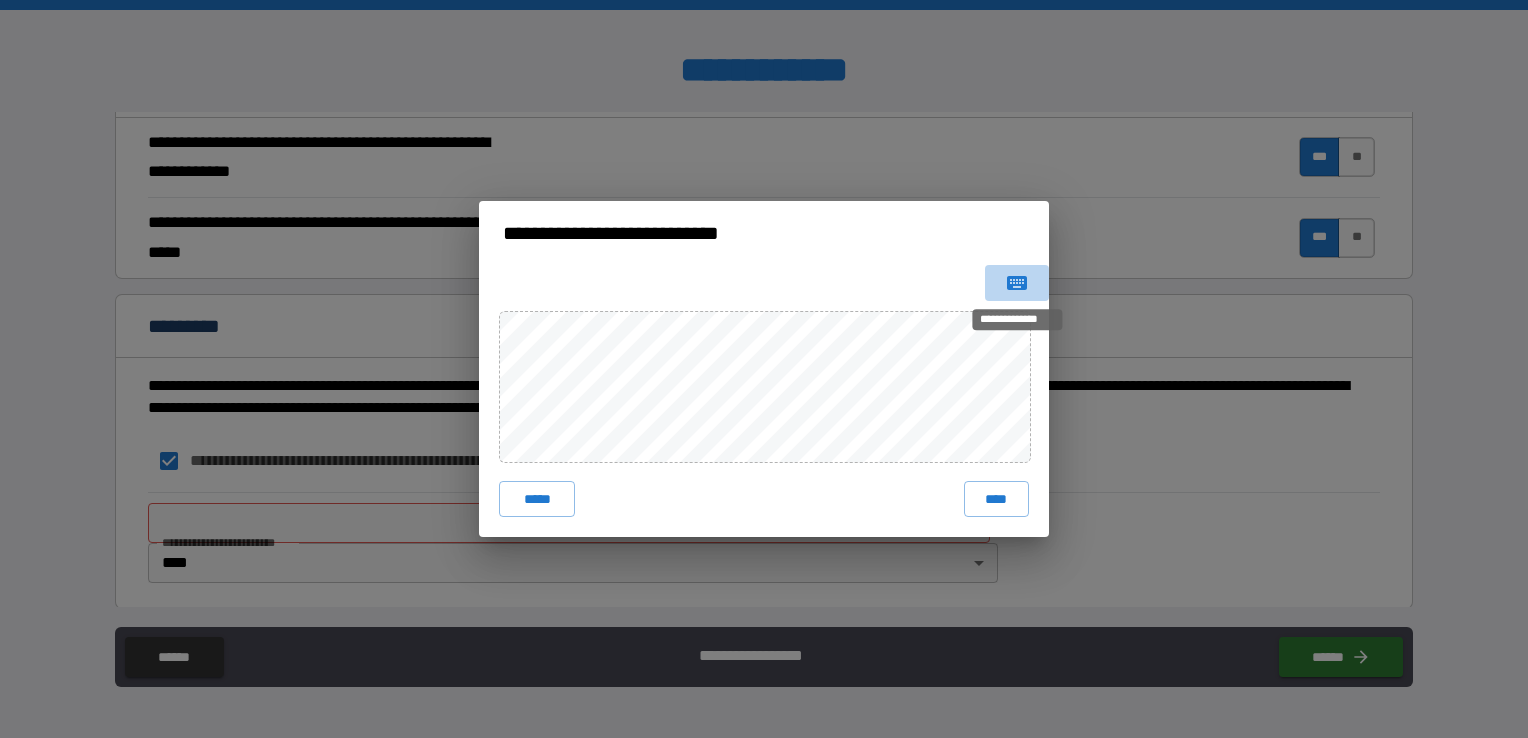 click 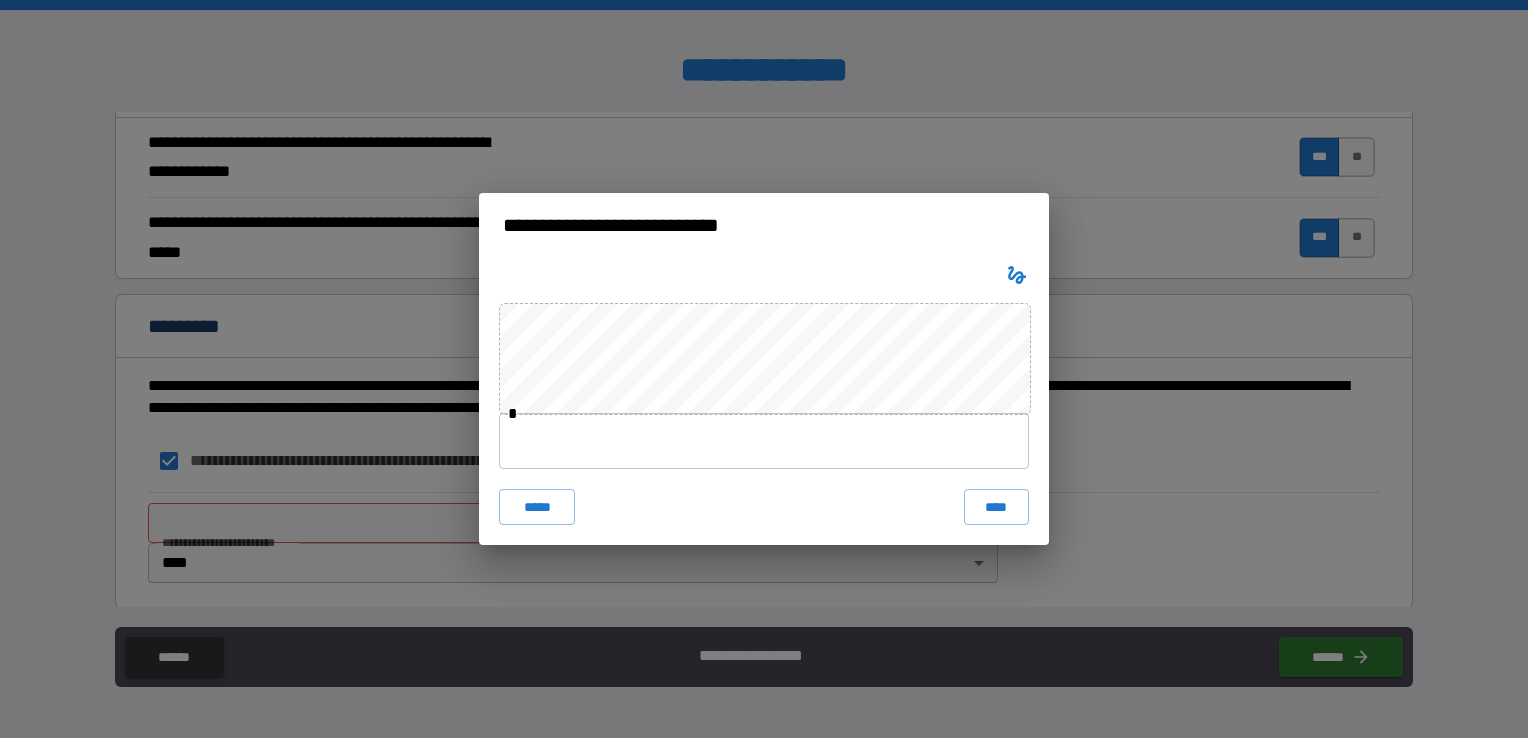 type 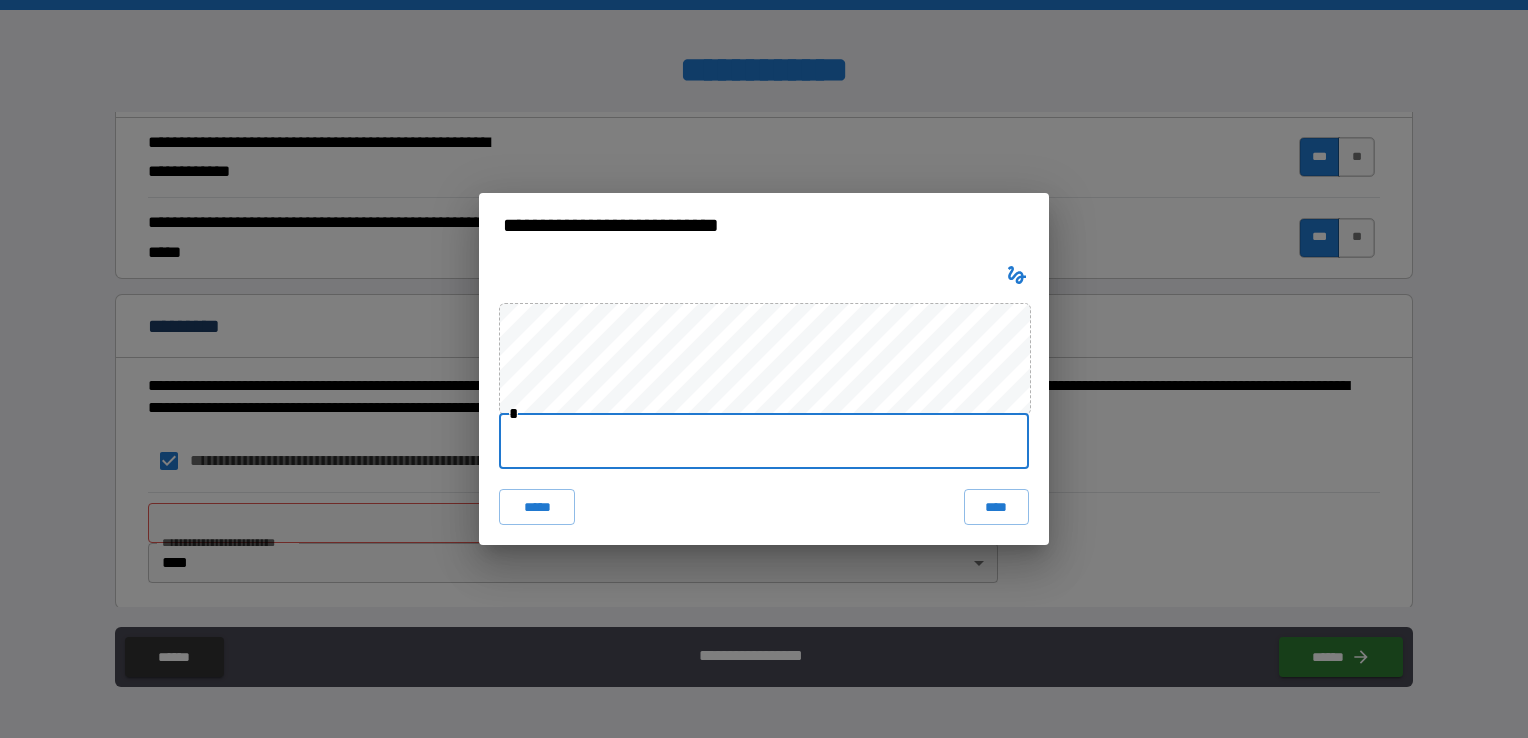 click at bounding box center [764, 441] 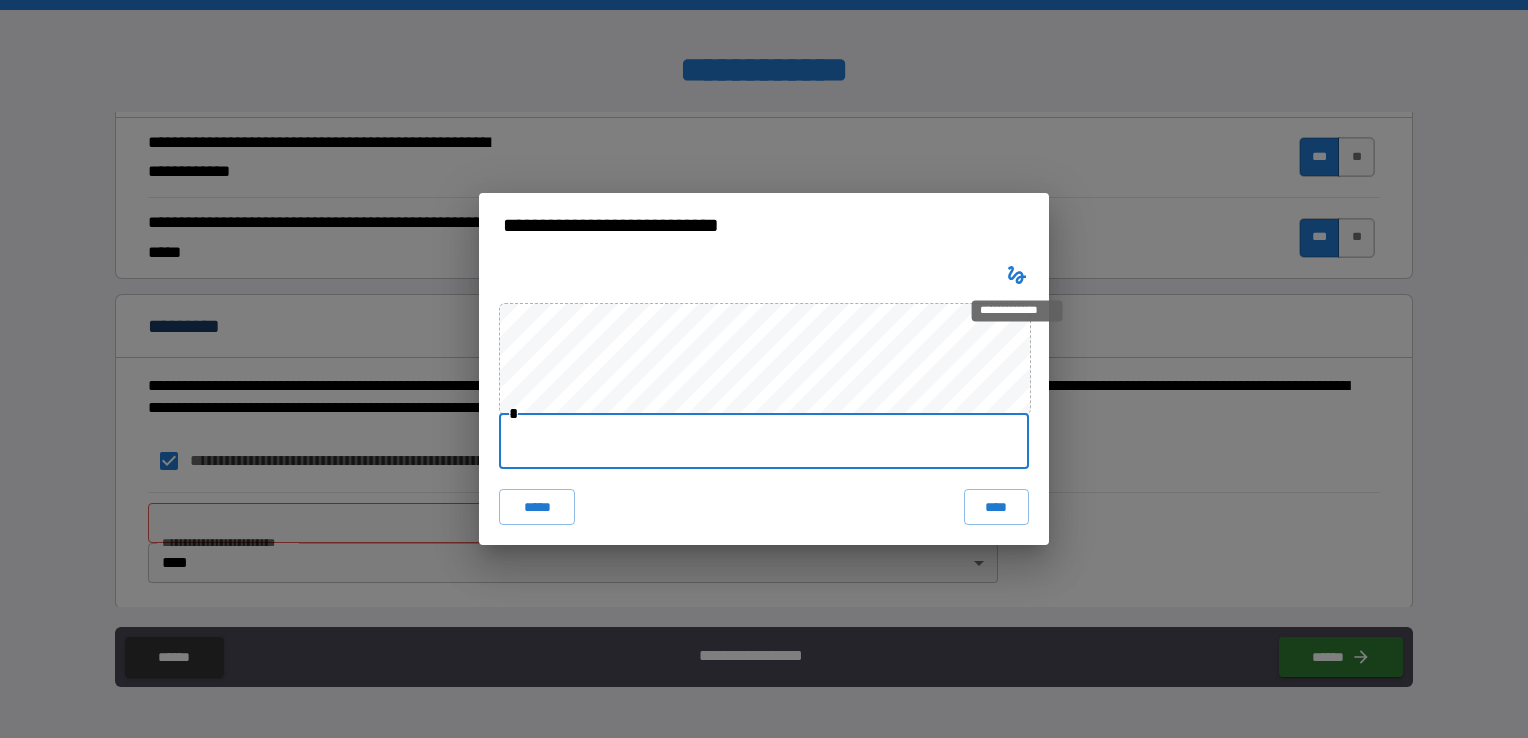 click 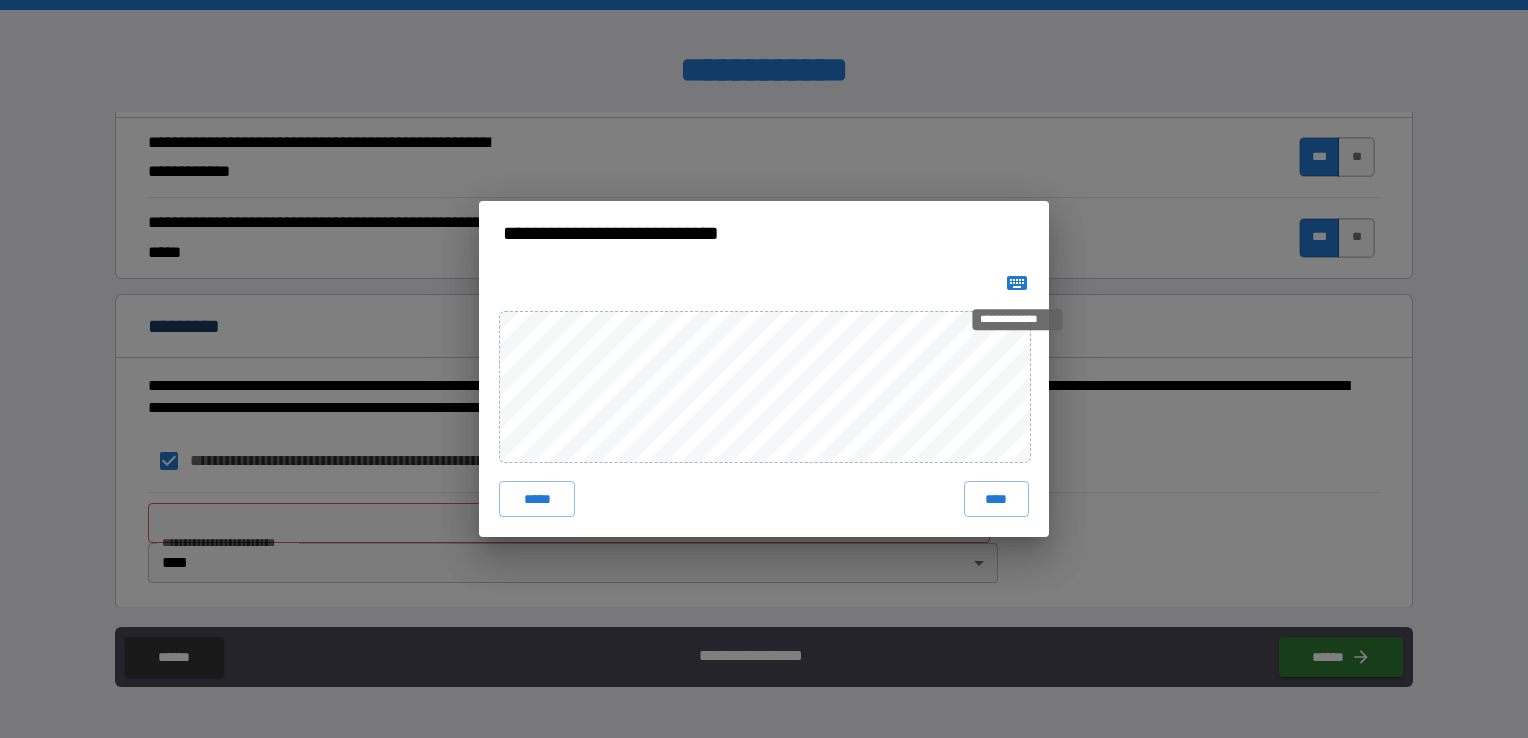 click 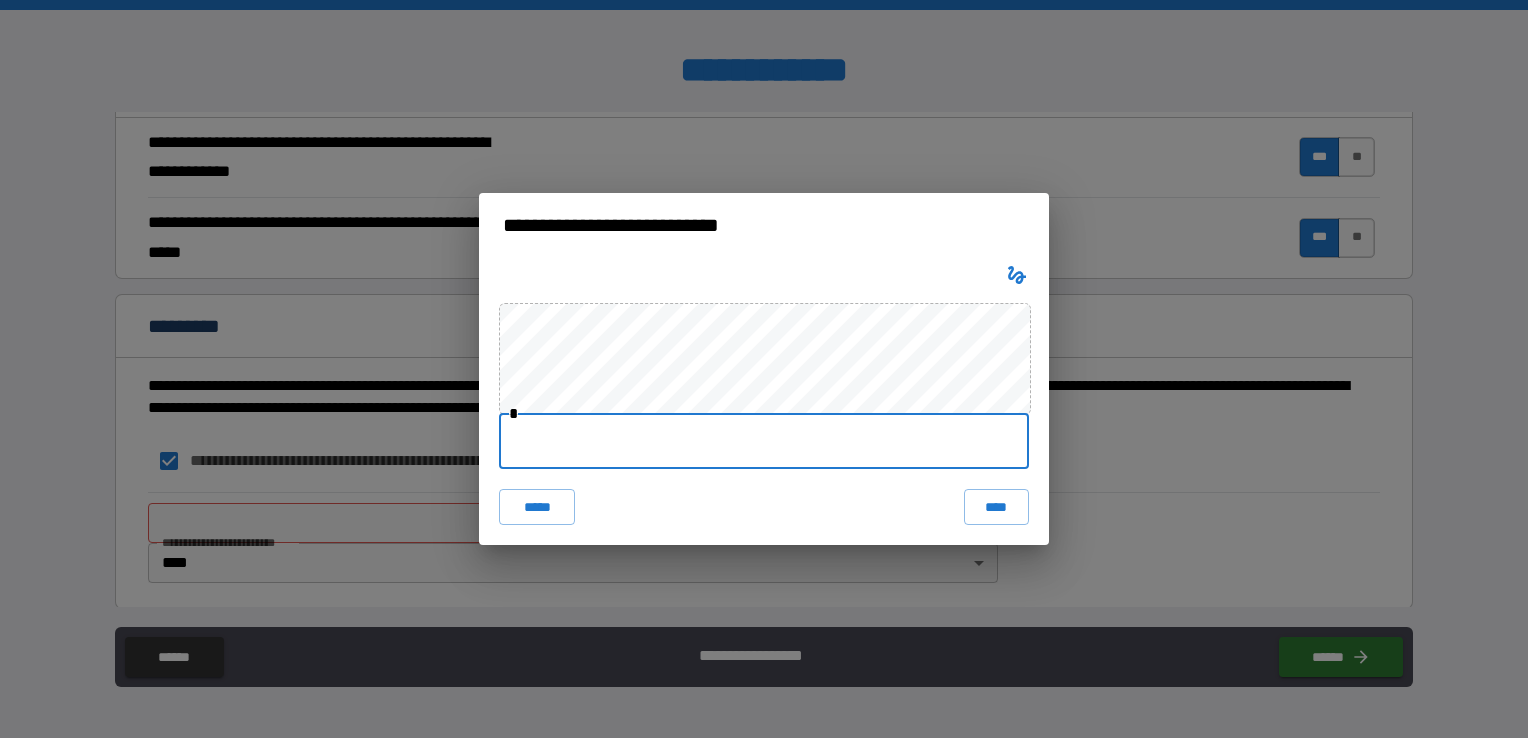click at bounding box center (764, 441) 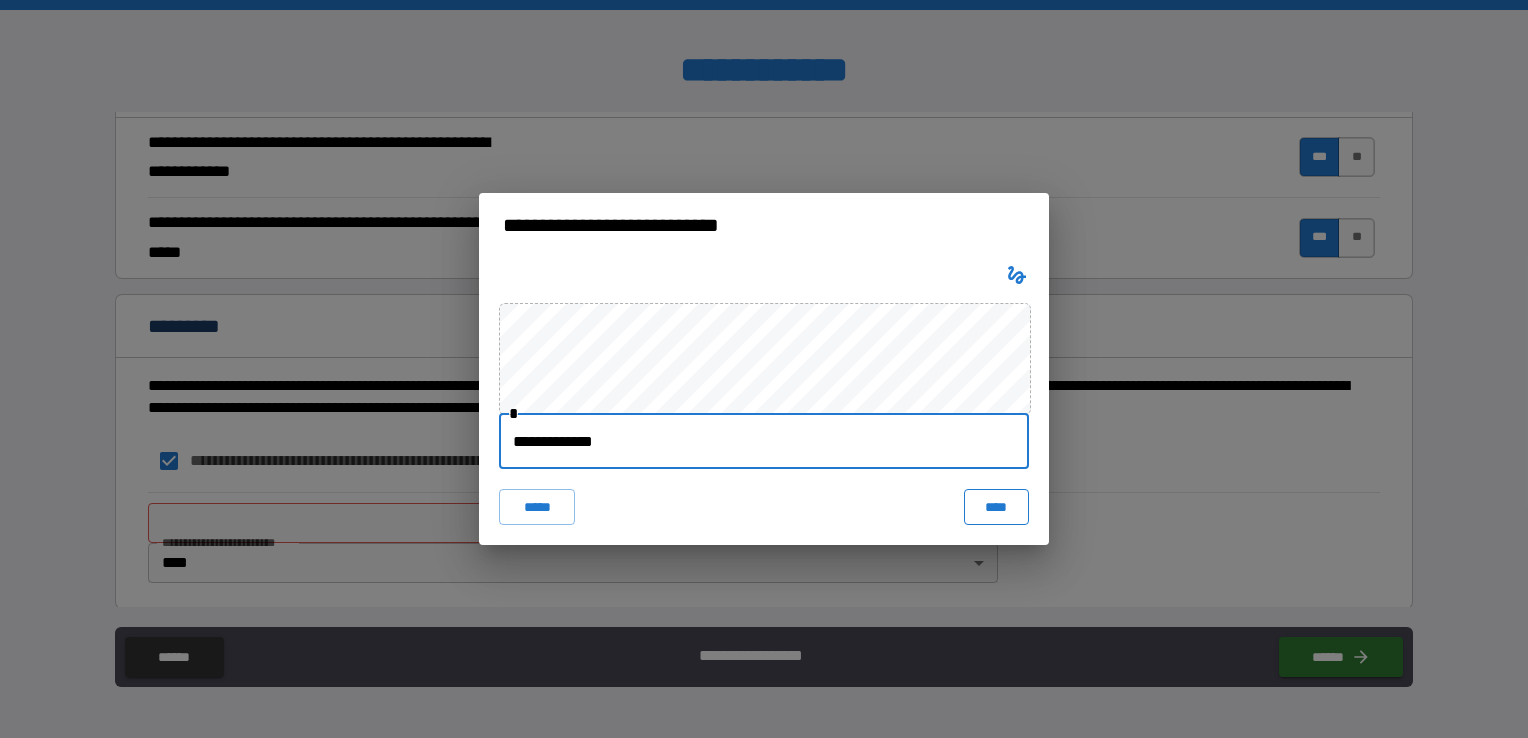 type on "**********" 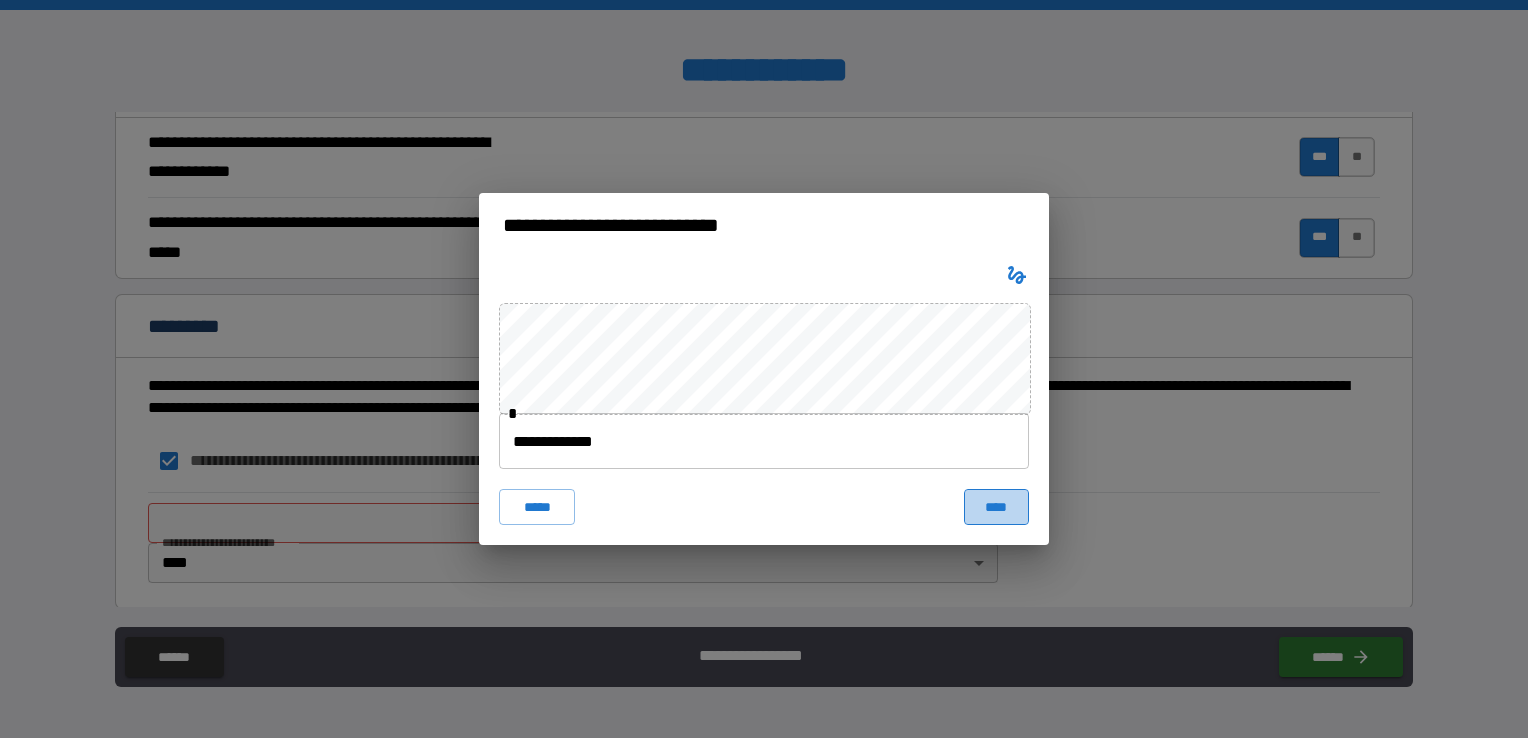 click on "****" at bounding box center (996, 507) 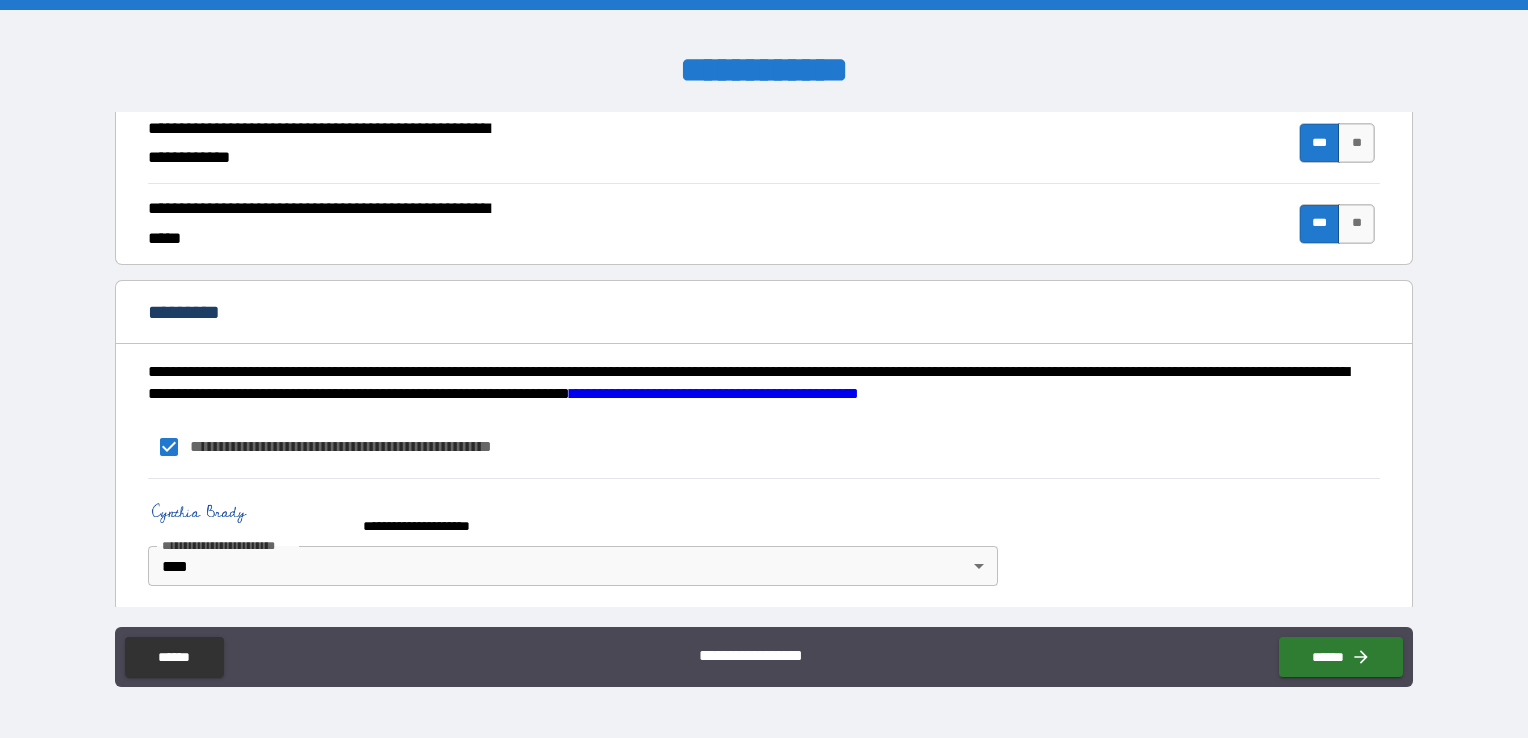 scroll, scrollTop: 1874, scrollLeft: 0, axis: vertical 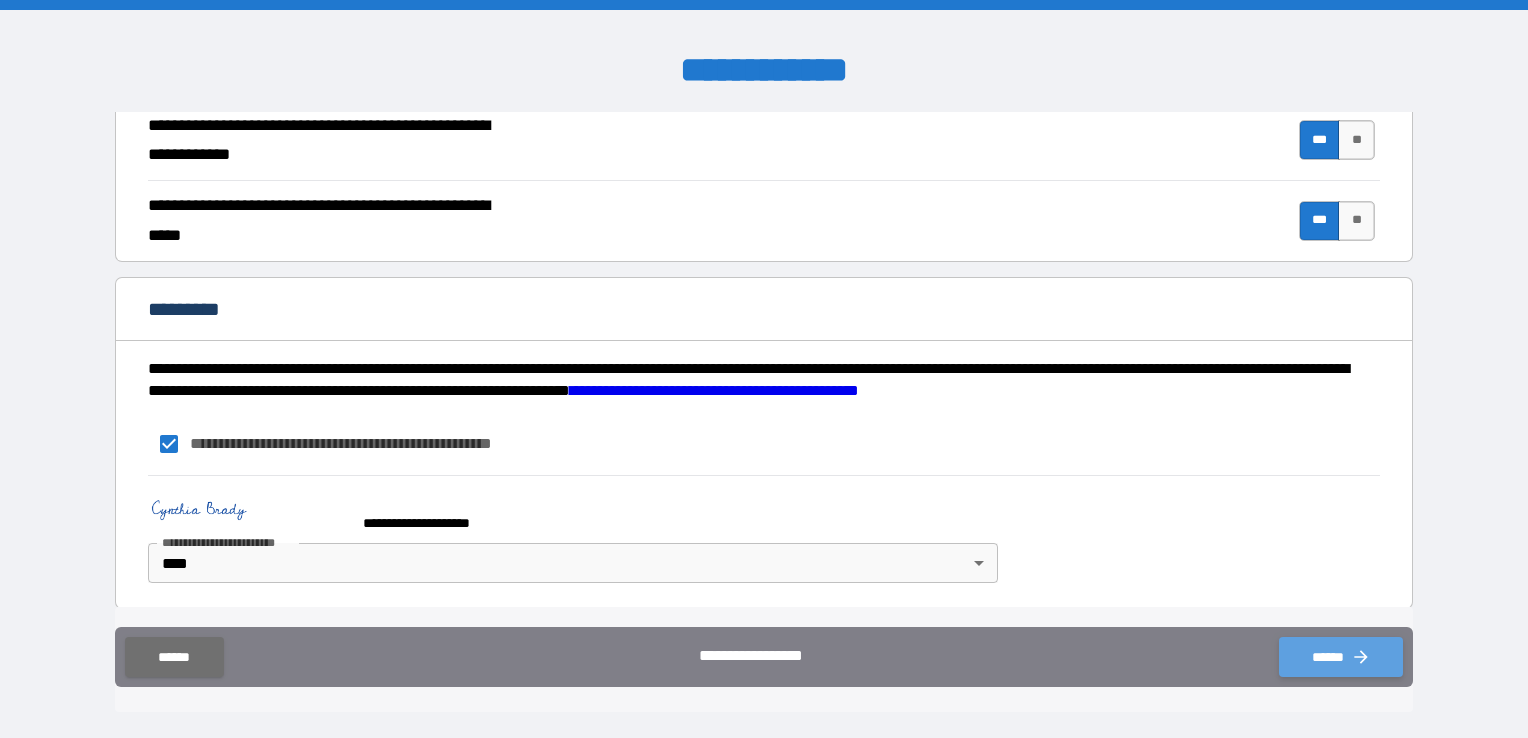 click on "******" at bounding box center (1341, 657) 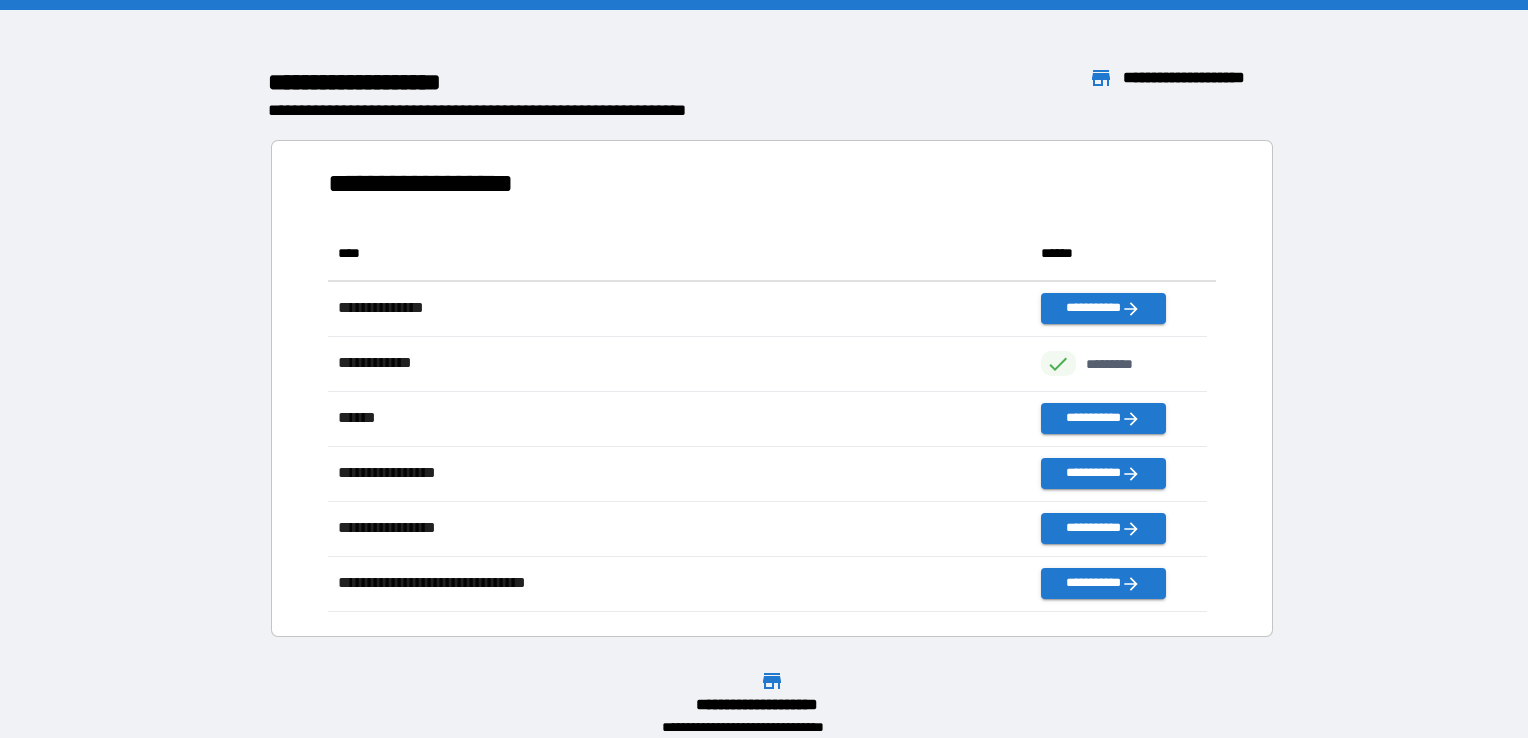 scroll, scrollTop: 16, scrollLeft: 16, axis: both 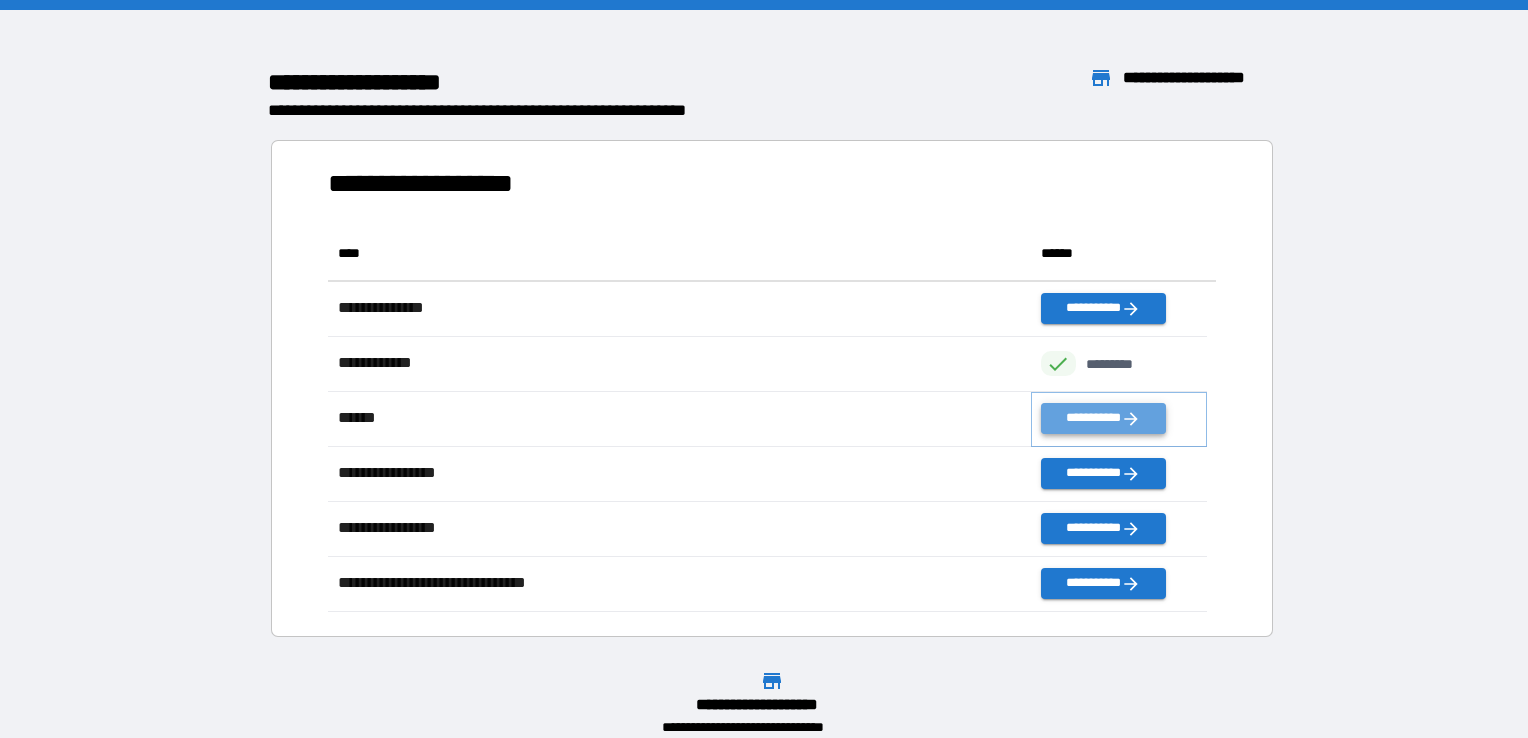 click on "**********" at bounding box center (1103, 418) 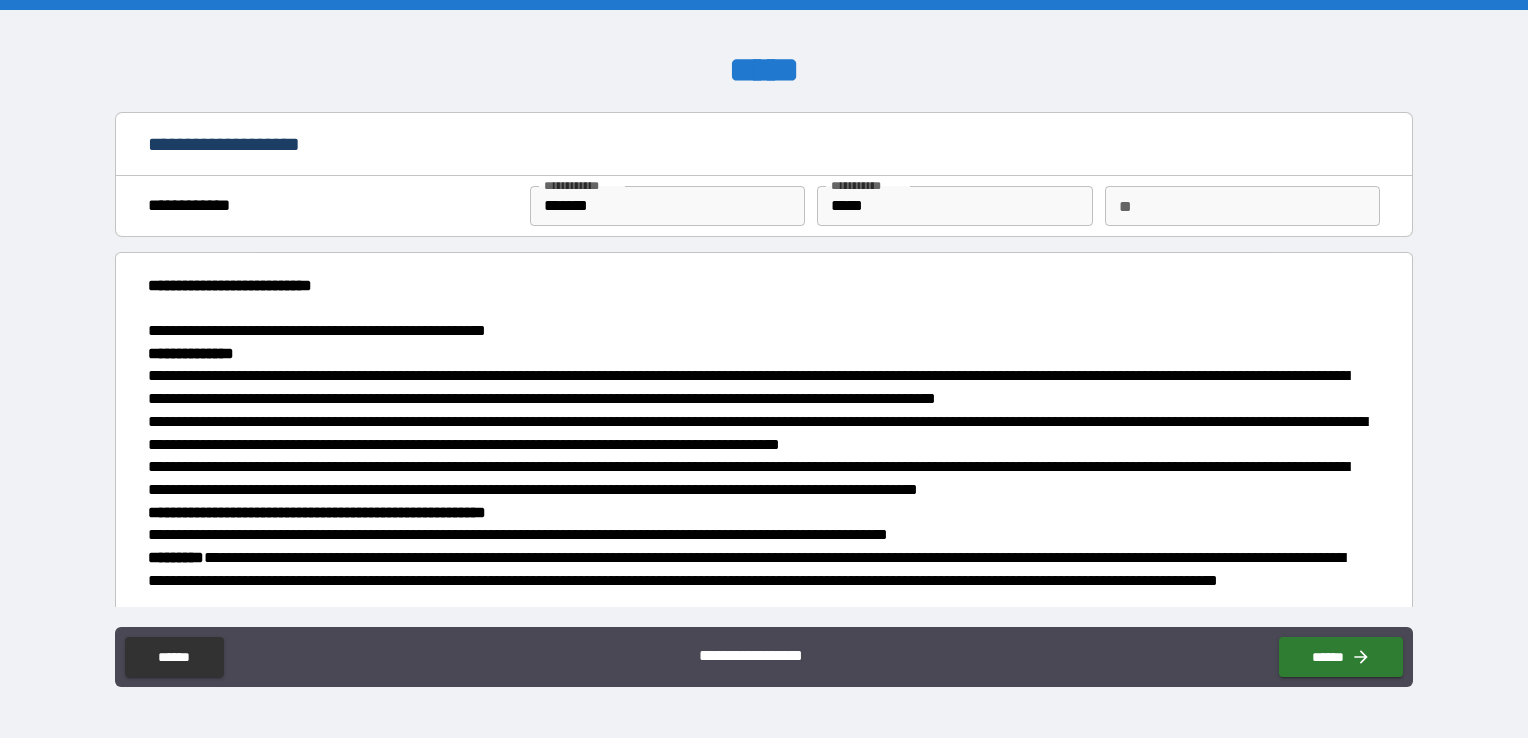 type on "*" 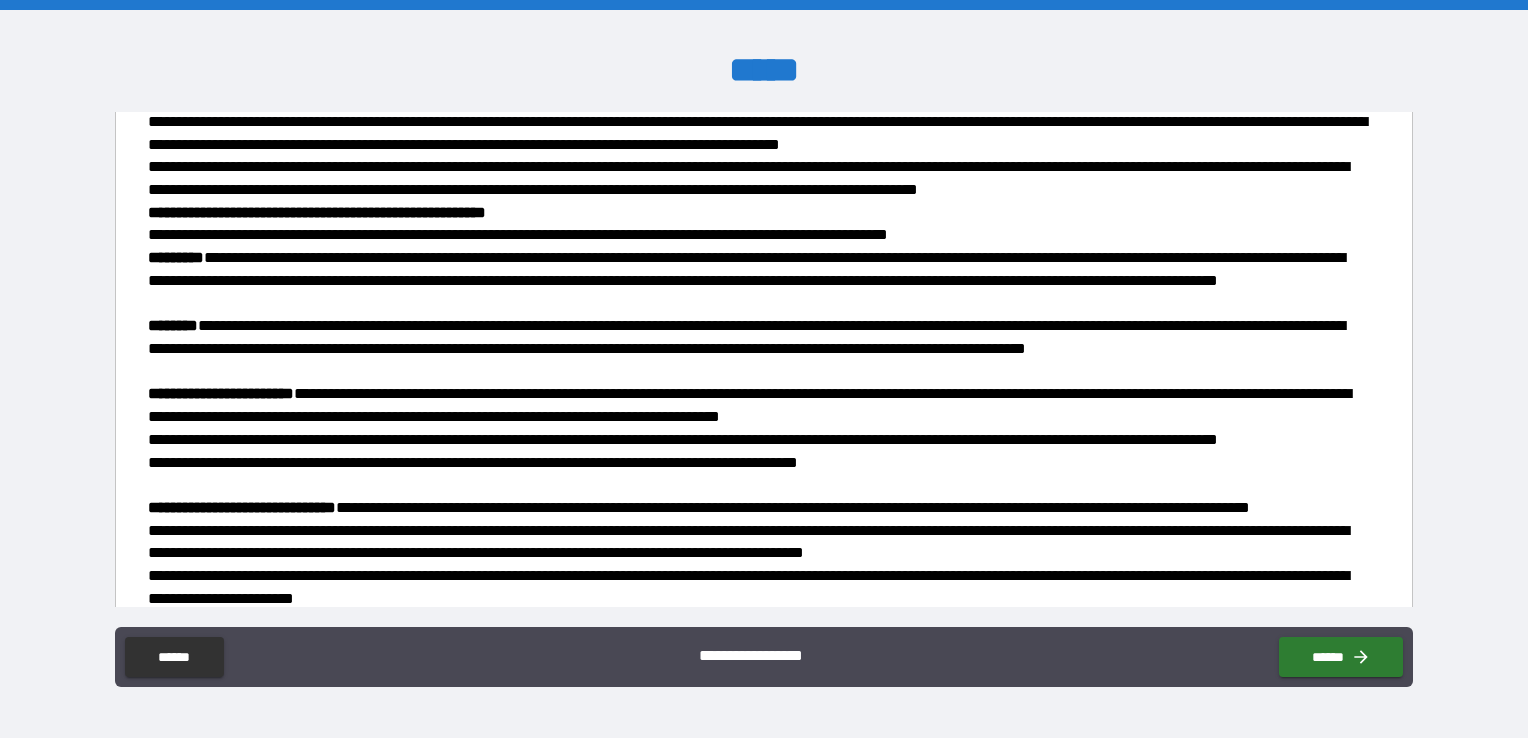 scroll, scrollTop: 0, scrollLeft: 0, axis: both 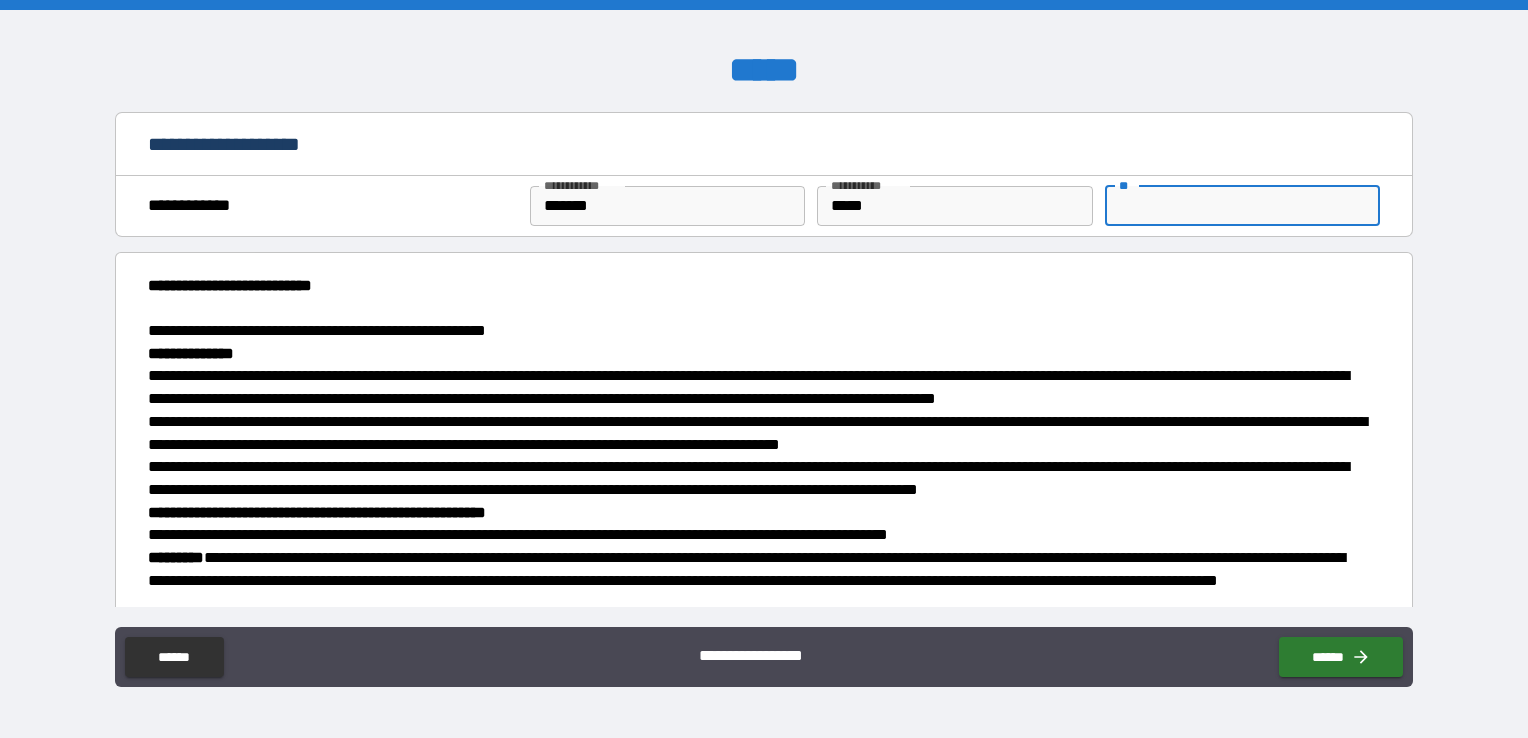 click on "**" at bounding box center (1242, 206) 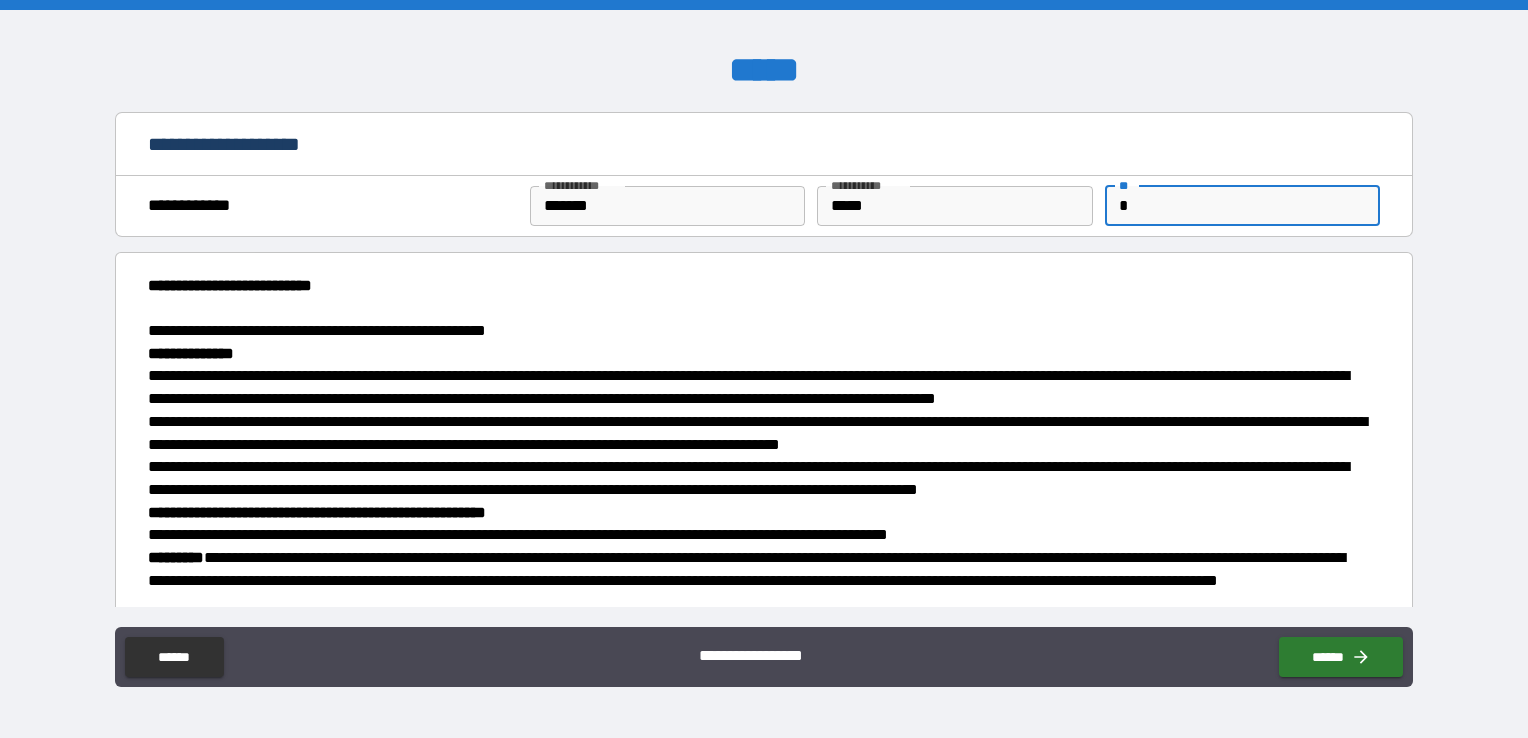 type on "*" 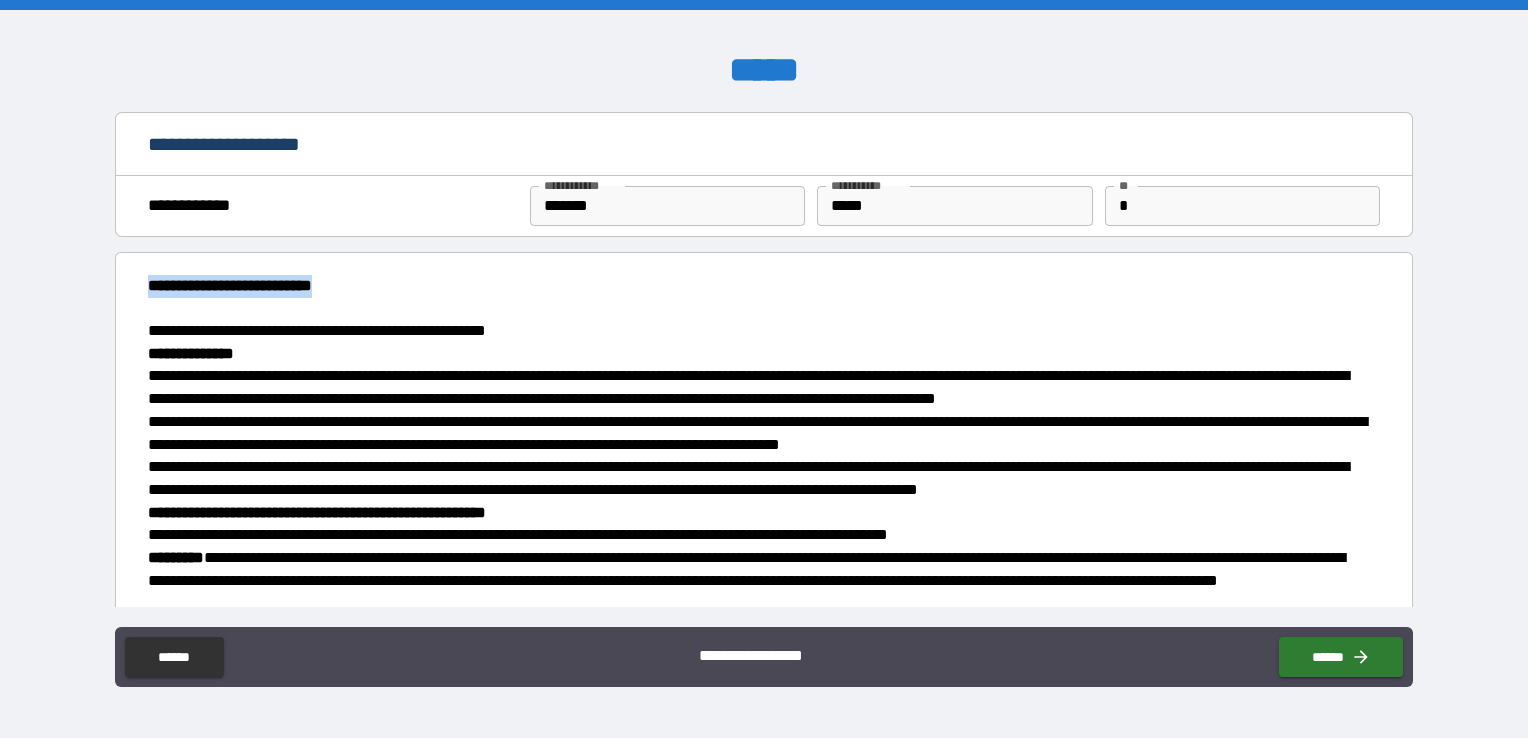 click on "**********" at bounding box center [764, 359] 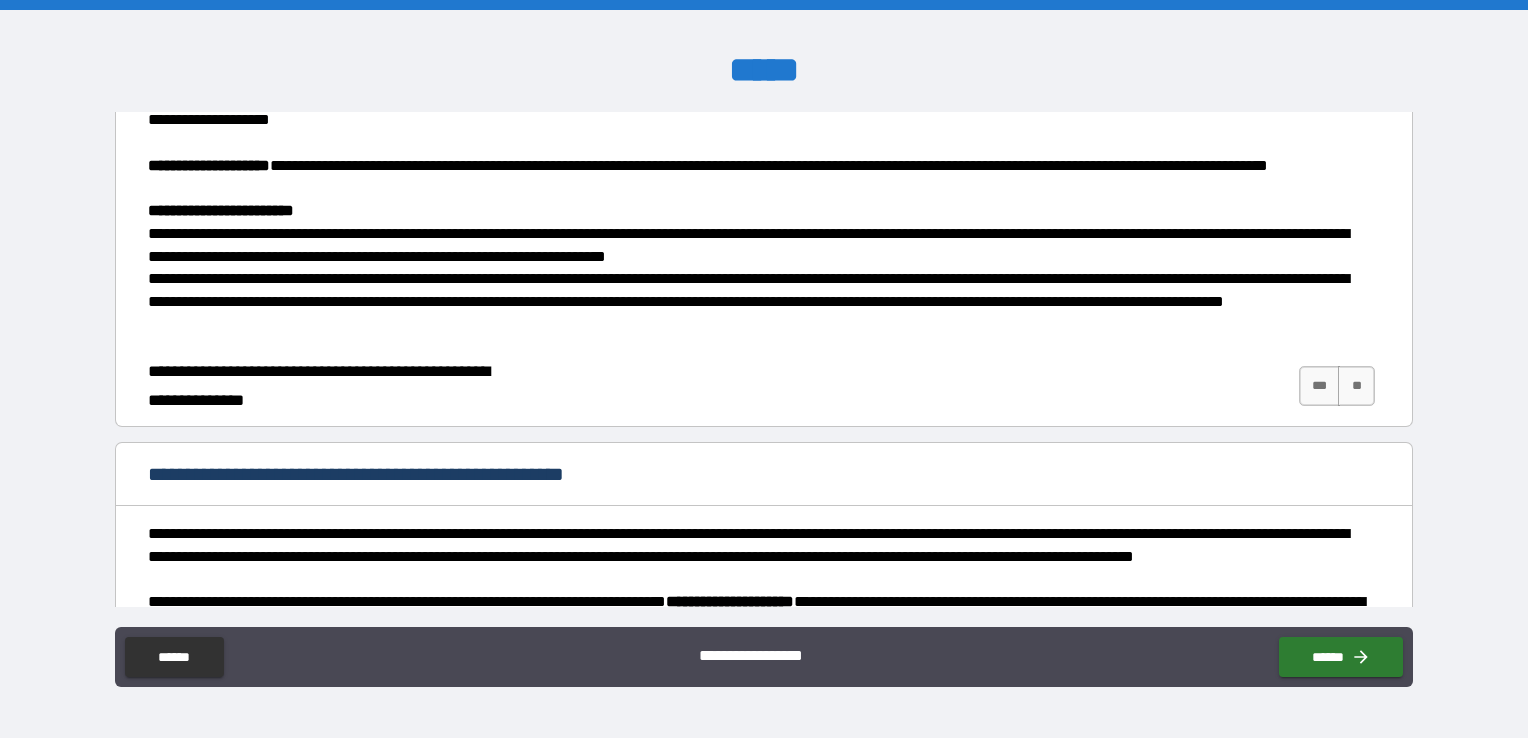 scroll, scrollTop: 2400, scrollLeft: 0, axis: vertical 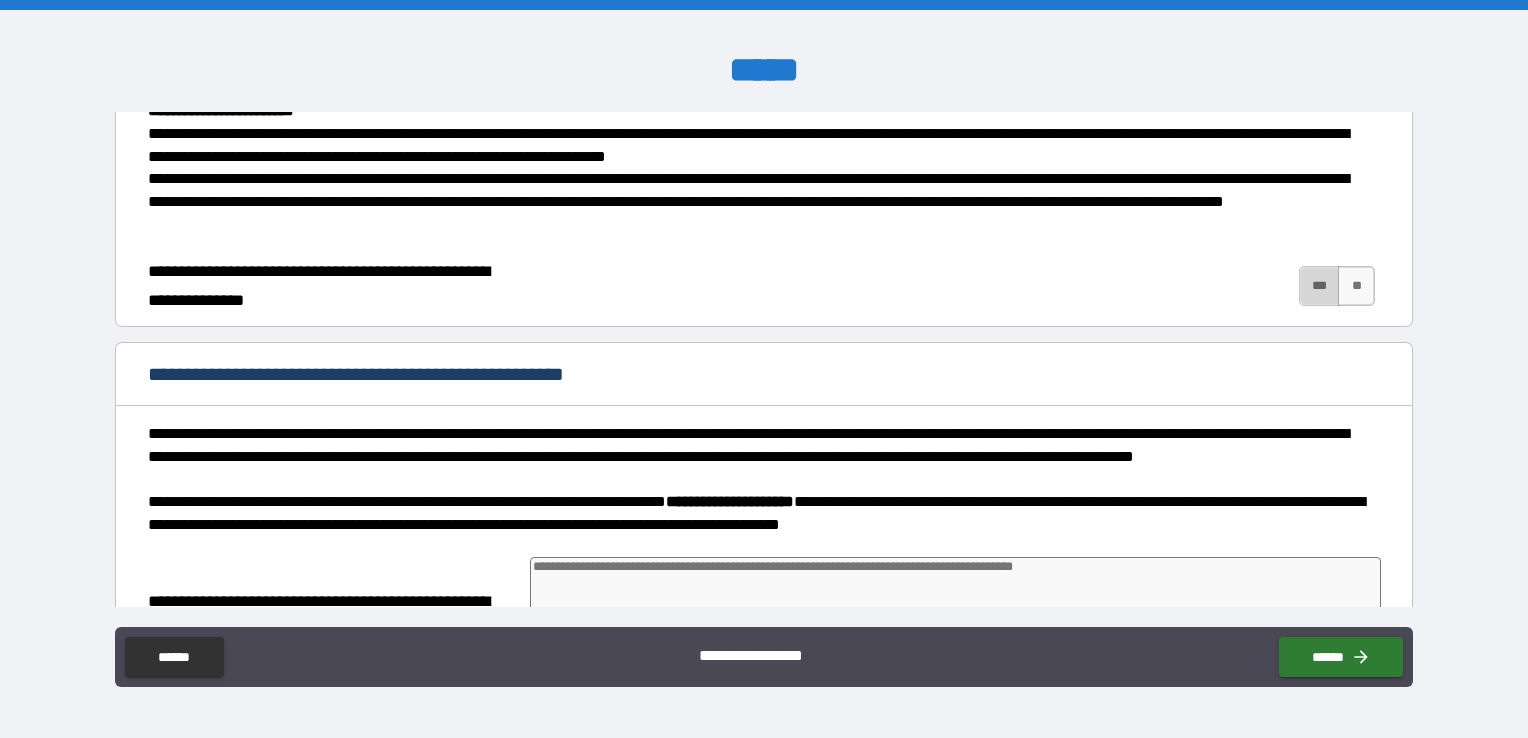 click on "***" at bounding box center (1320, 286) 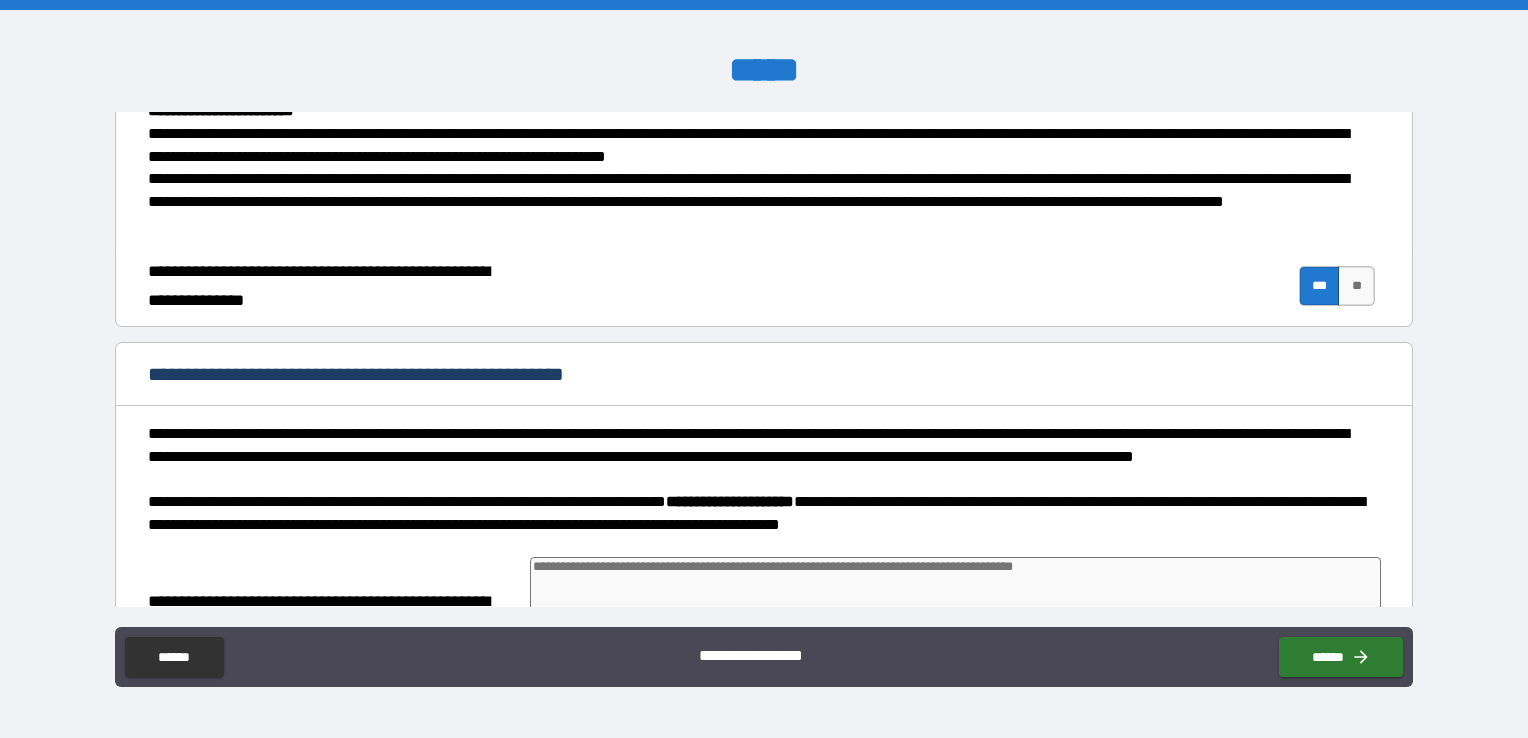 type on "*" 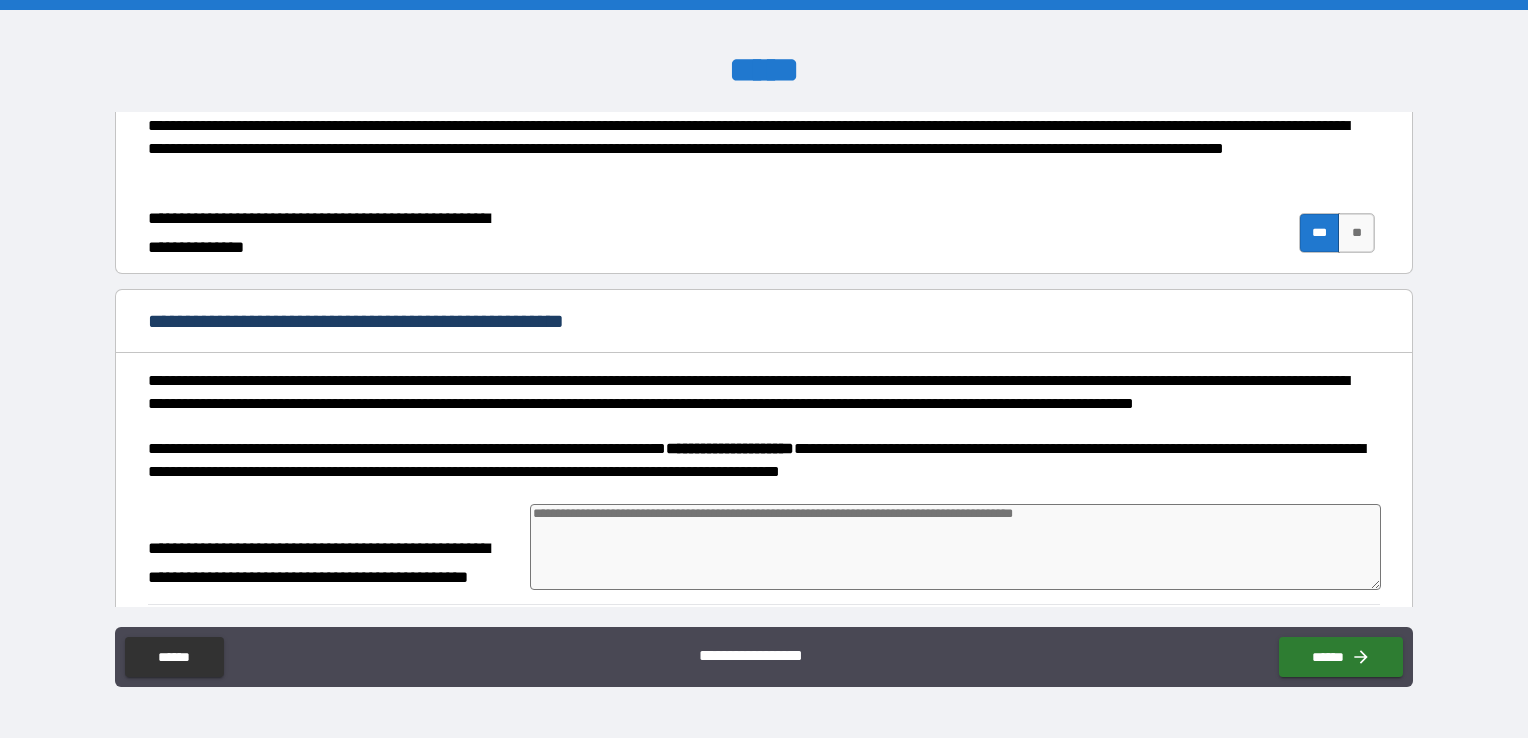 scroll, scrollTop: 2500, scrollLeft: 0, axis: vertical 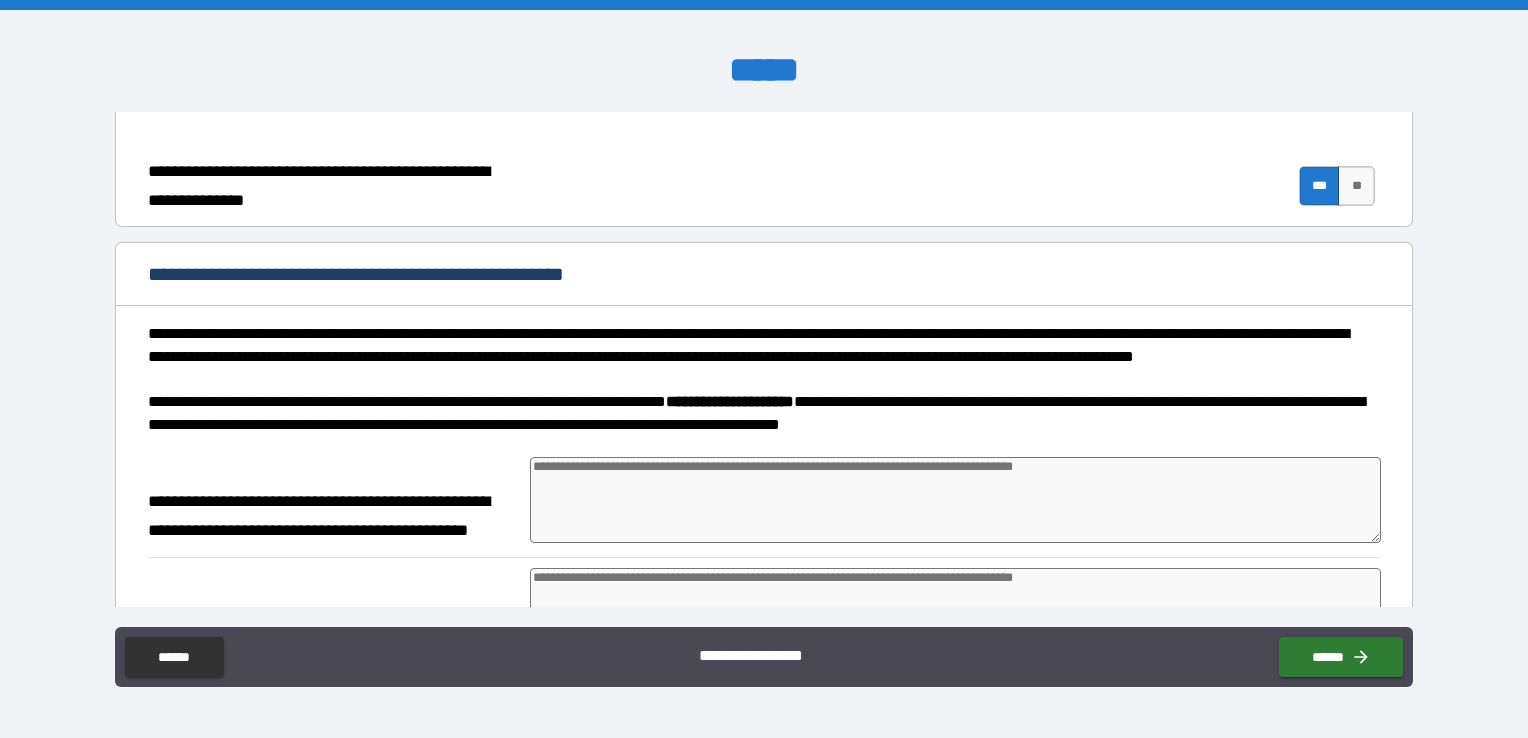 click at bounding box center (955, 500) 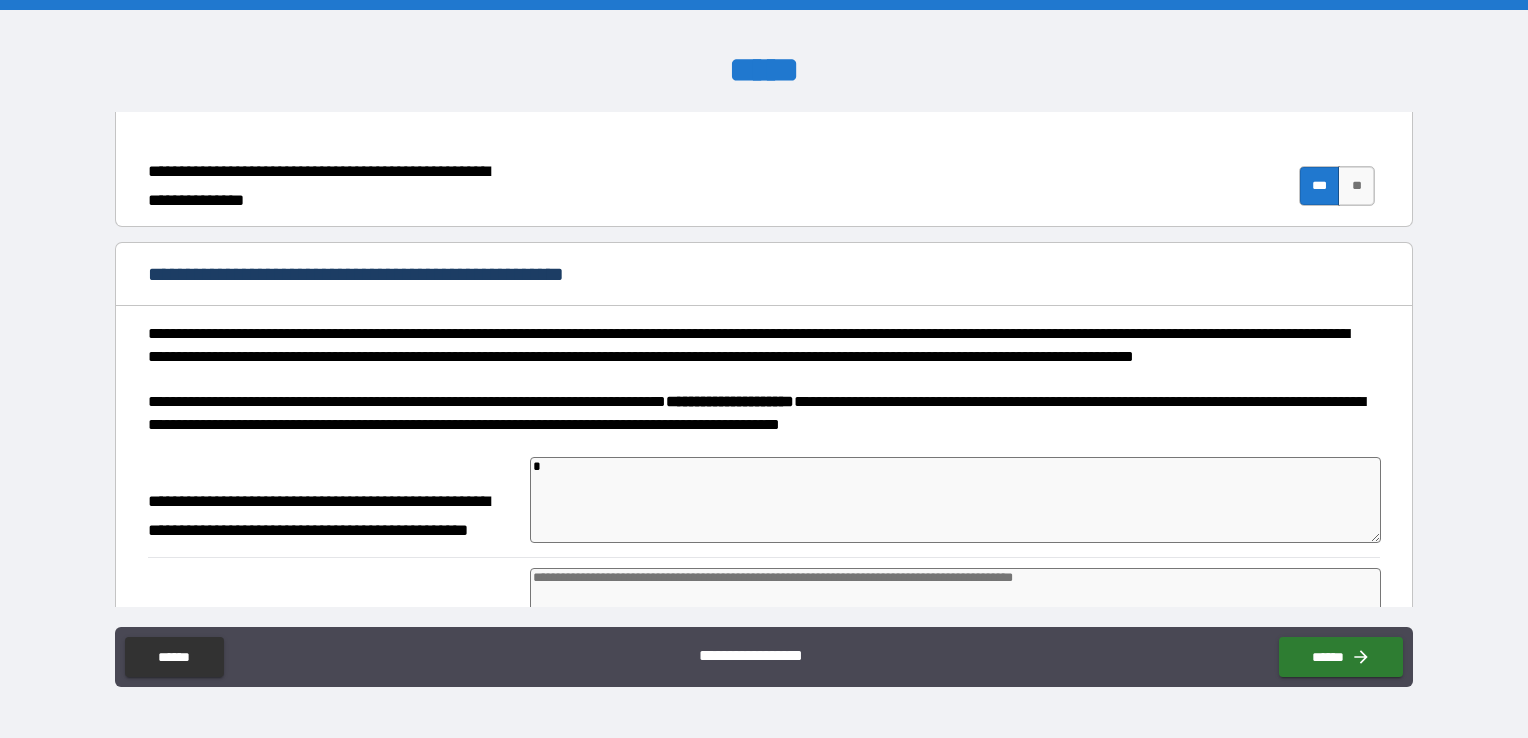 type on "*" 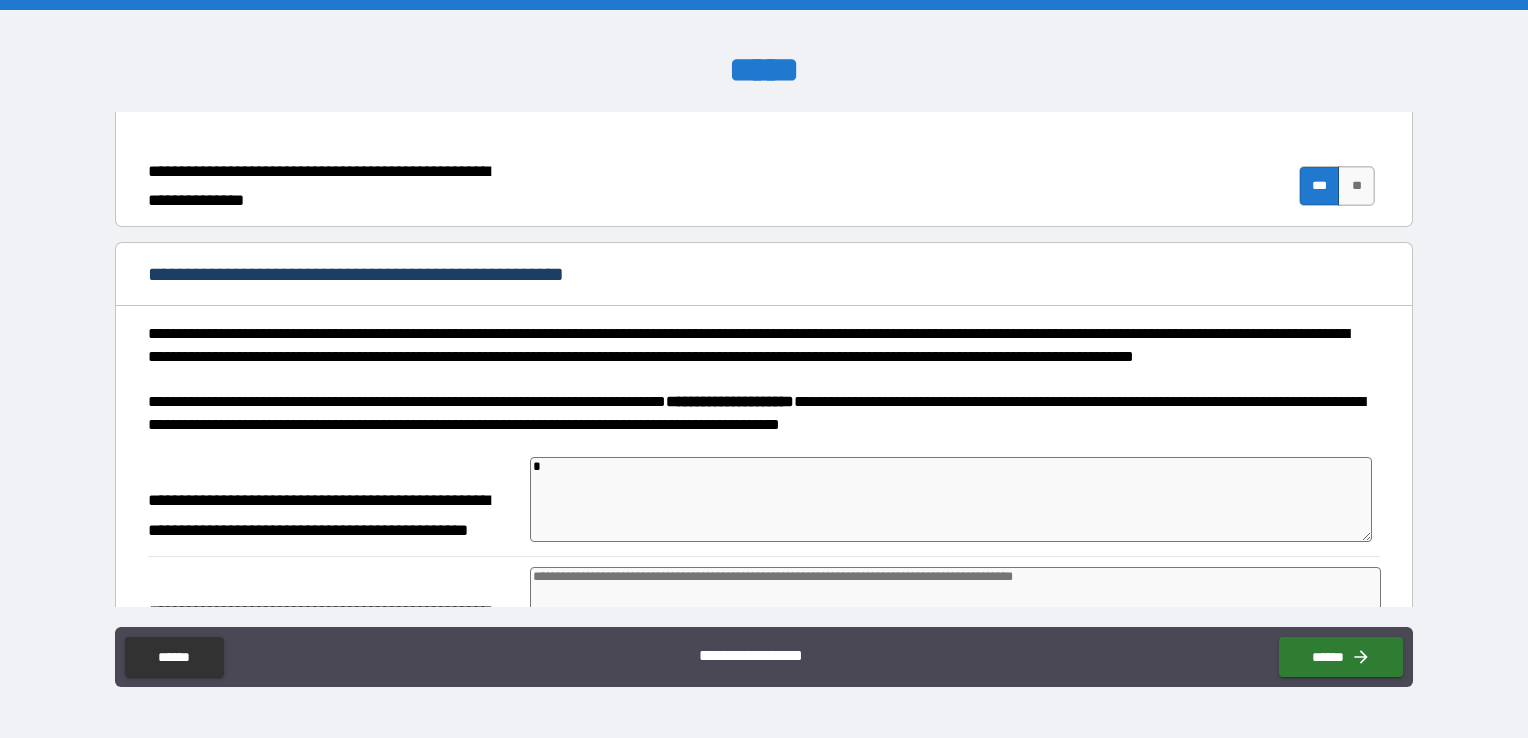 type on "**" 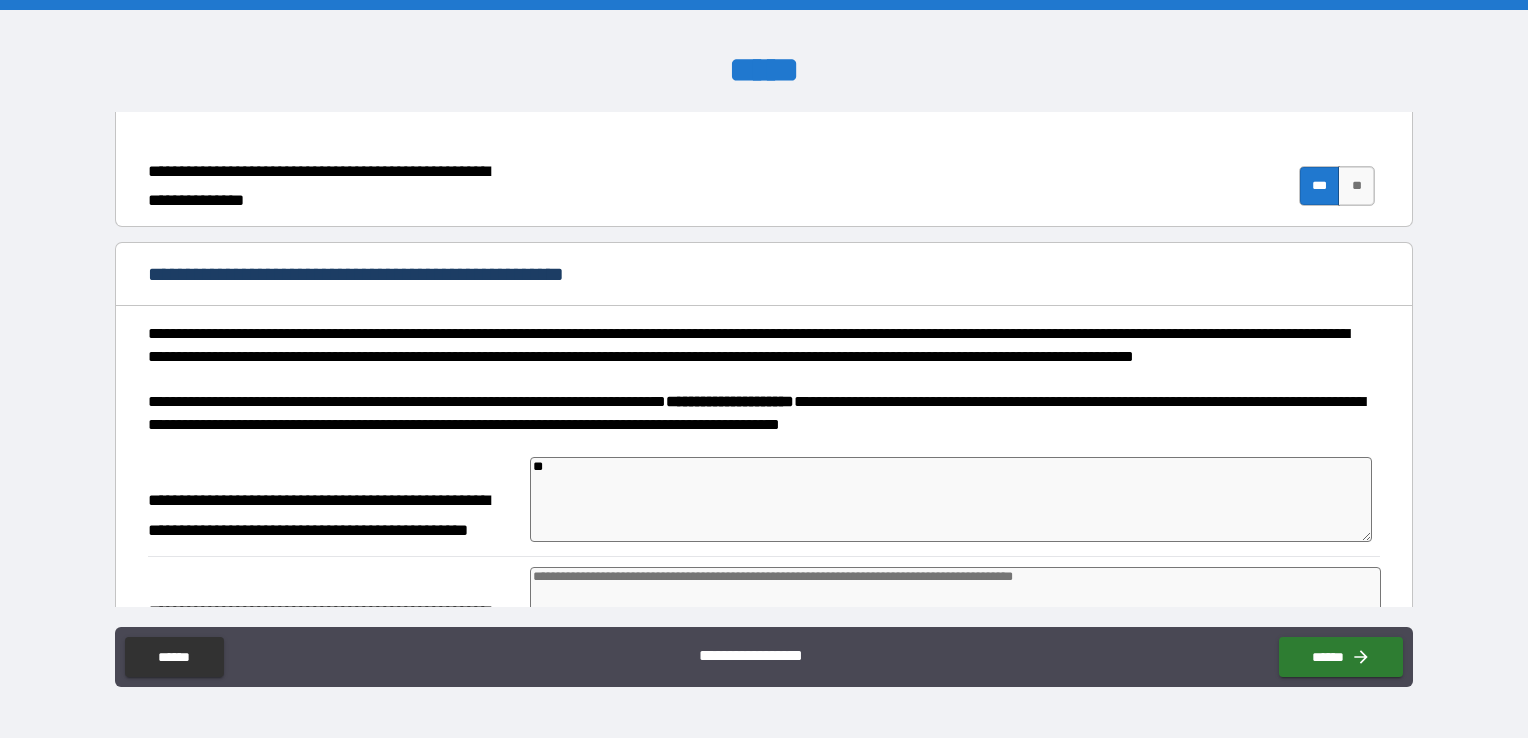 type on "*" 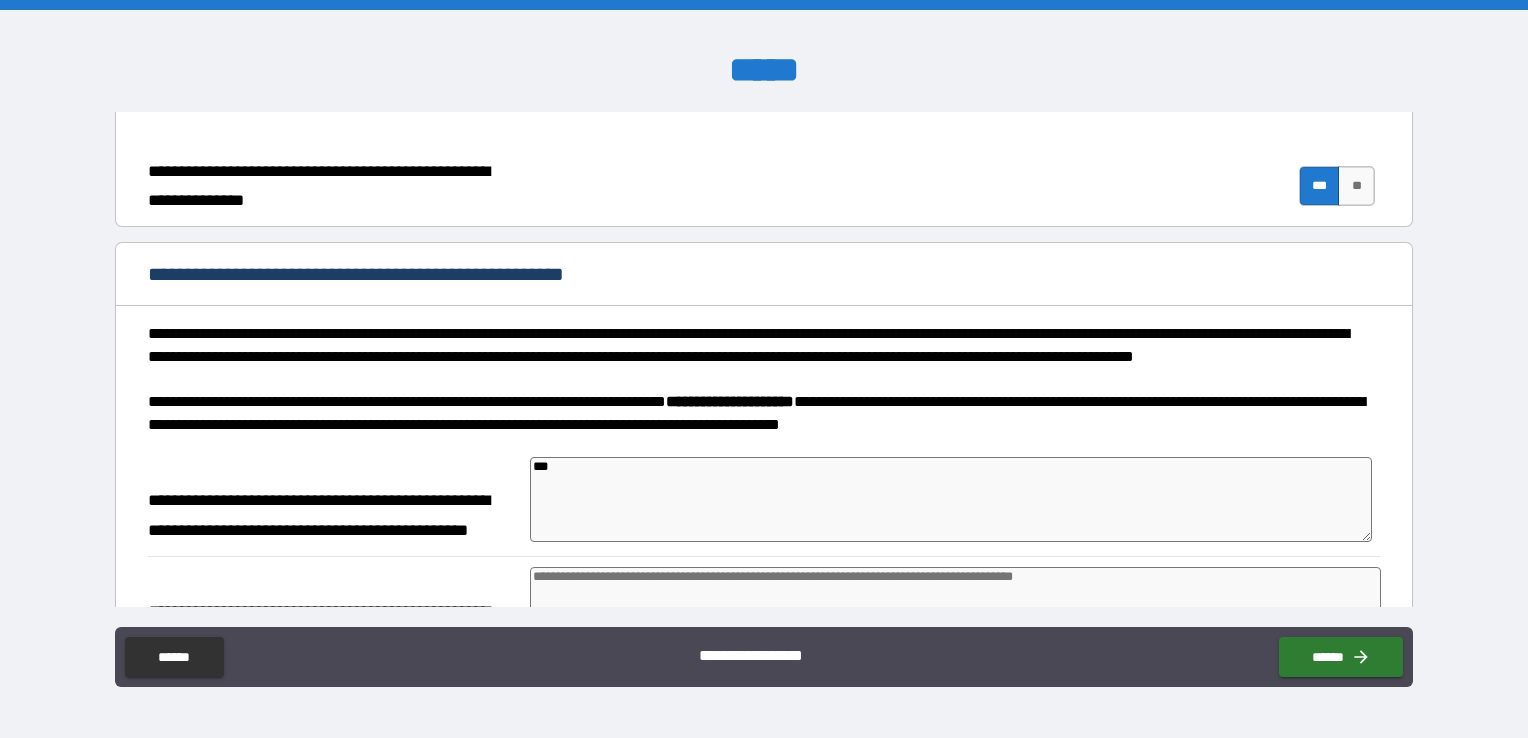 type on "****" 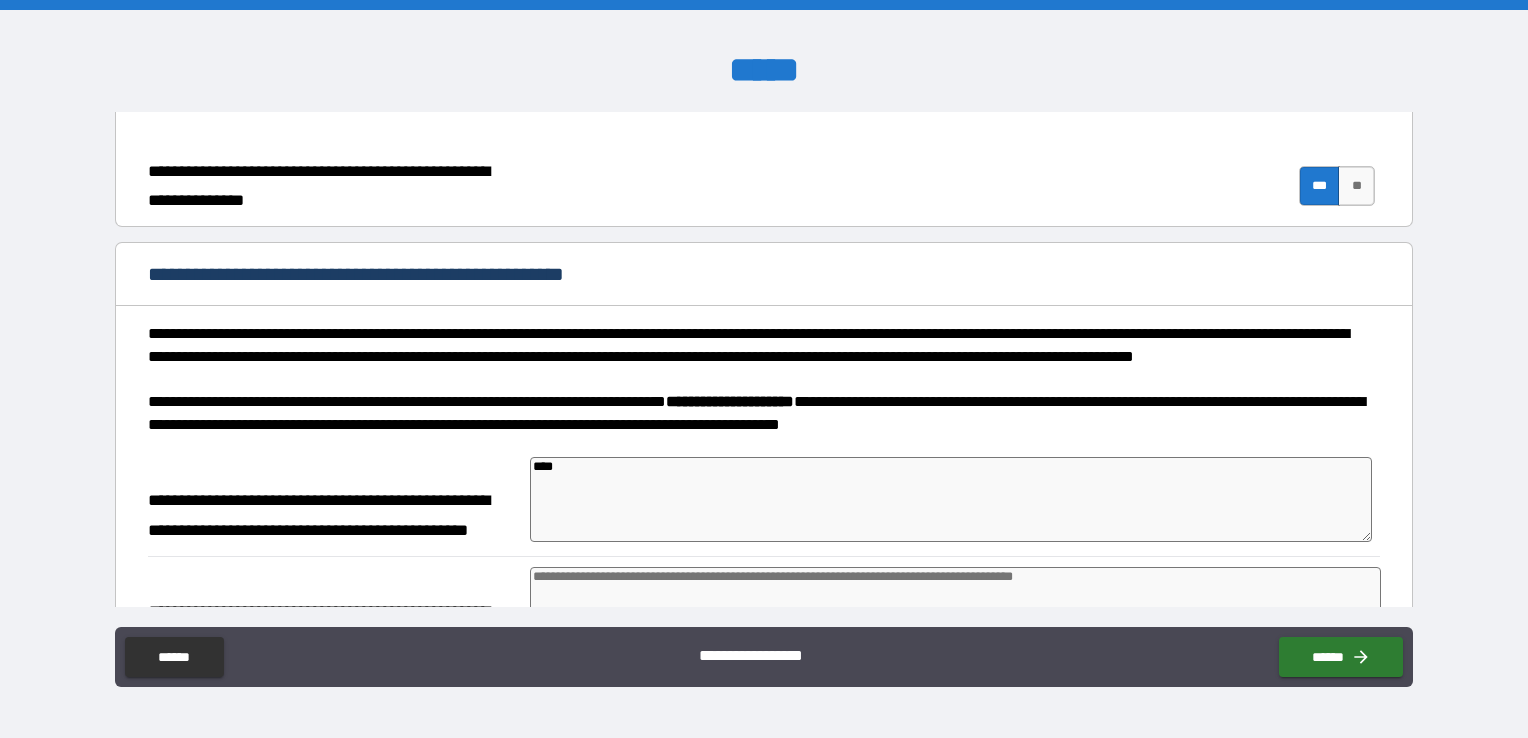 type on "*" 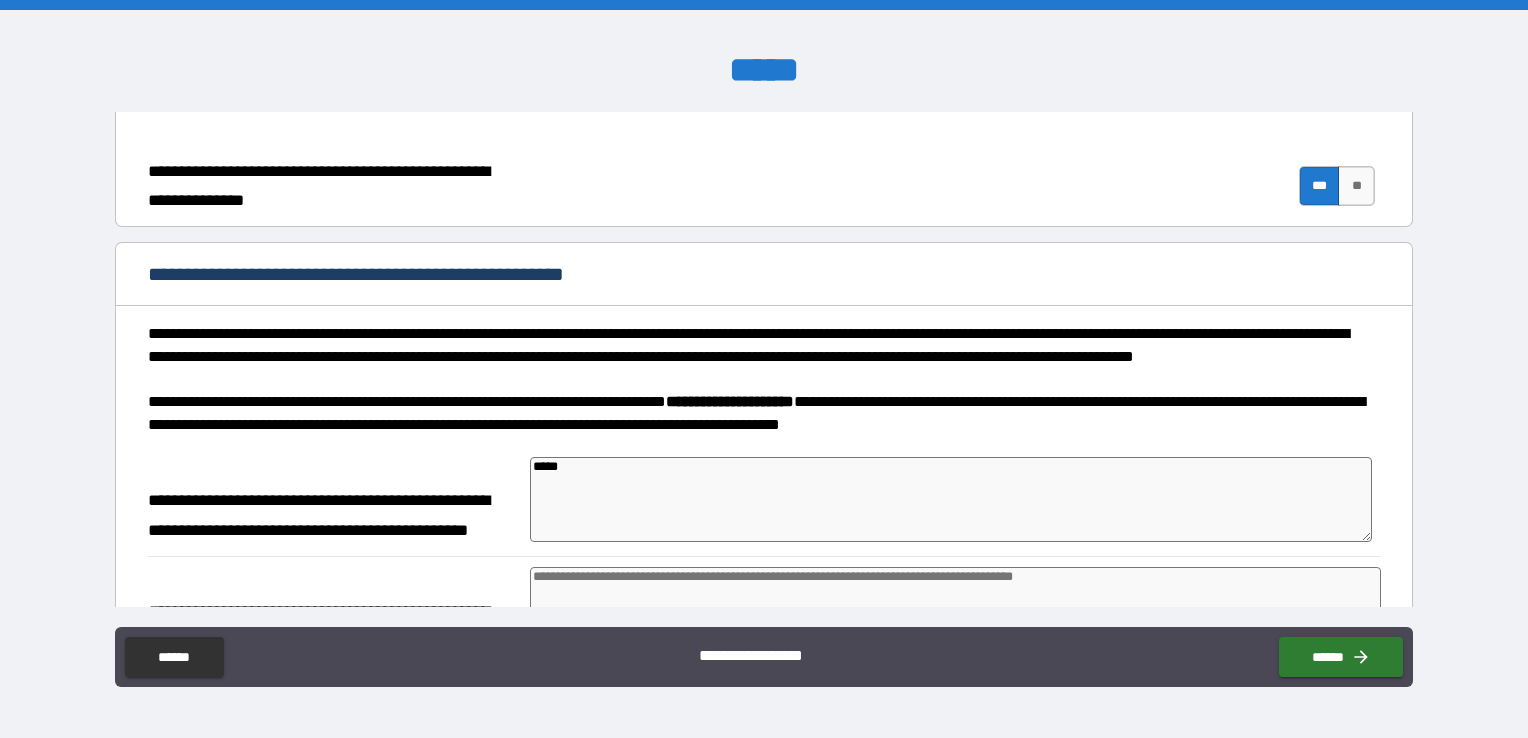 type on "*****" 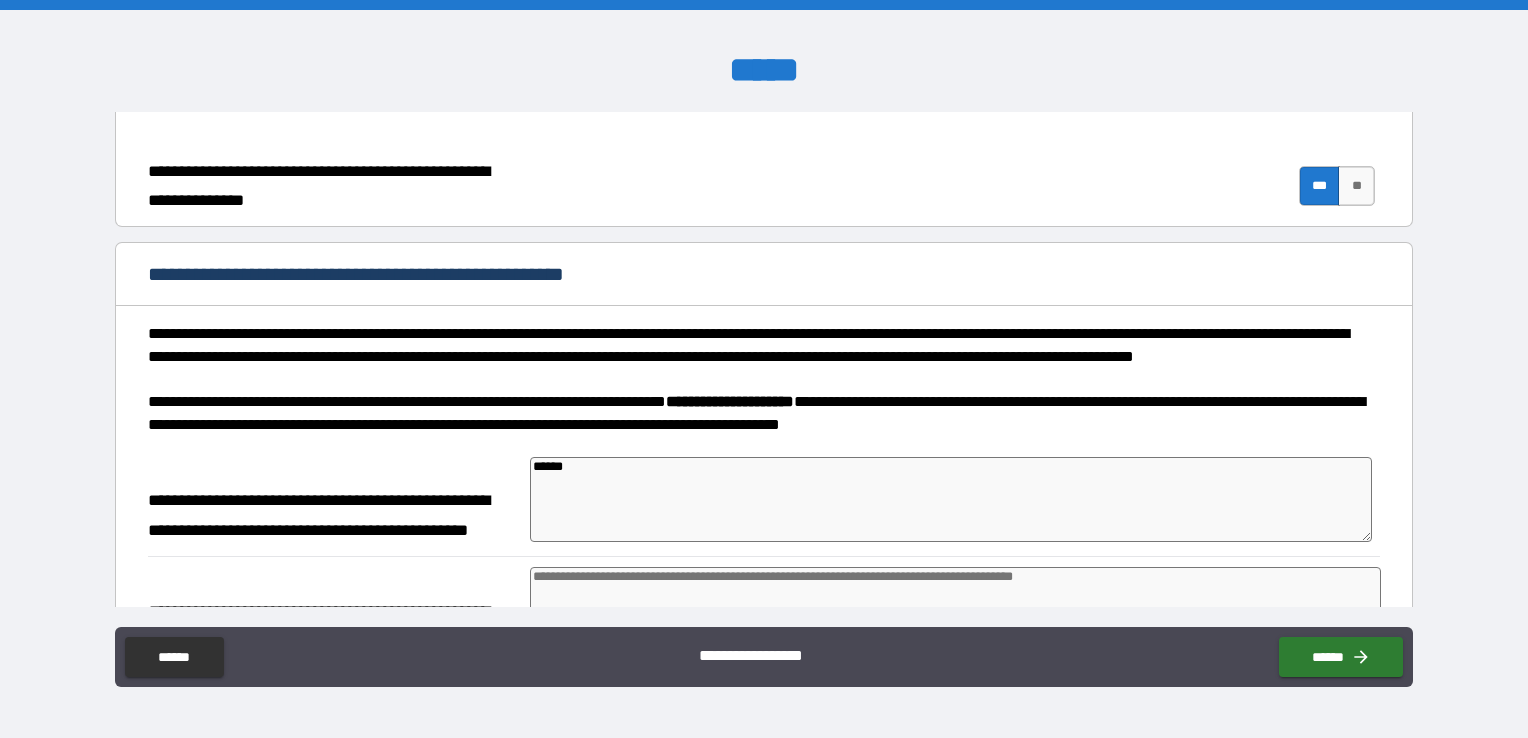 type on "*" 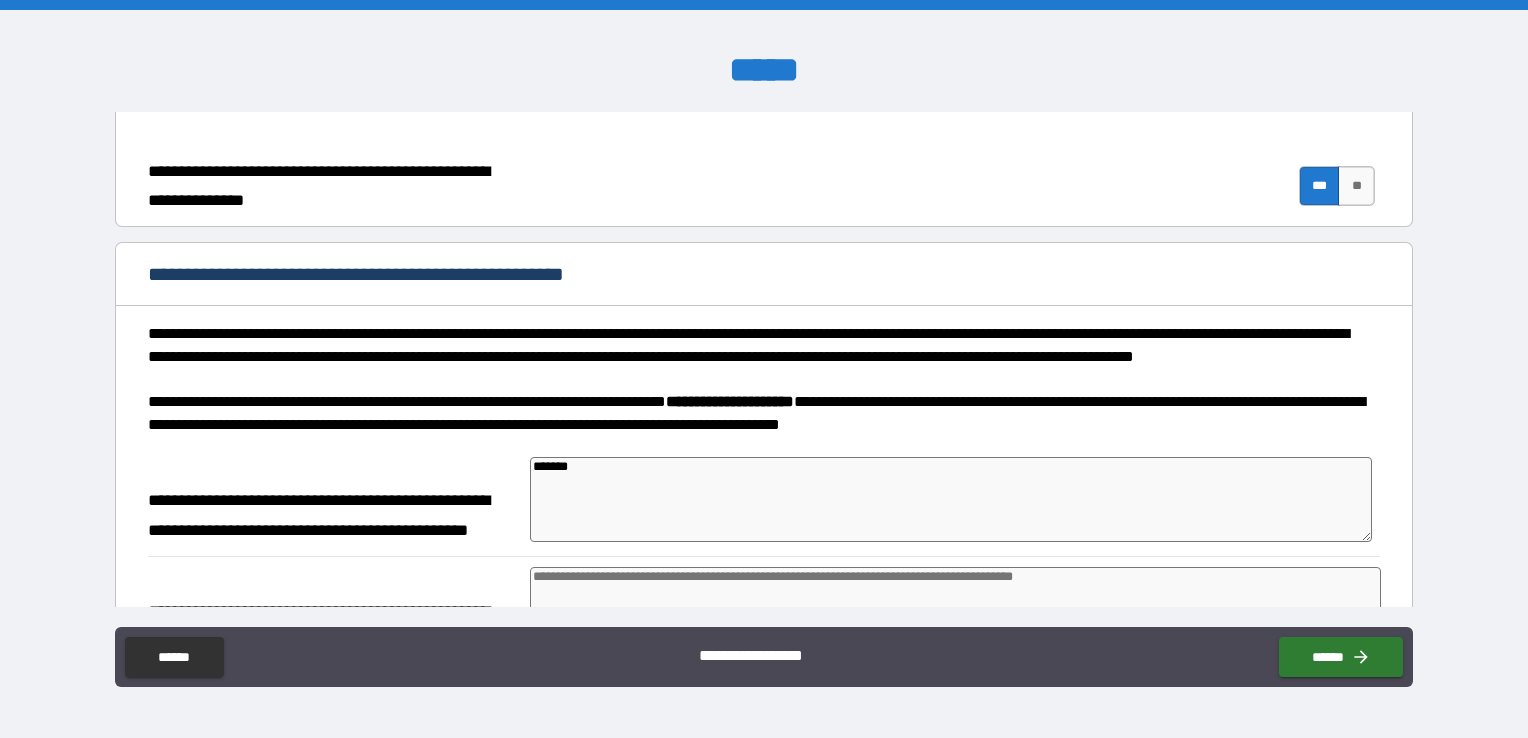 type on "*" 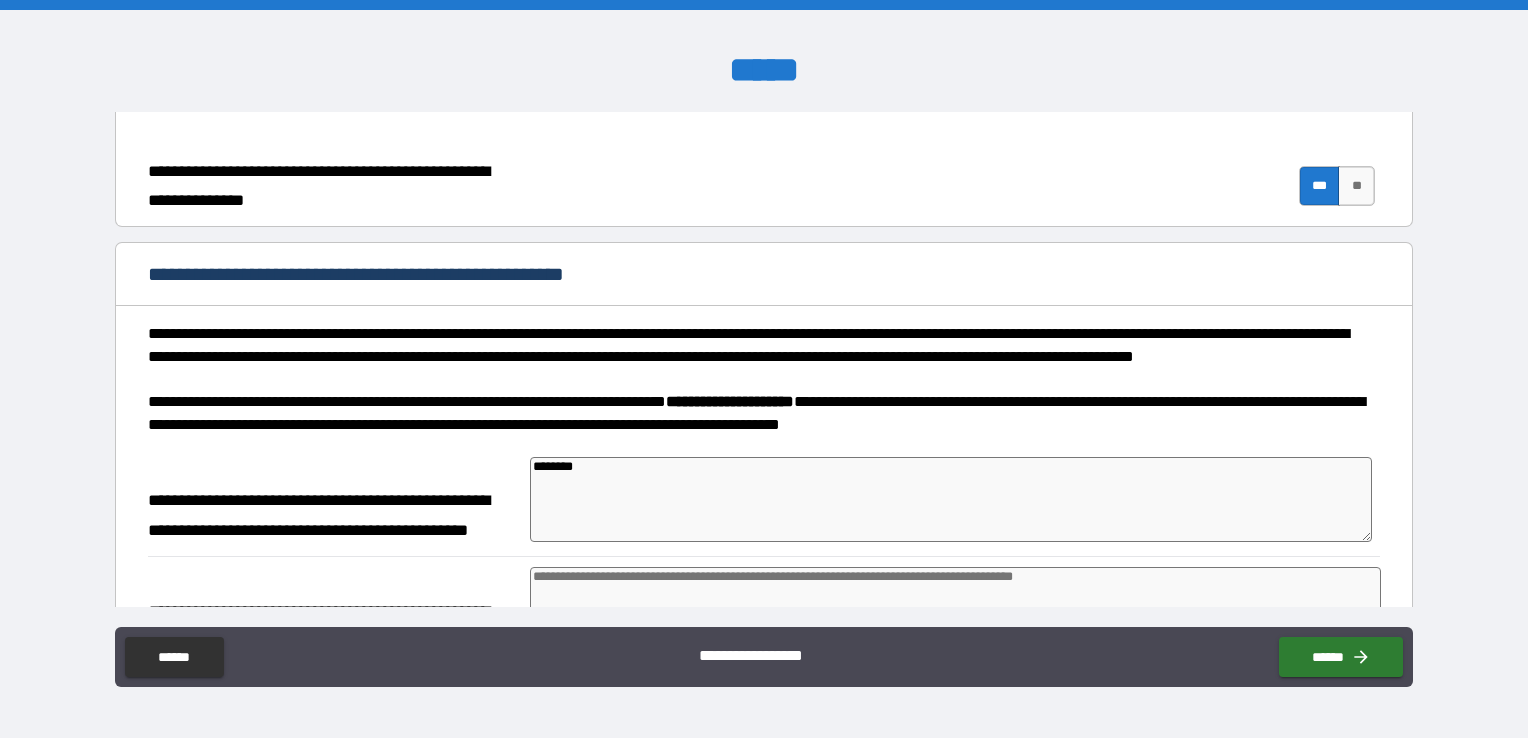 type on "*" 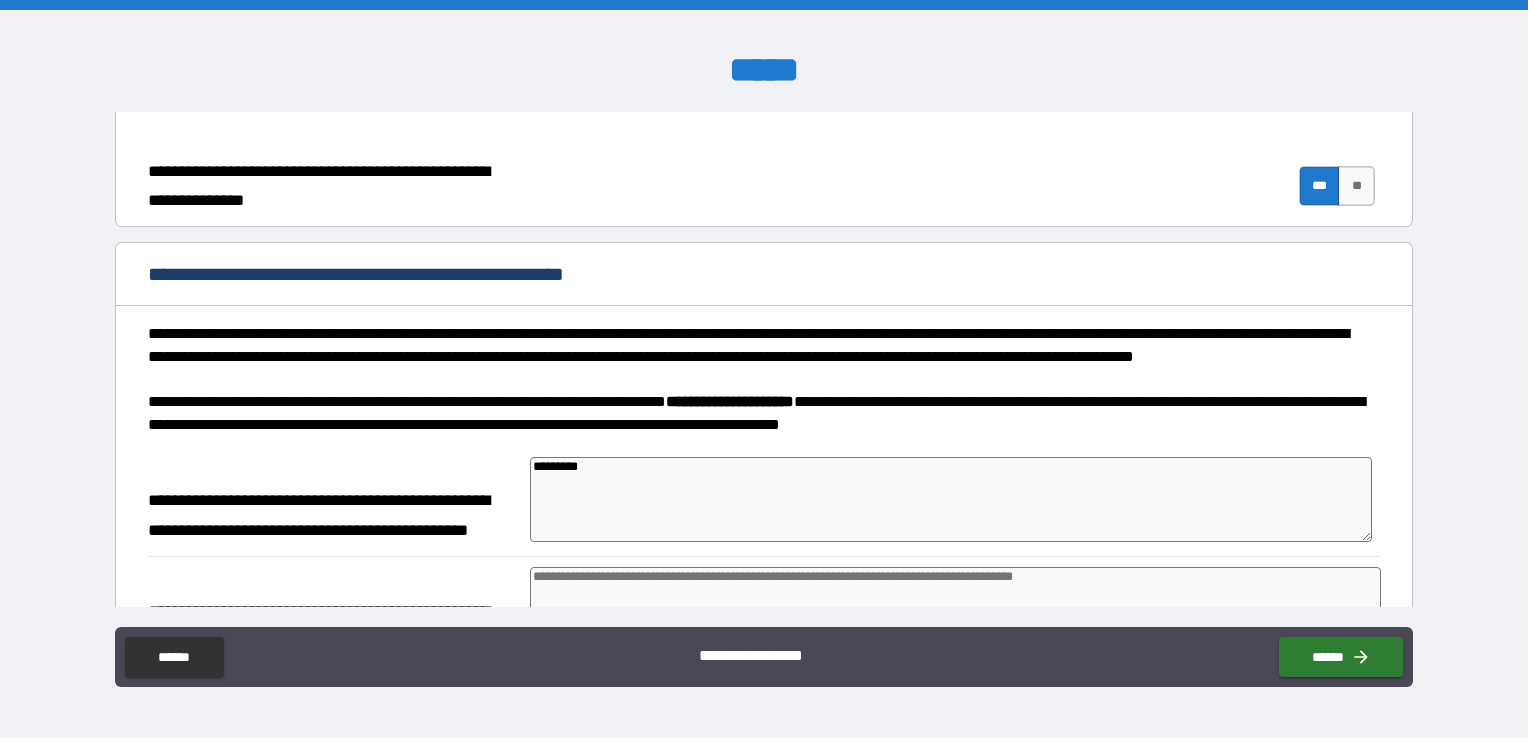 type on "*" 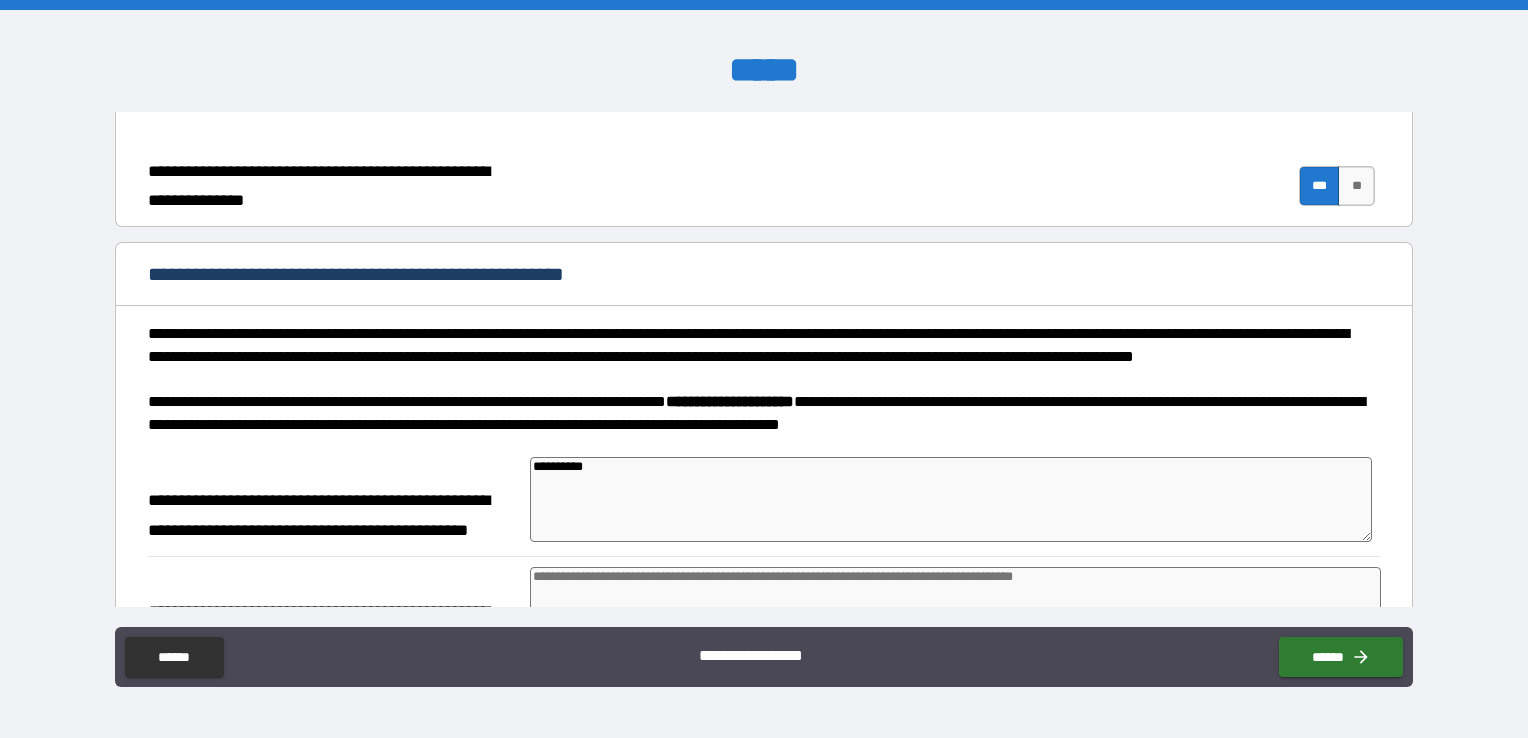 type on "*" 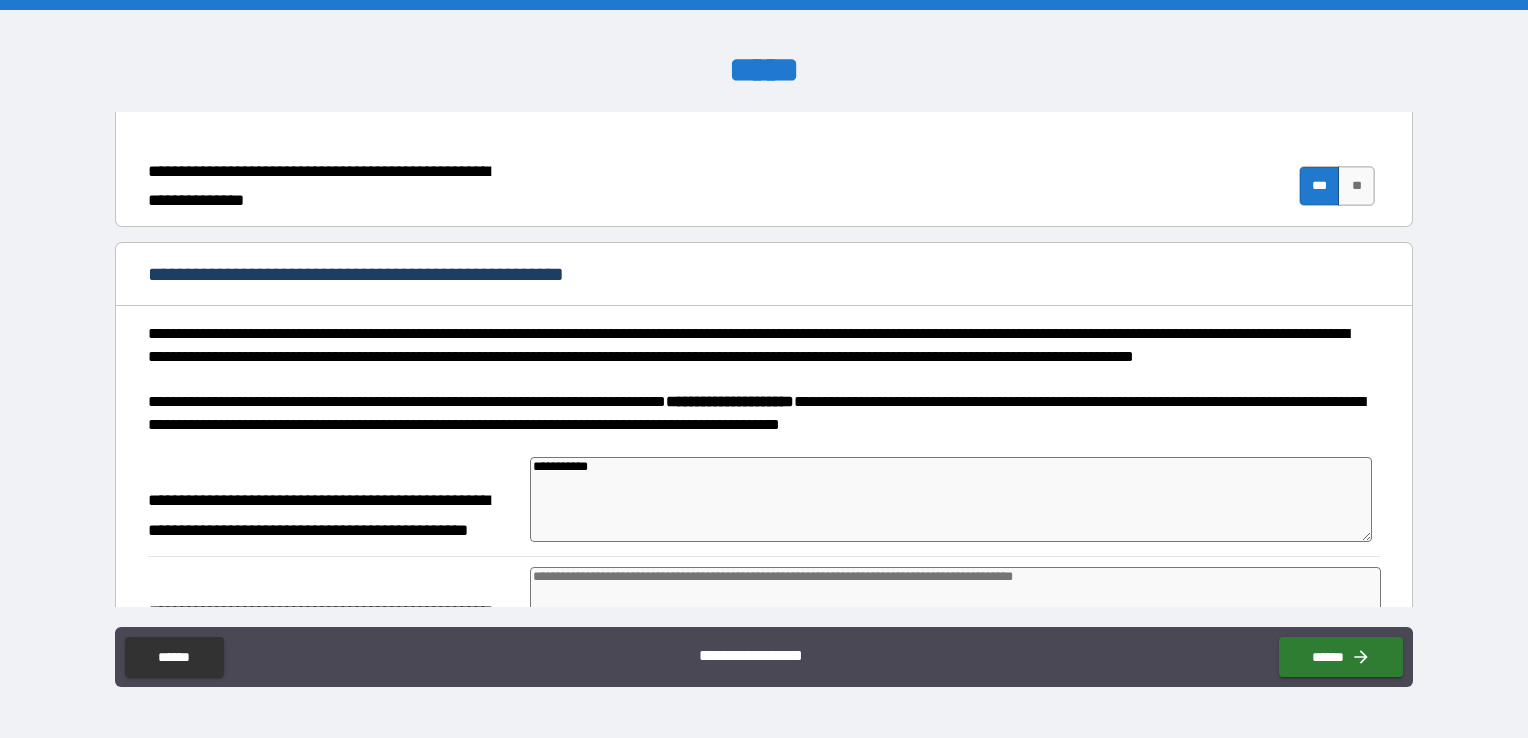 type on "*" 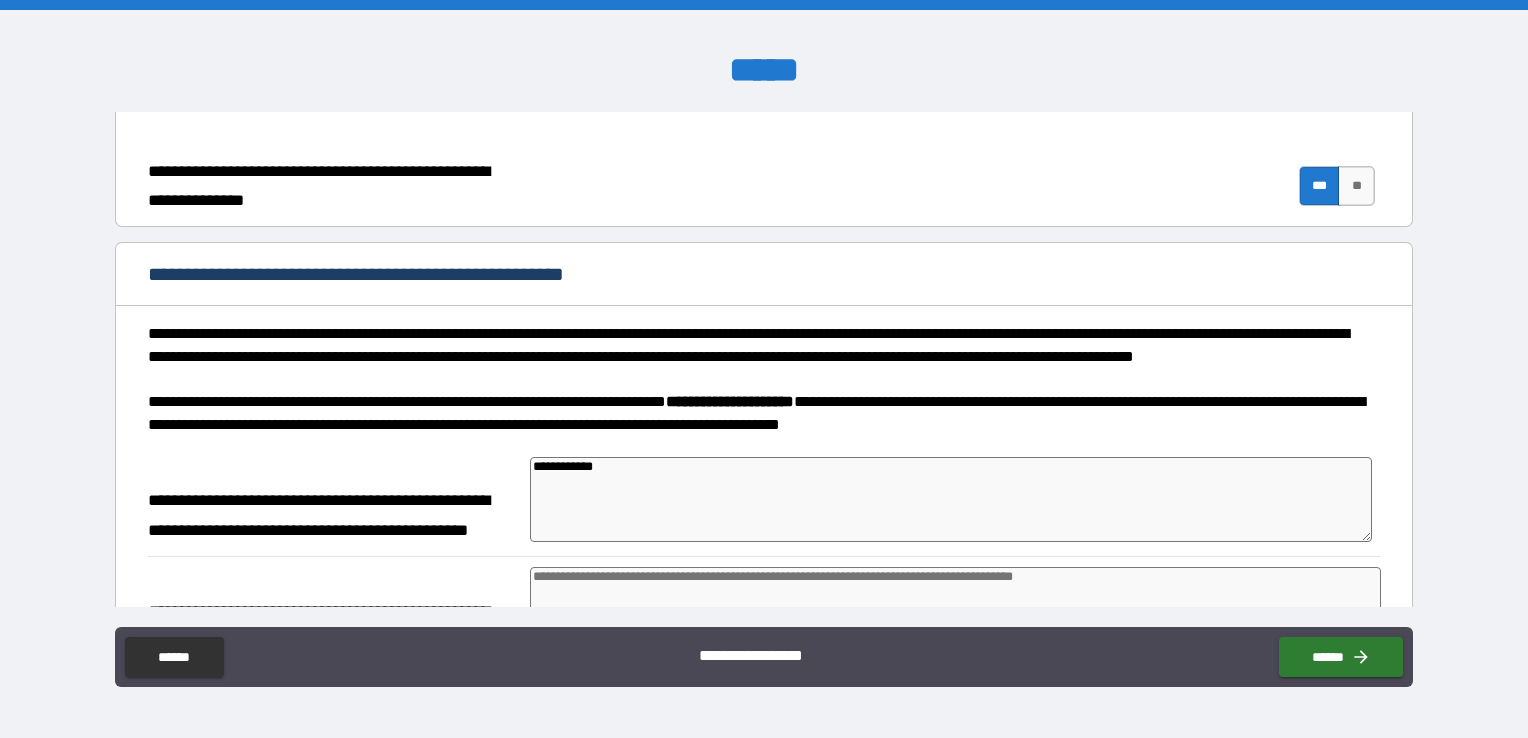 type on "*" 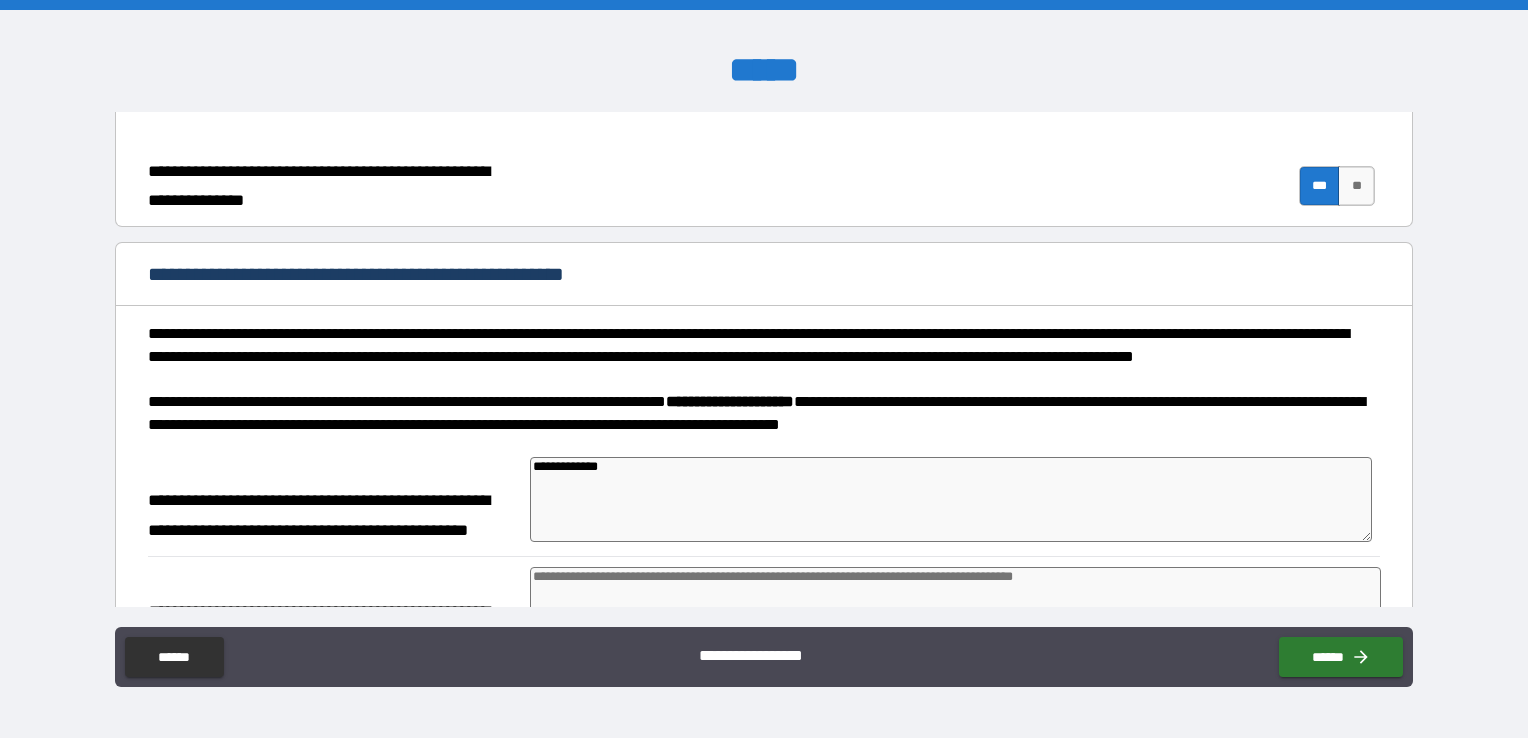type on "*" 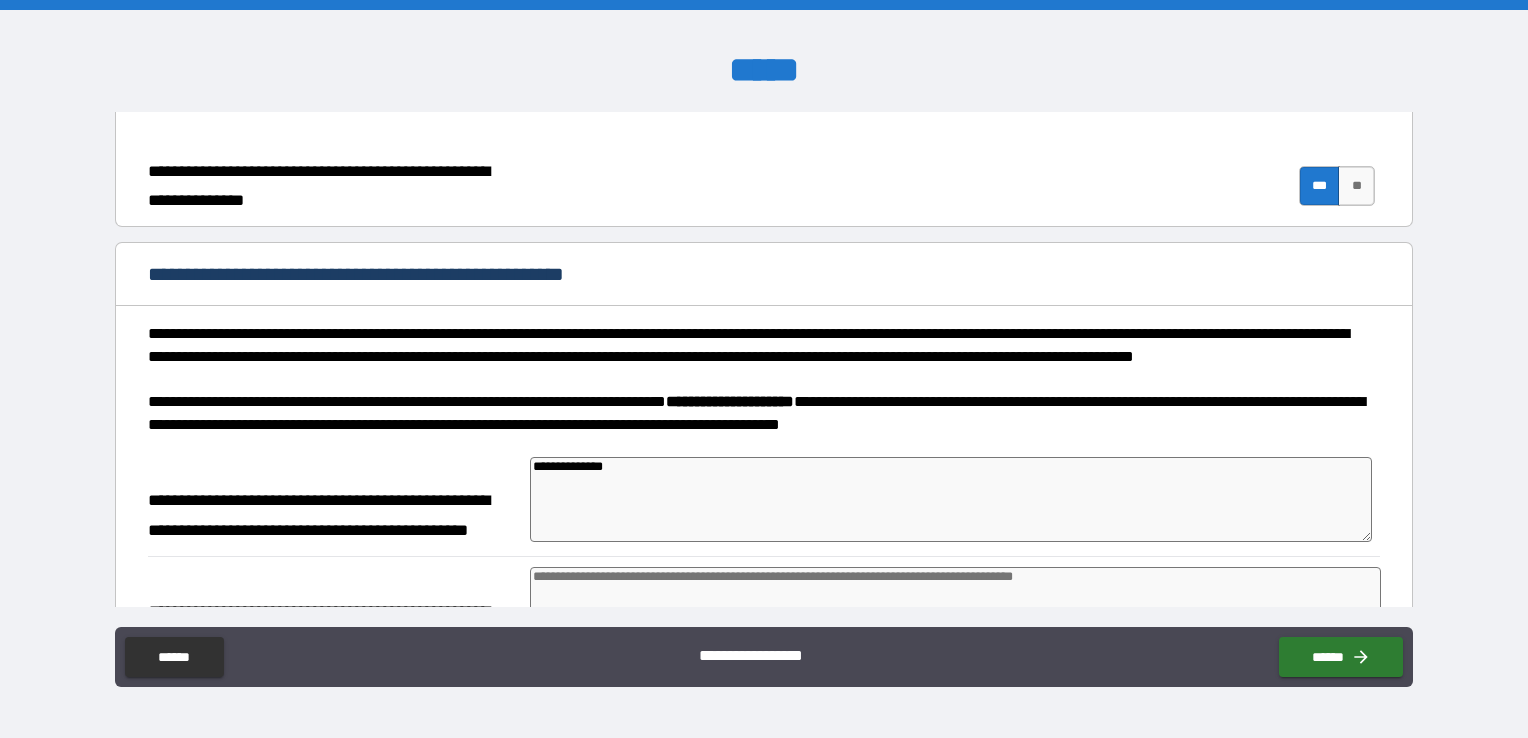 type on "*" 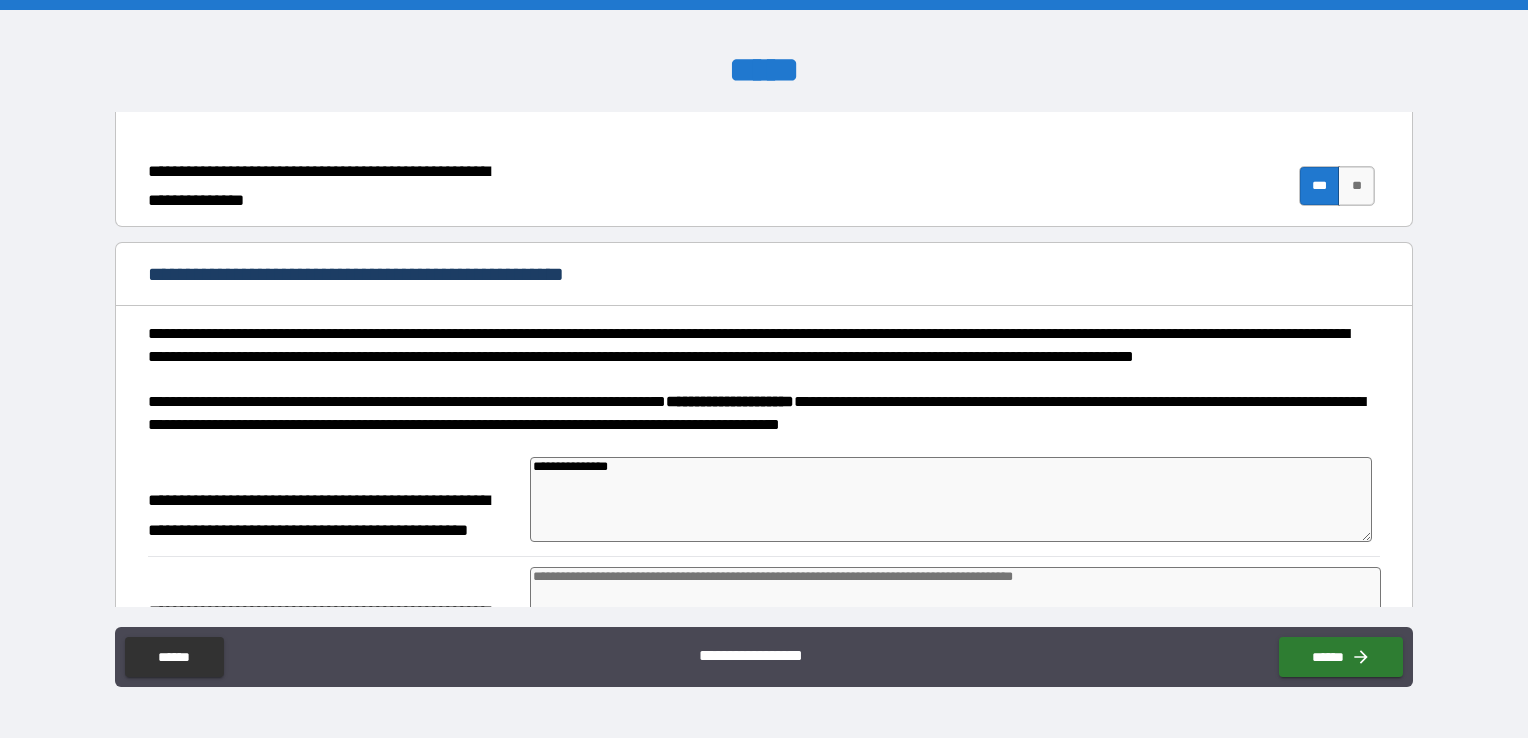 type on "*" 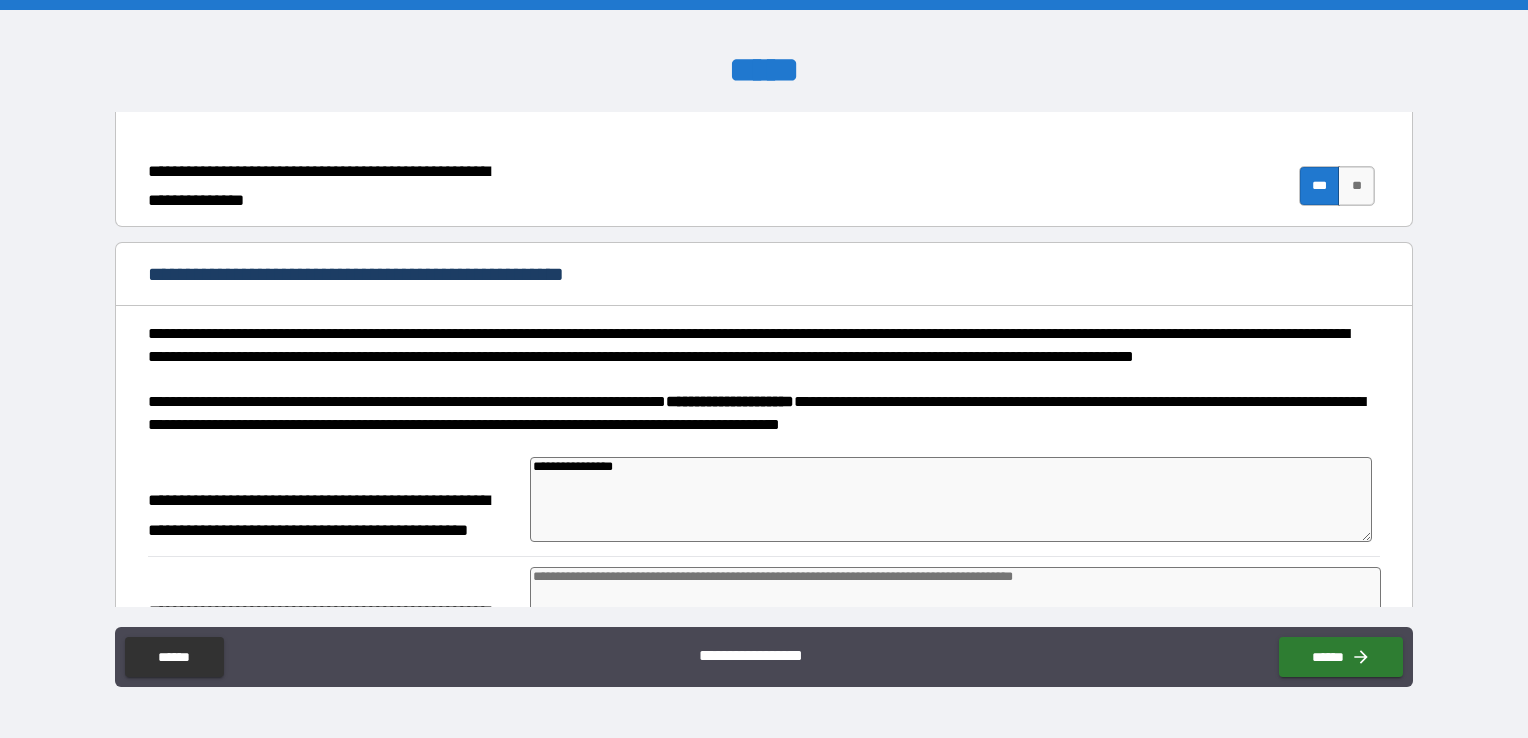 type on "*" 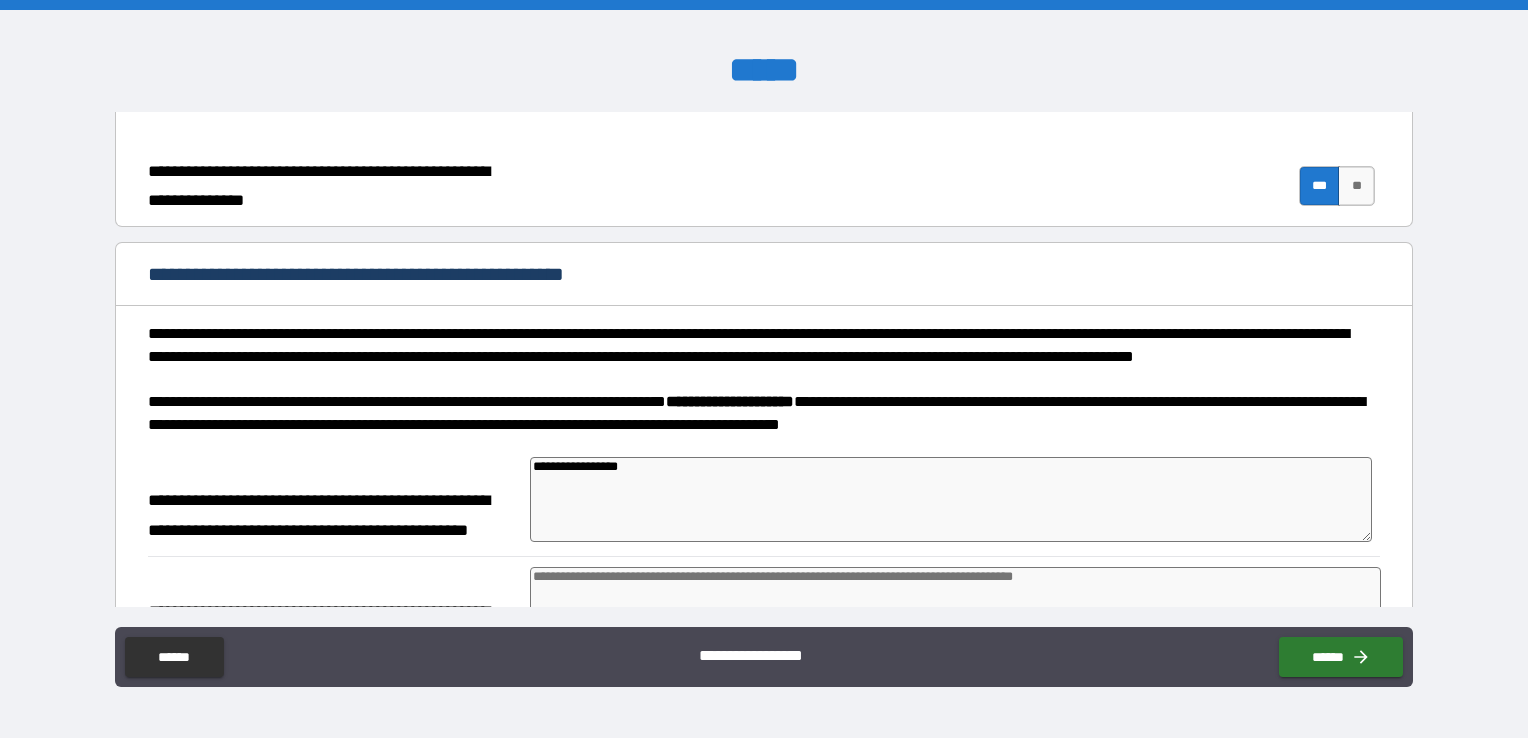 type on "*" 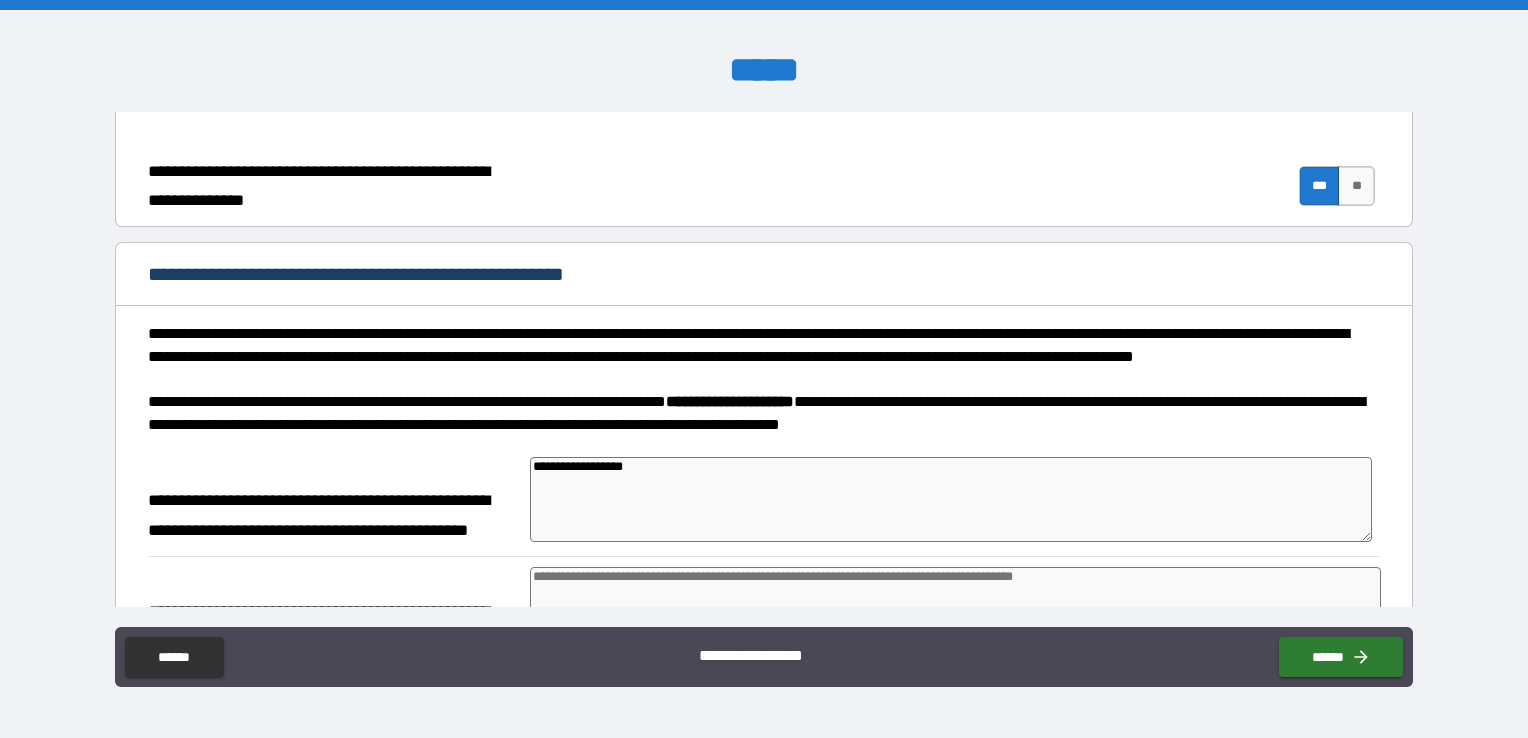 type on "*" 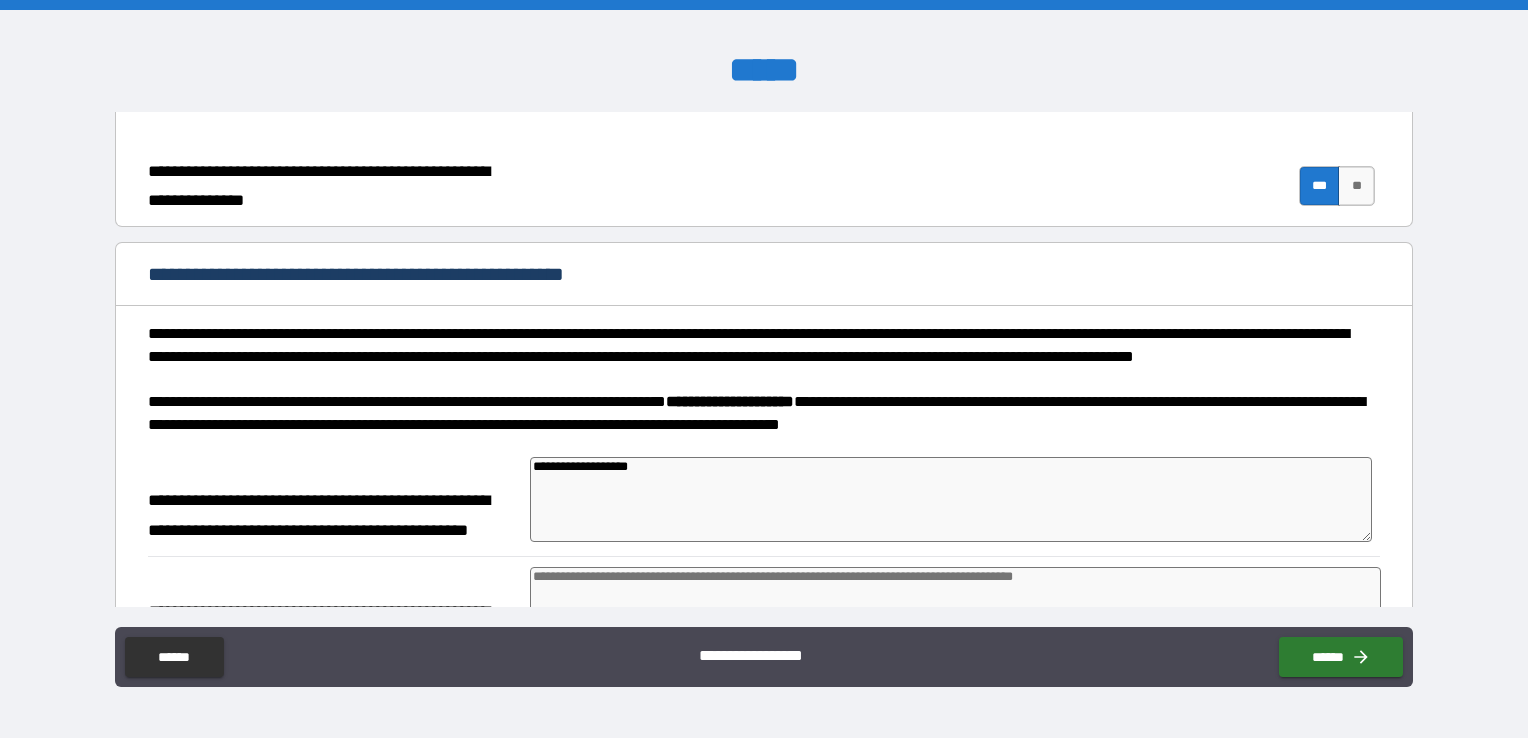 type on "*" 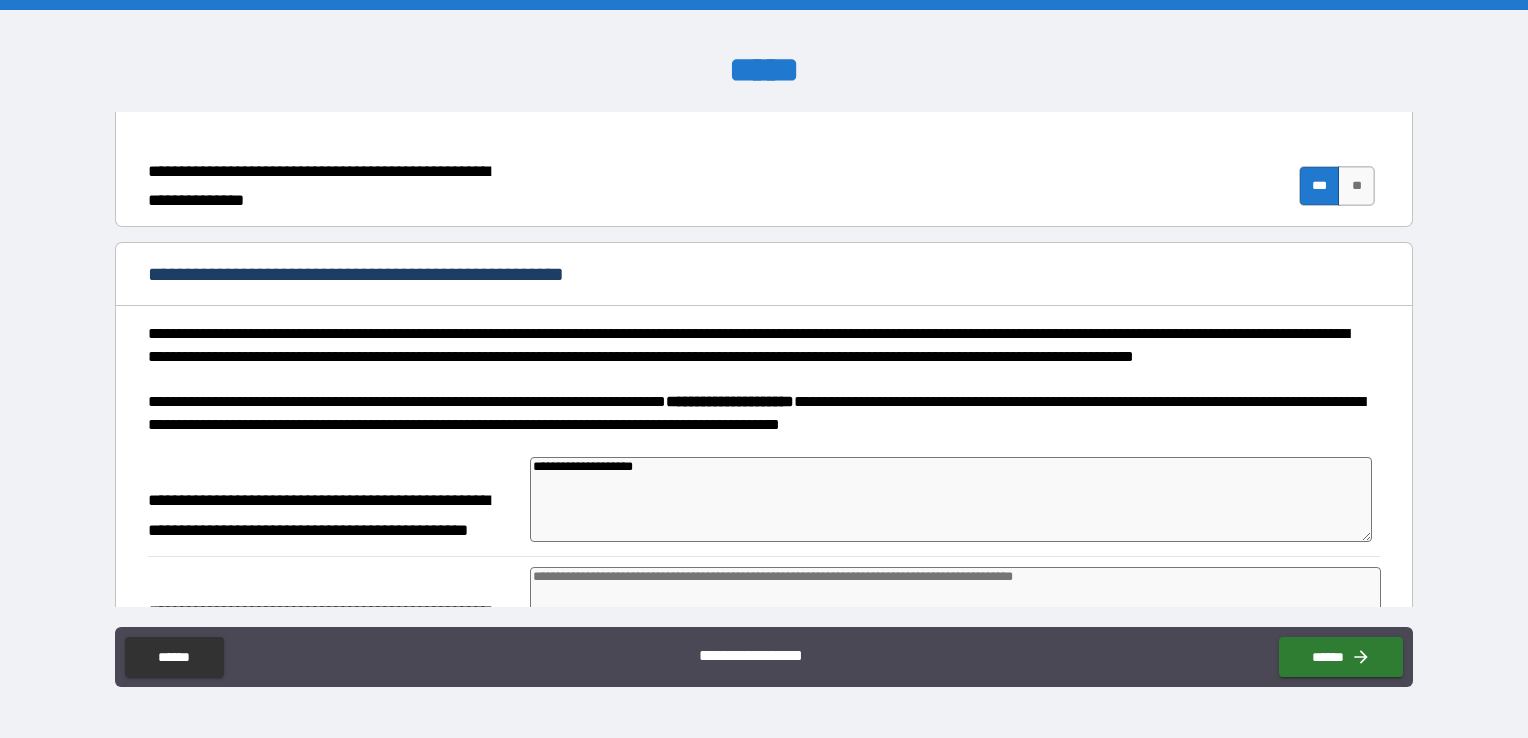 type on "*" 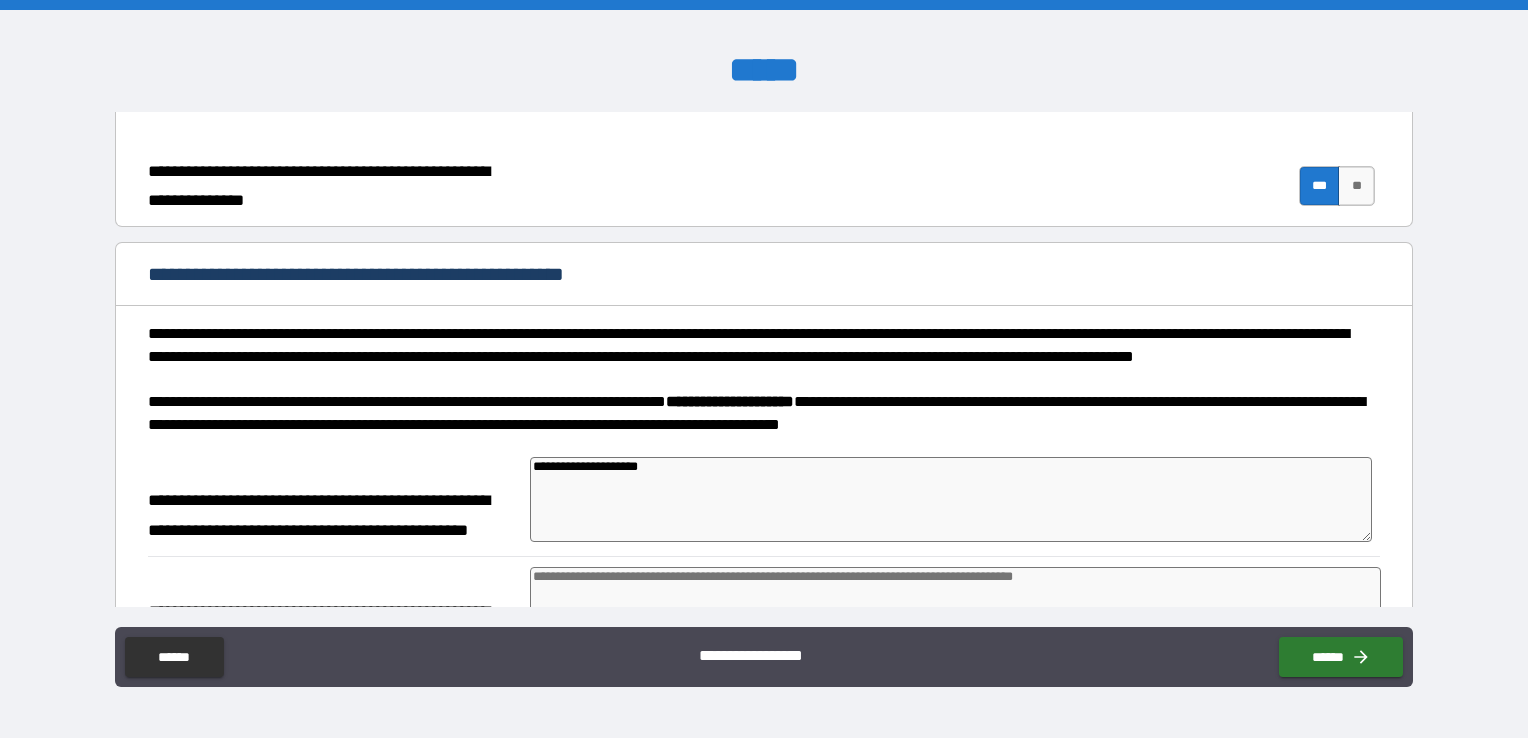 type on "*" 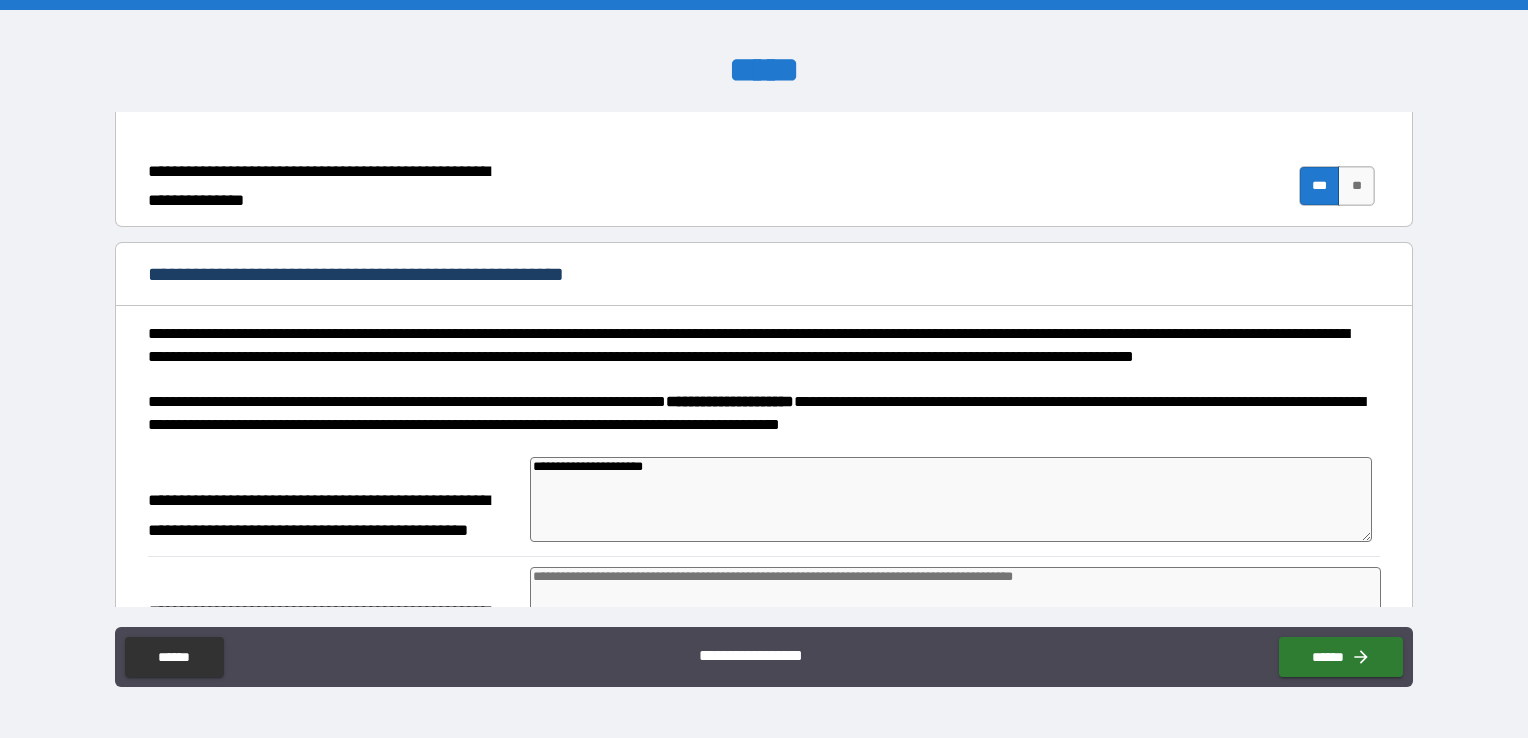 type on "*" 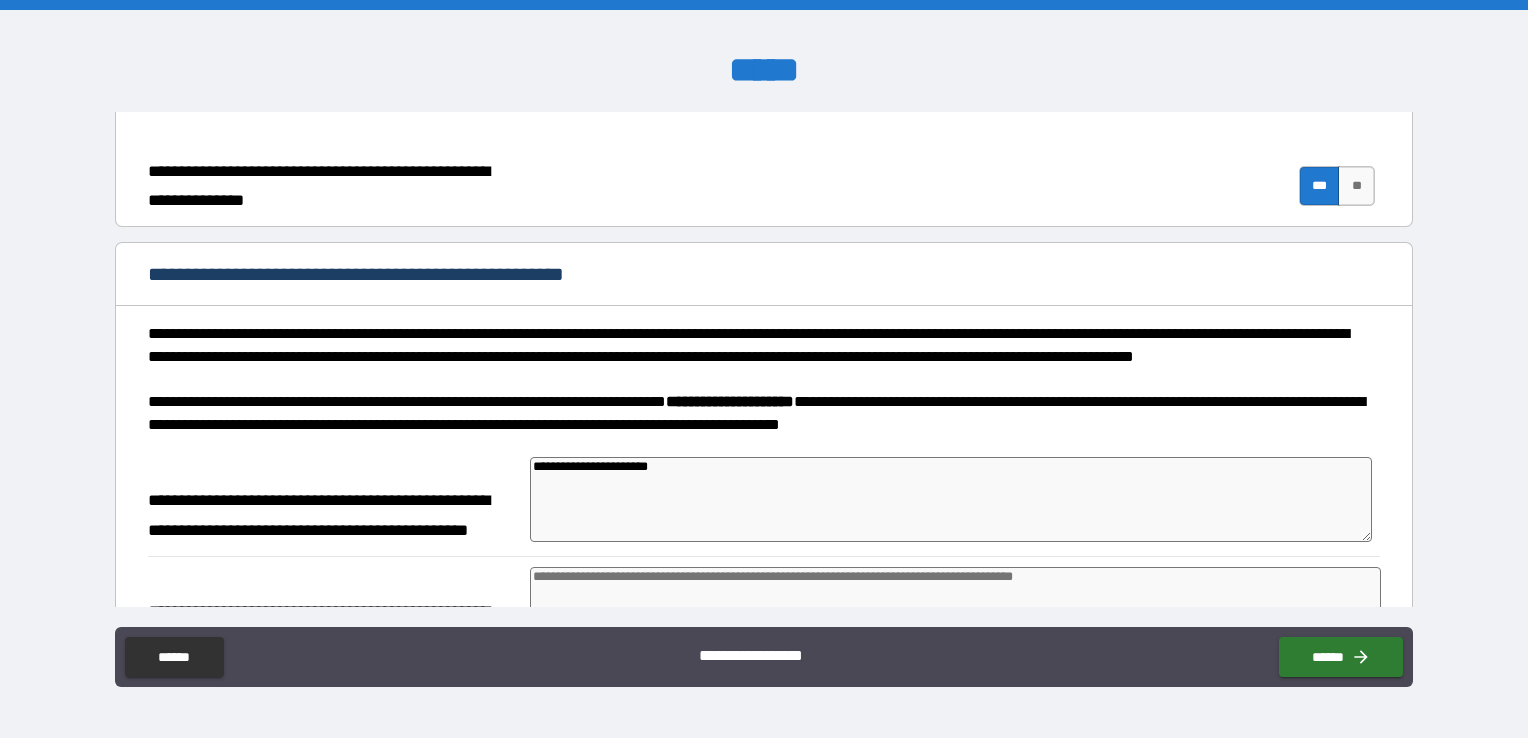 type on "*" 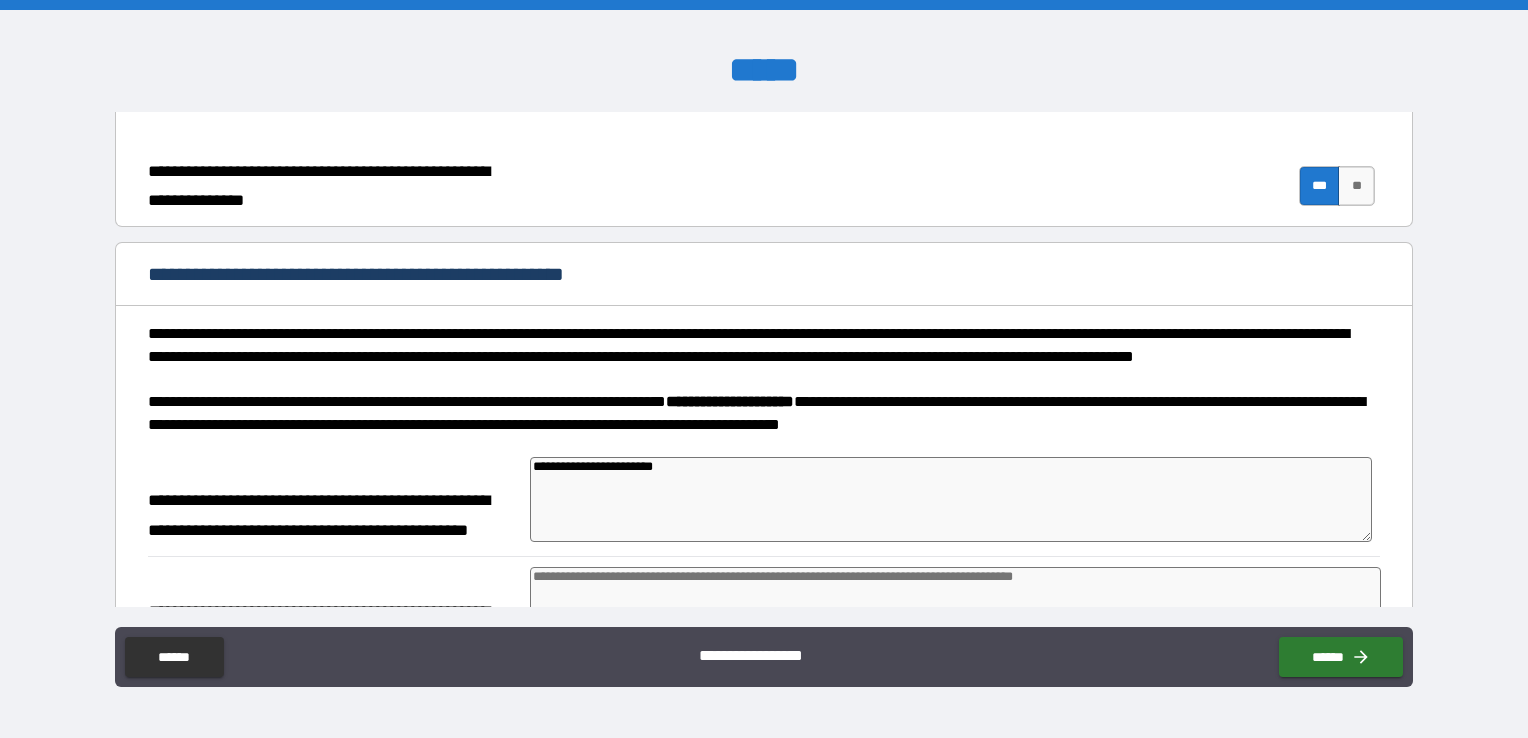 type on "*" 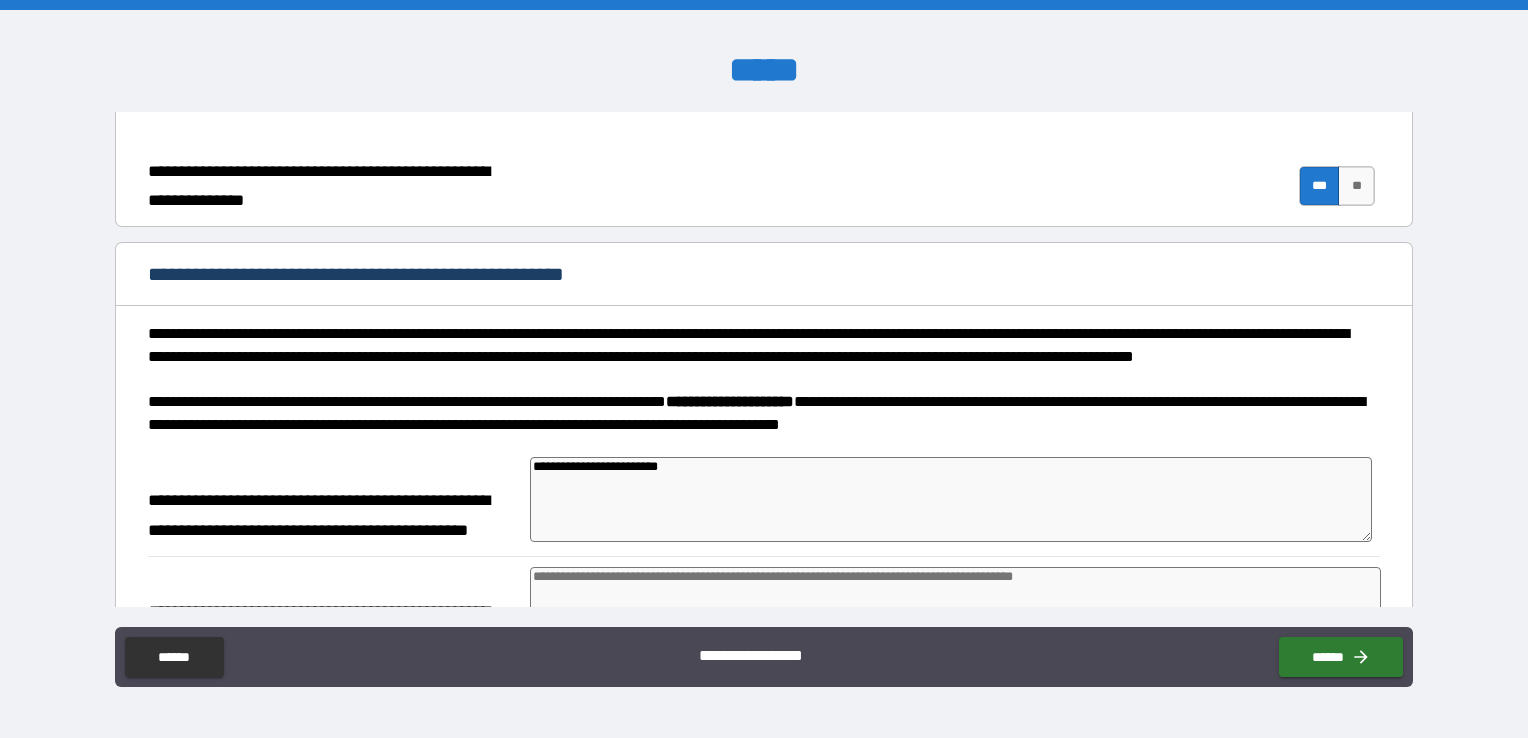 type on "*" 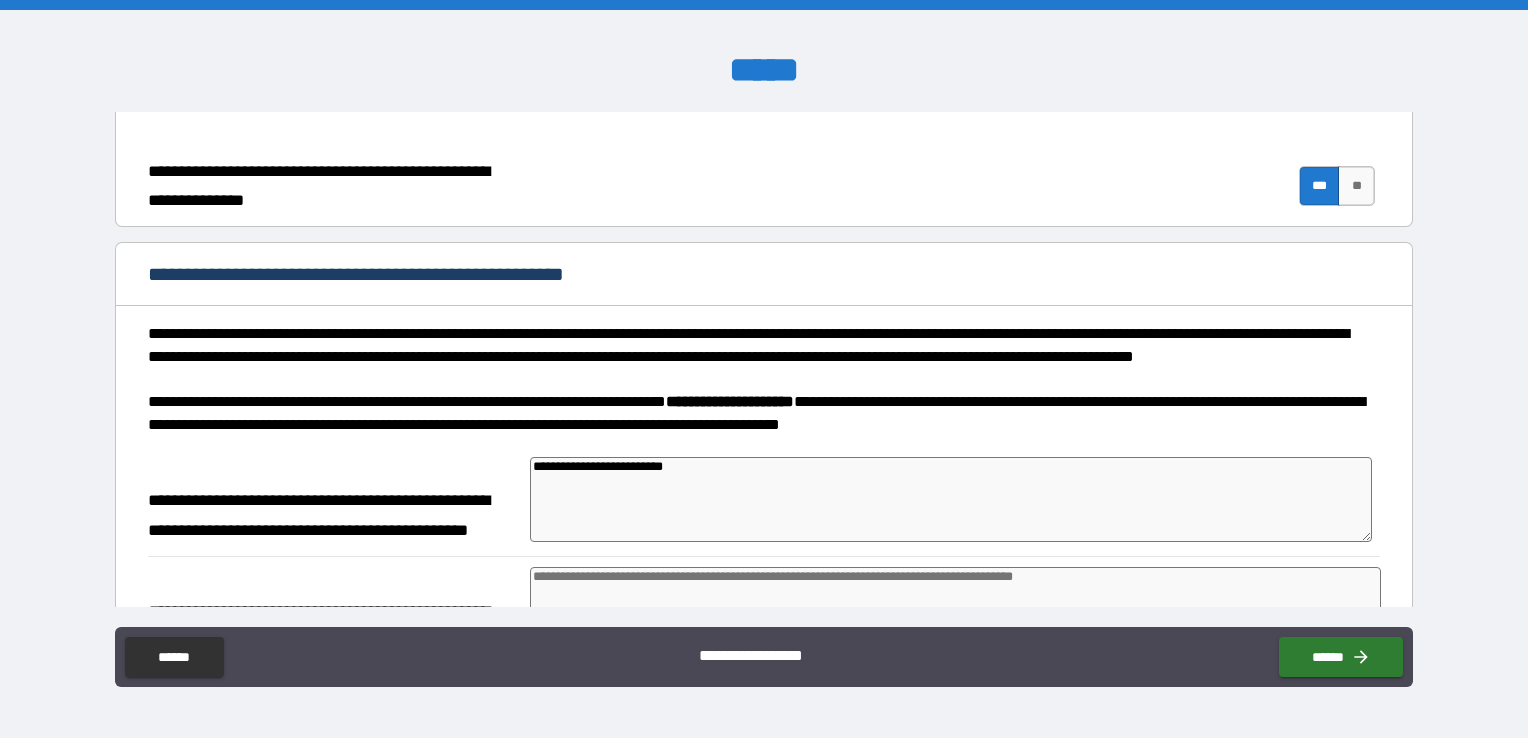 type on "*" 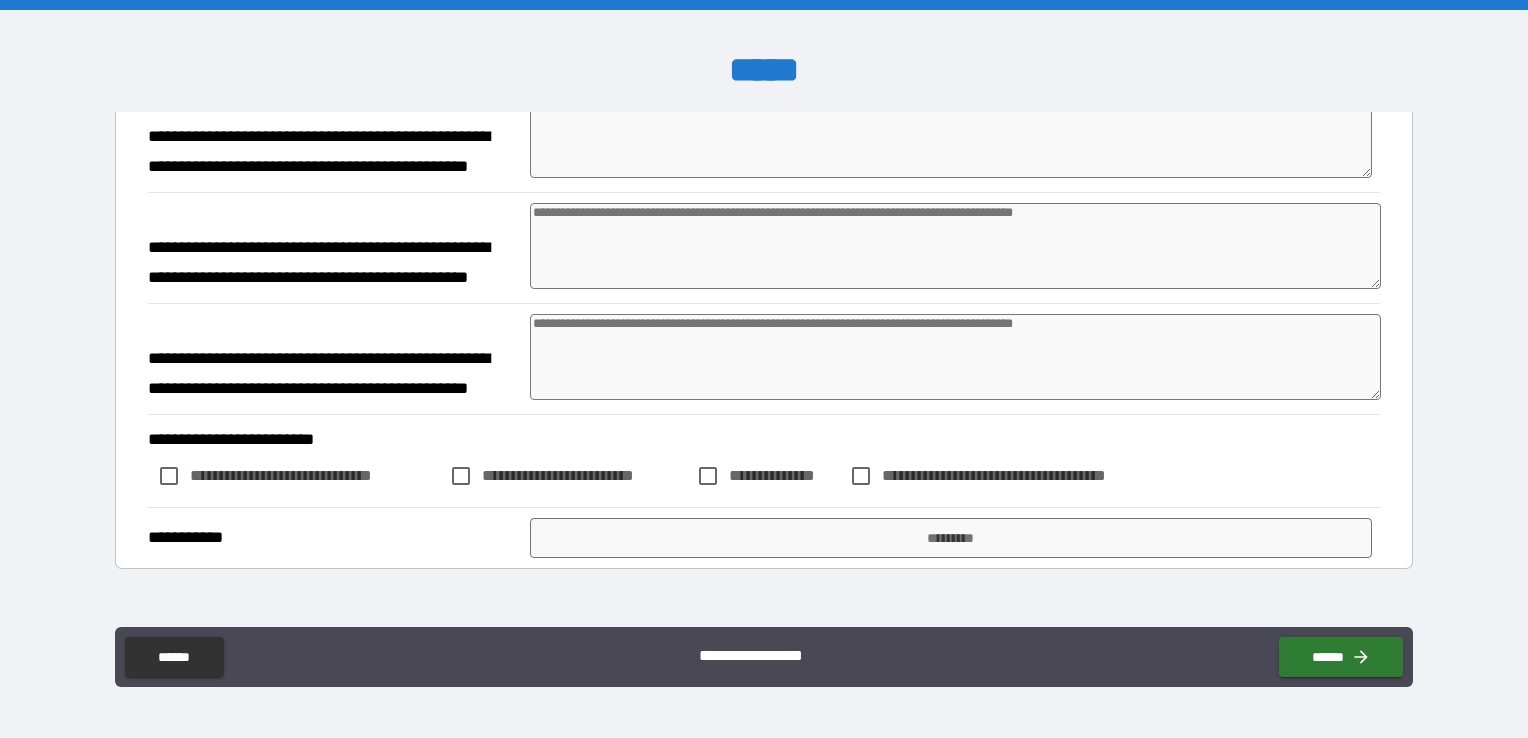 scroll, scrollTop: 2900, scrollLeft: 0, axis: vertical 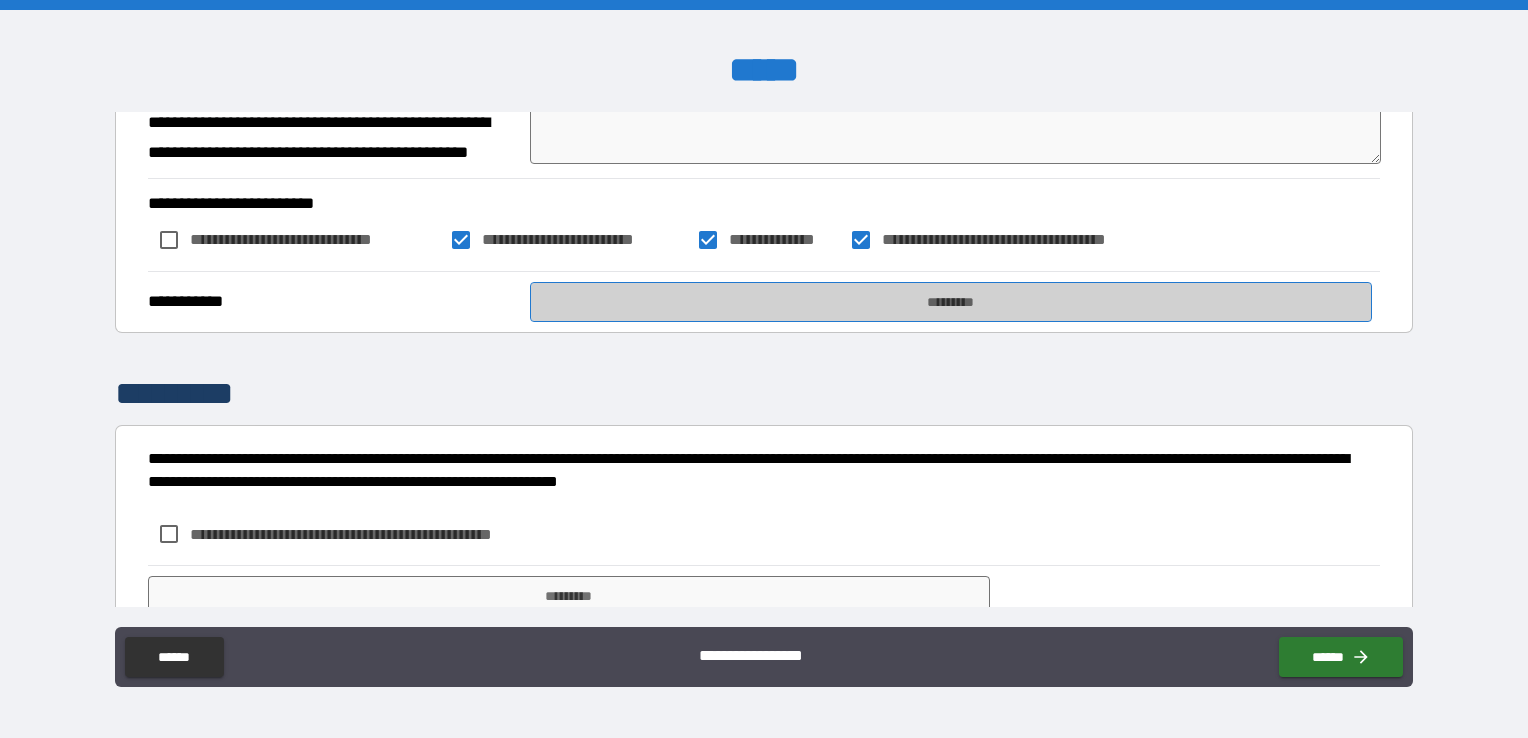 click on "*********" at bounding box center [951, 302] 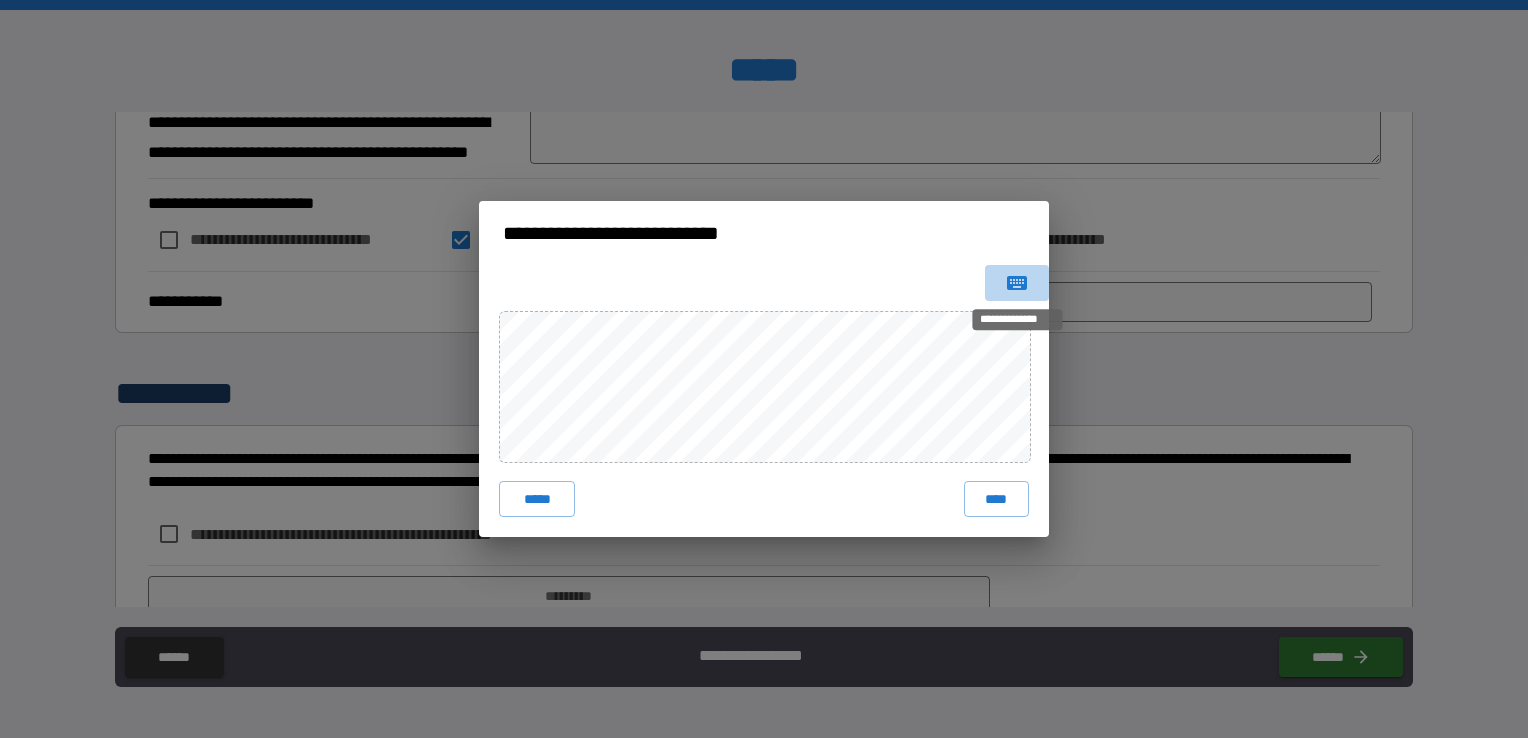 click 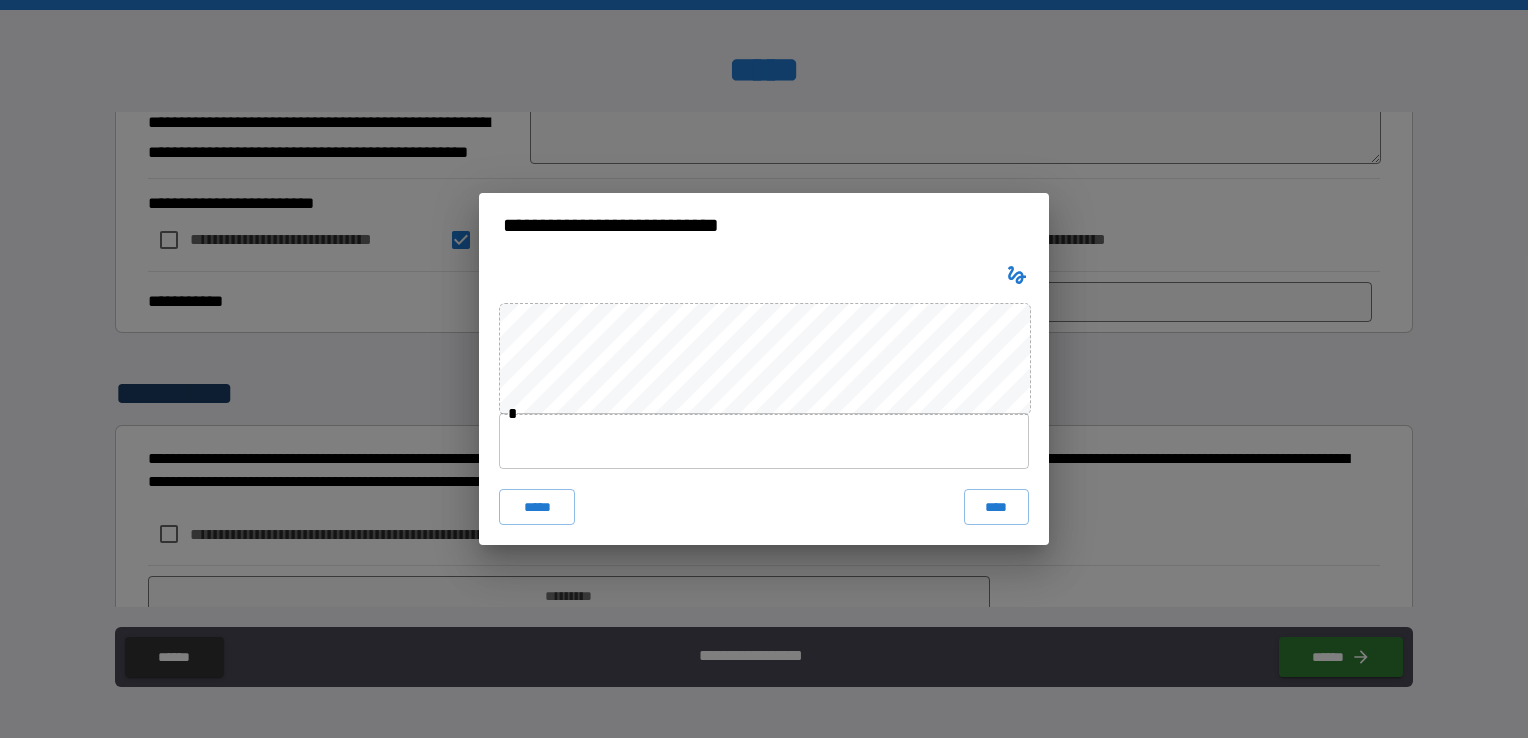 click at bounding box center (764, 441) 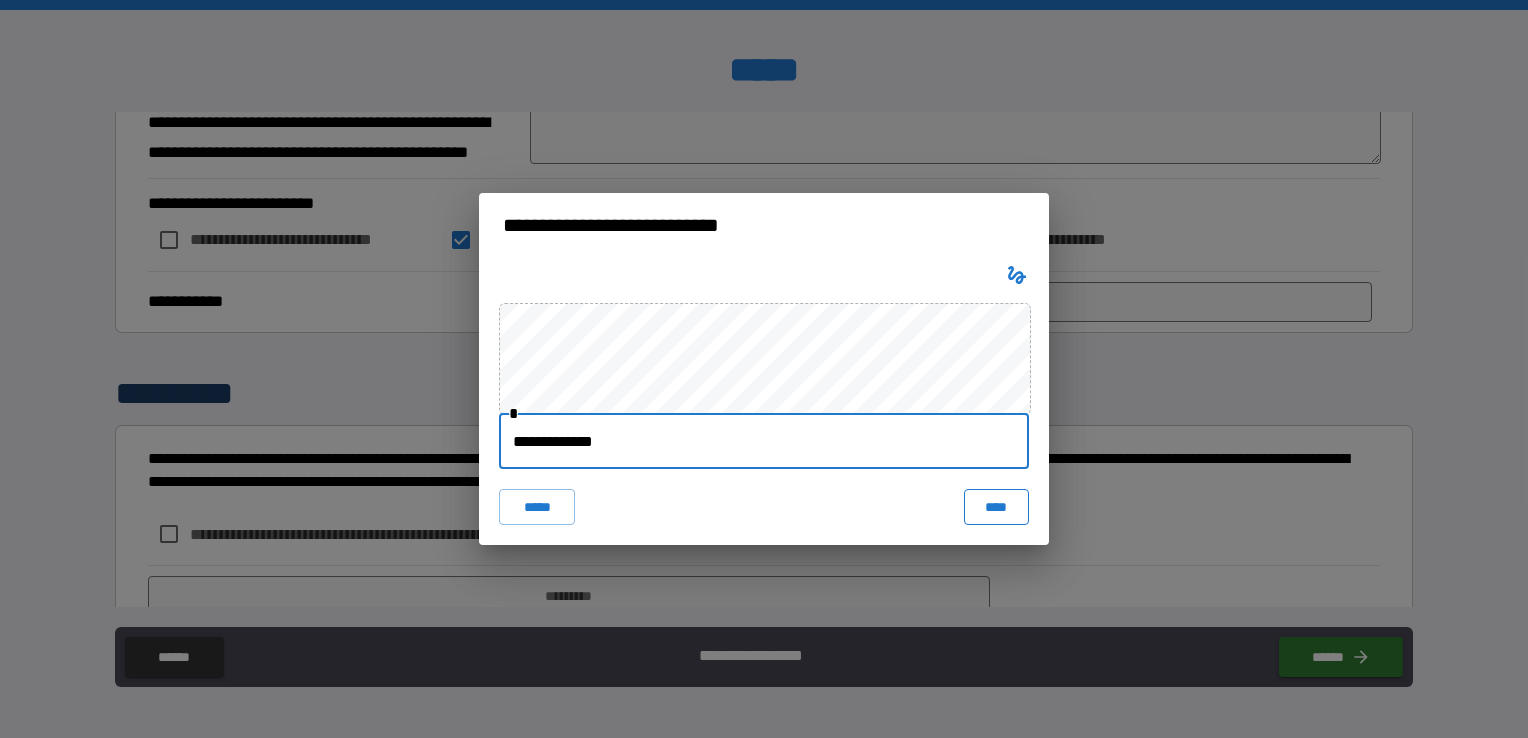click on "****" at bounding box center (996, 507) 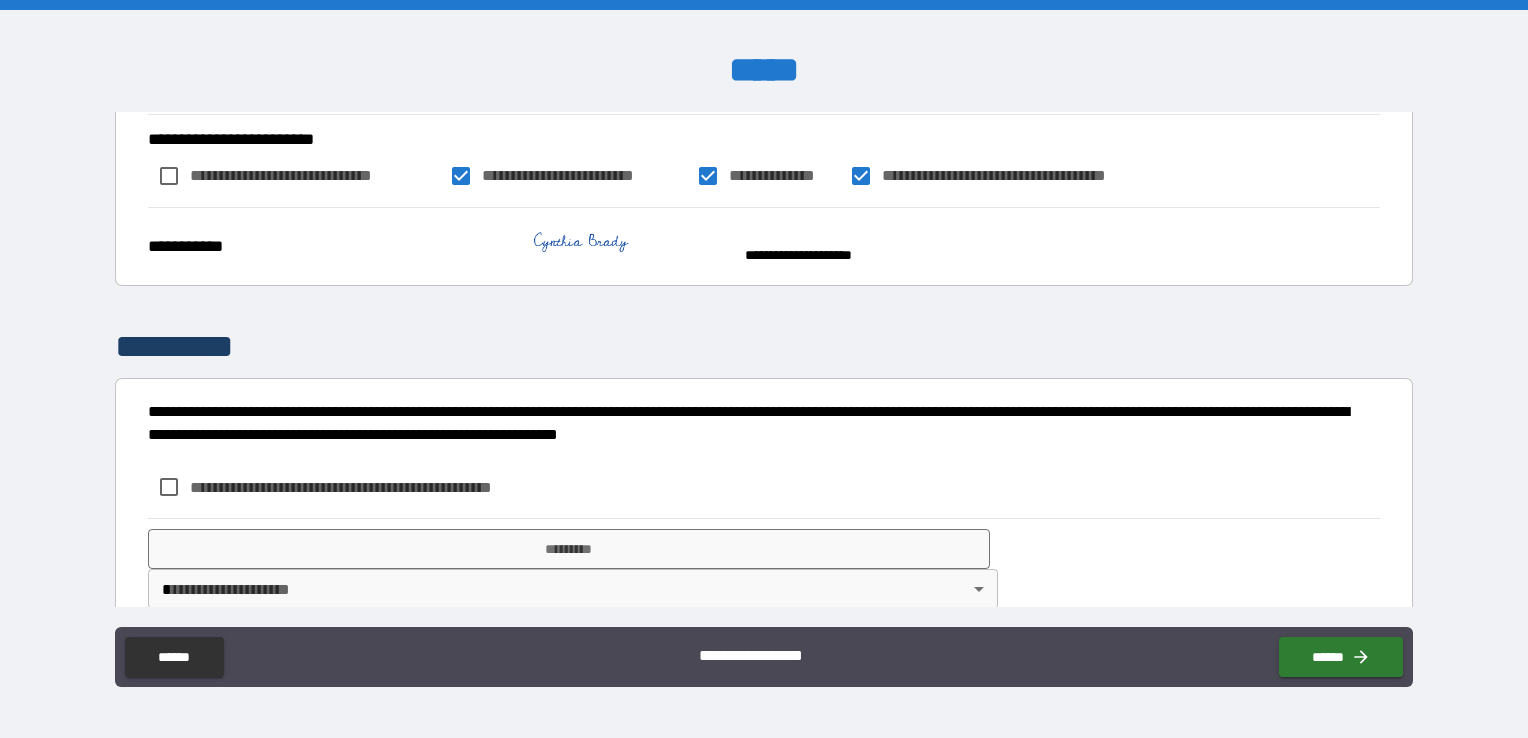 scroll, scrollTop: 3194, scrollLeft: 0, axis: vertical 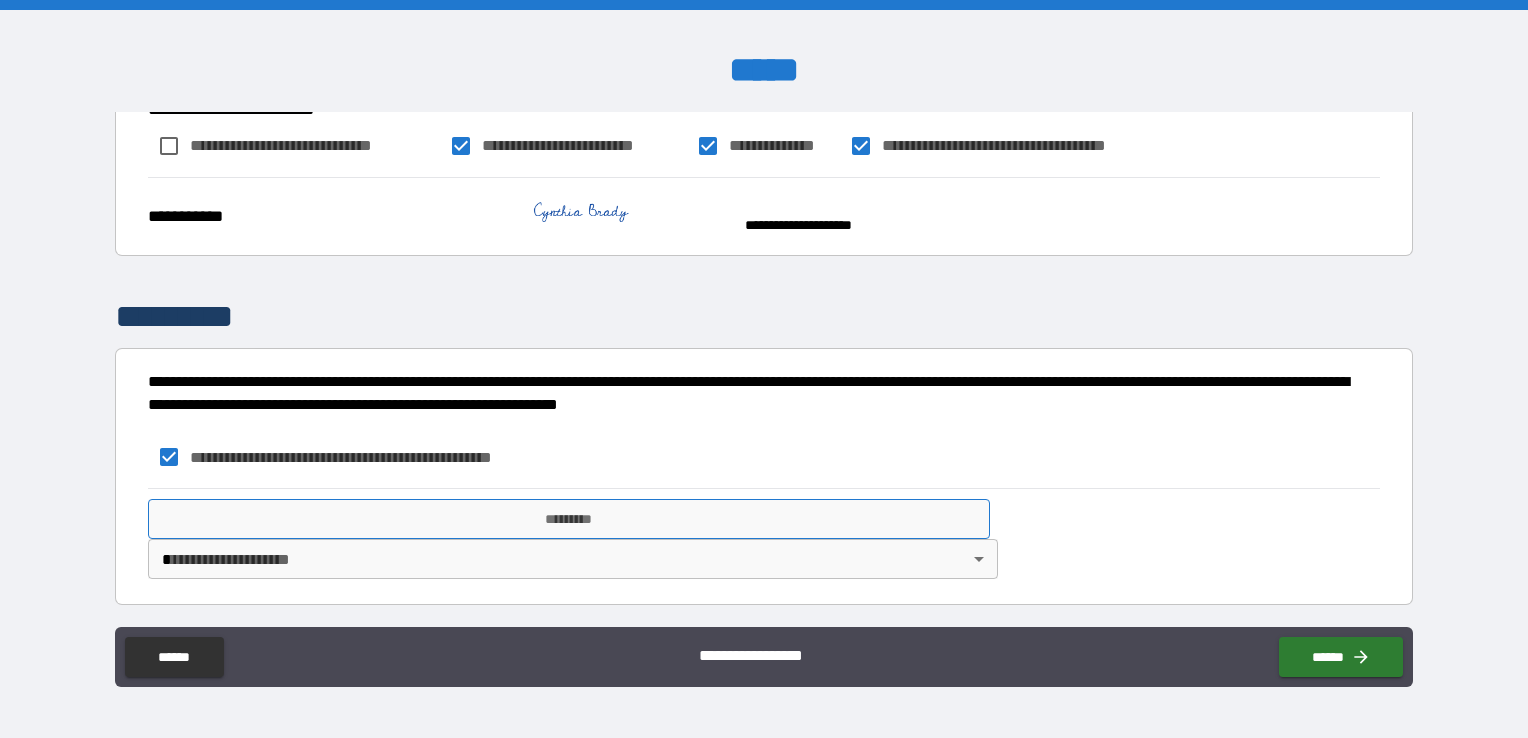 click on "*********" at bounding box center (569, 519) 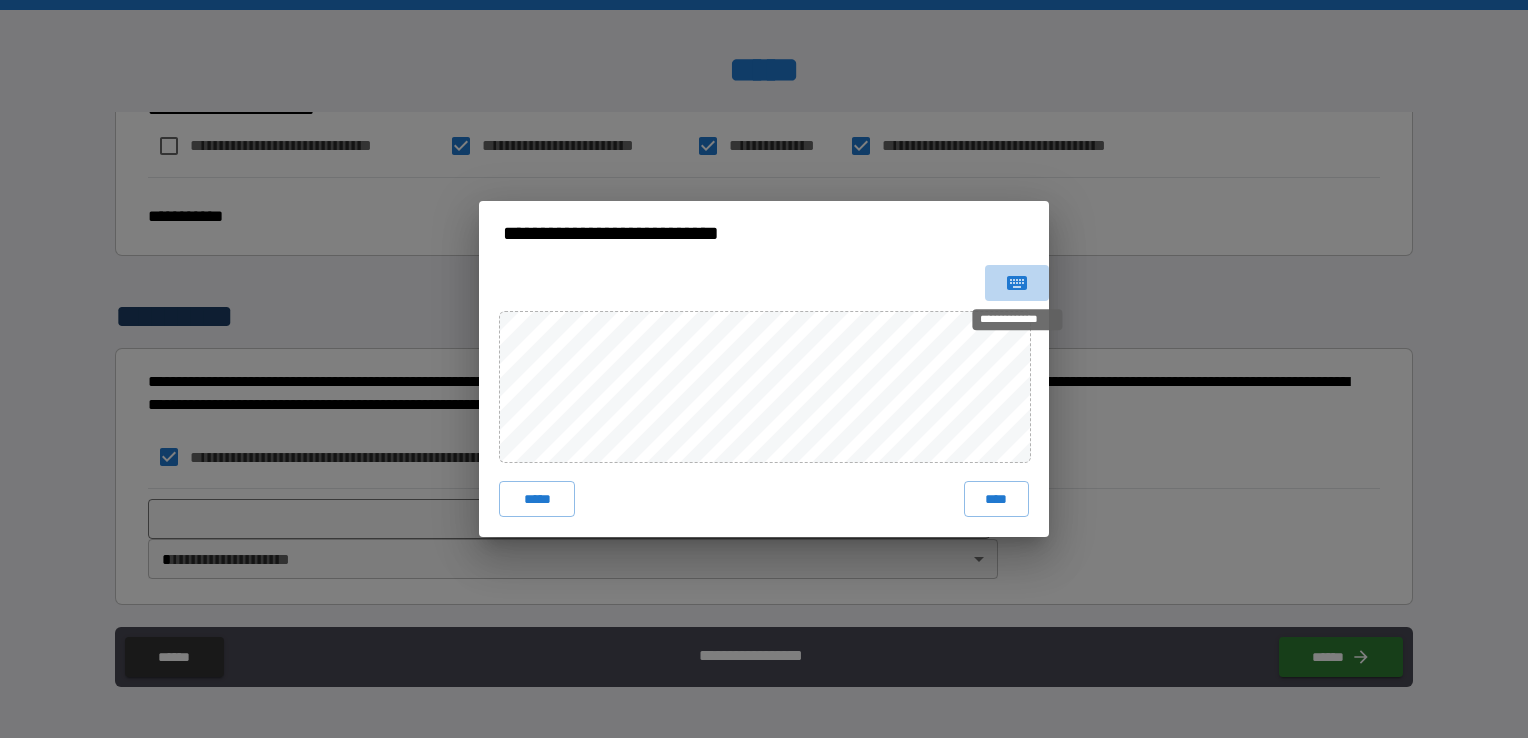 click 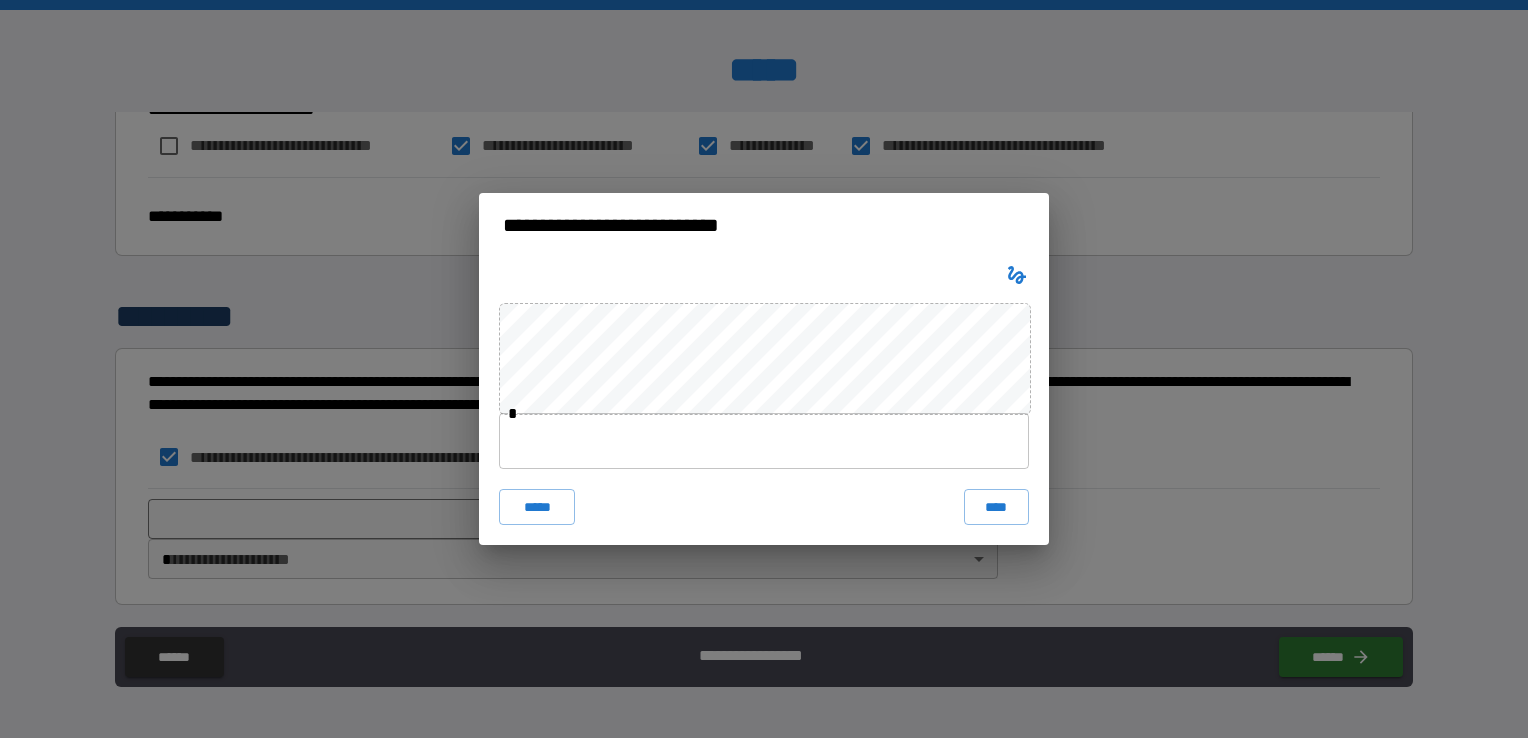click at bounding box center [764, 441] 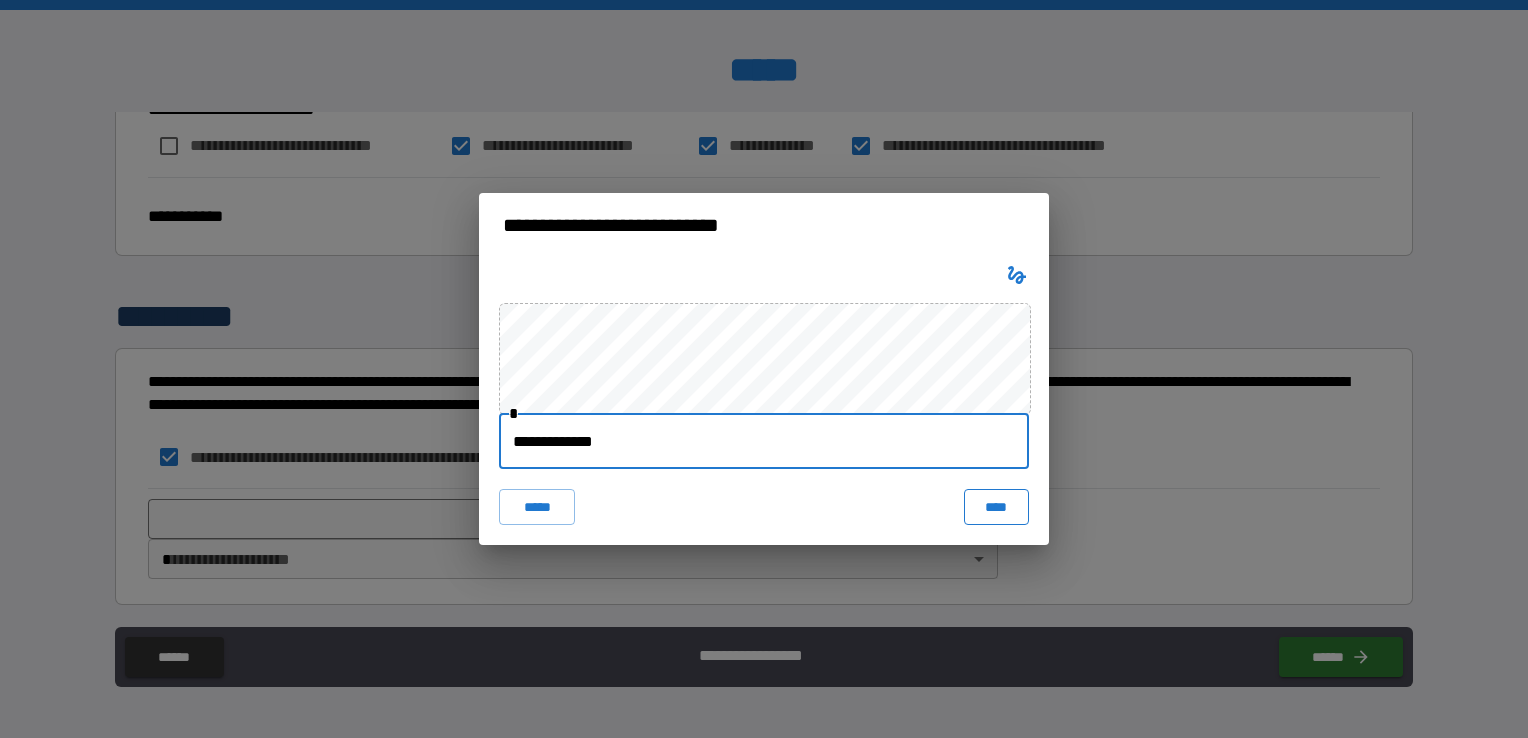 click on "****" at bounding box center (996, 507) 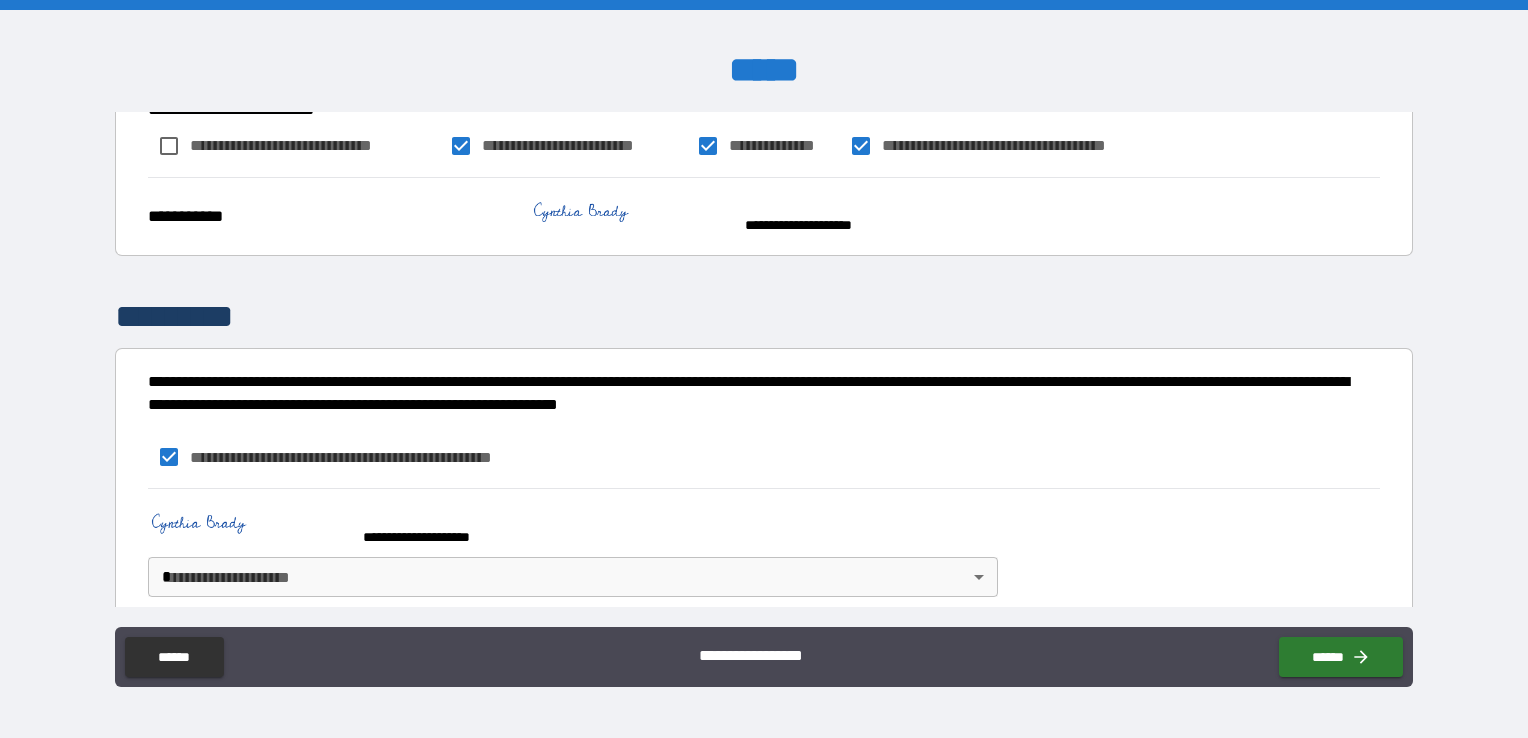 scroll, scrollTop: 3211, scrollLeft: 0, axis: vertical 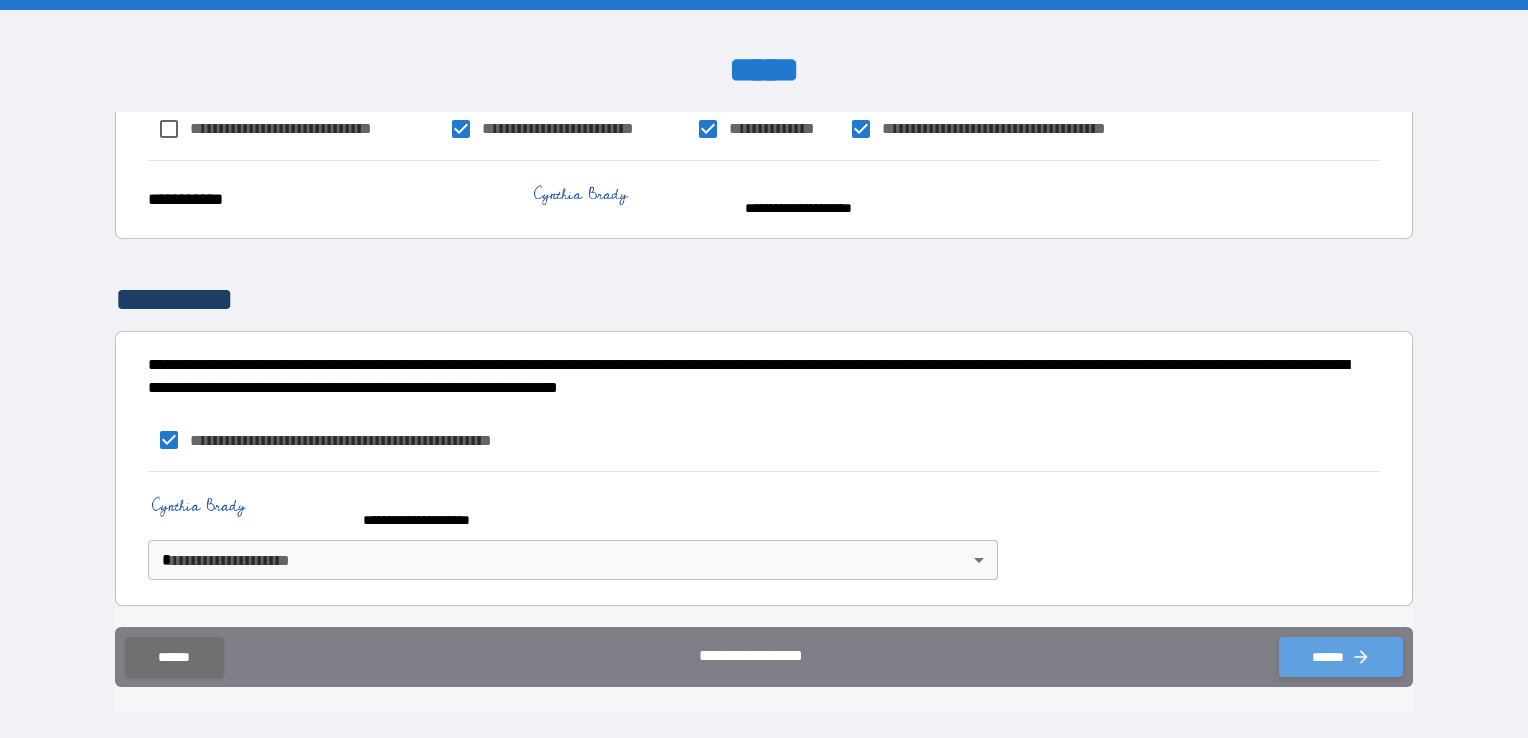 click on "******" at bounding box center (1341, 657) 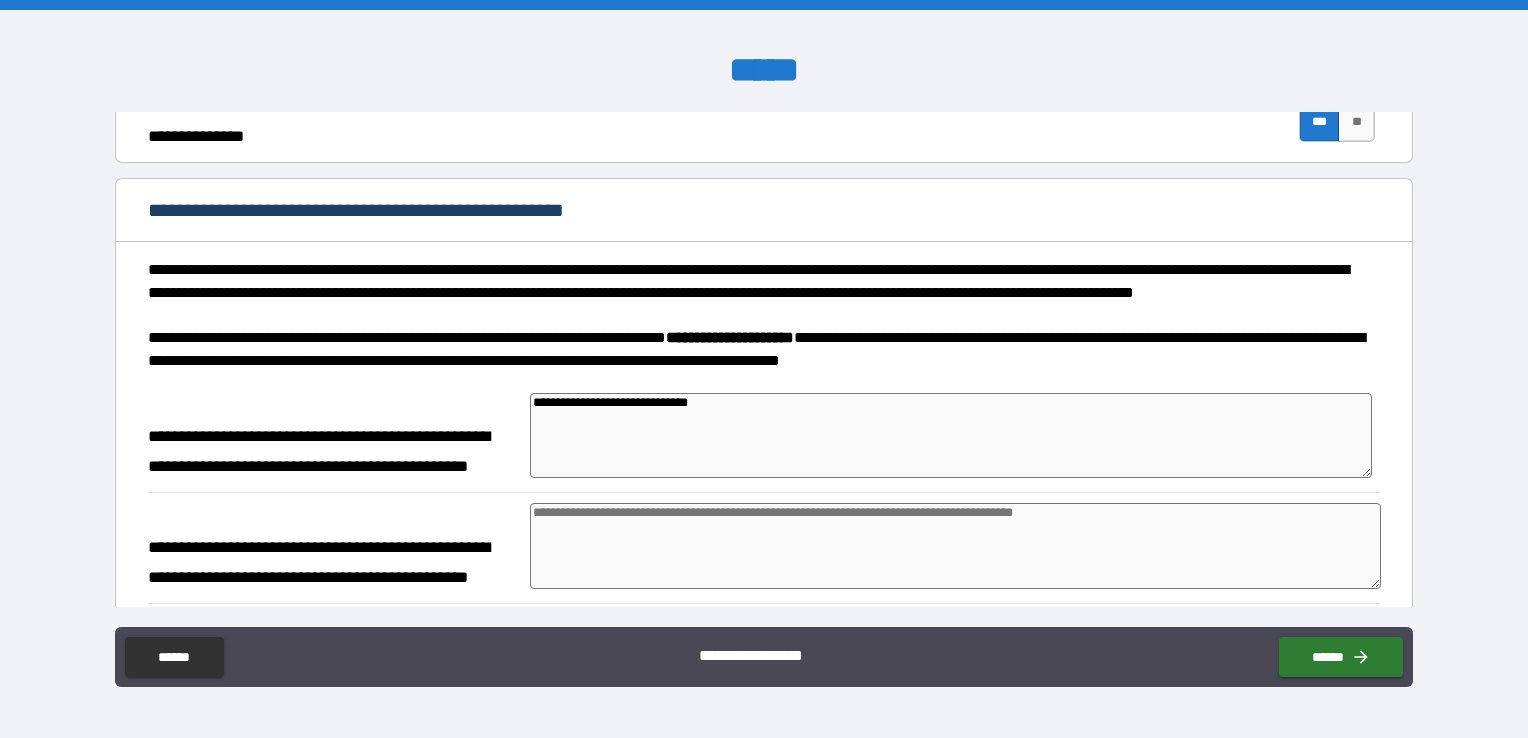 scroll, scrollTop: 2600, scrollLeft: 0, axis: vertical 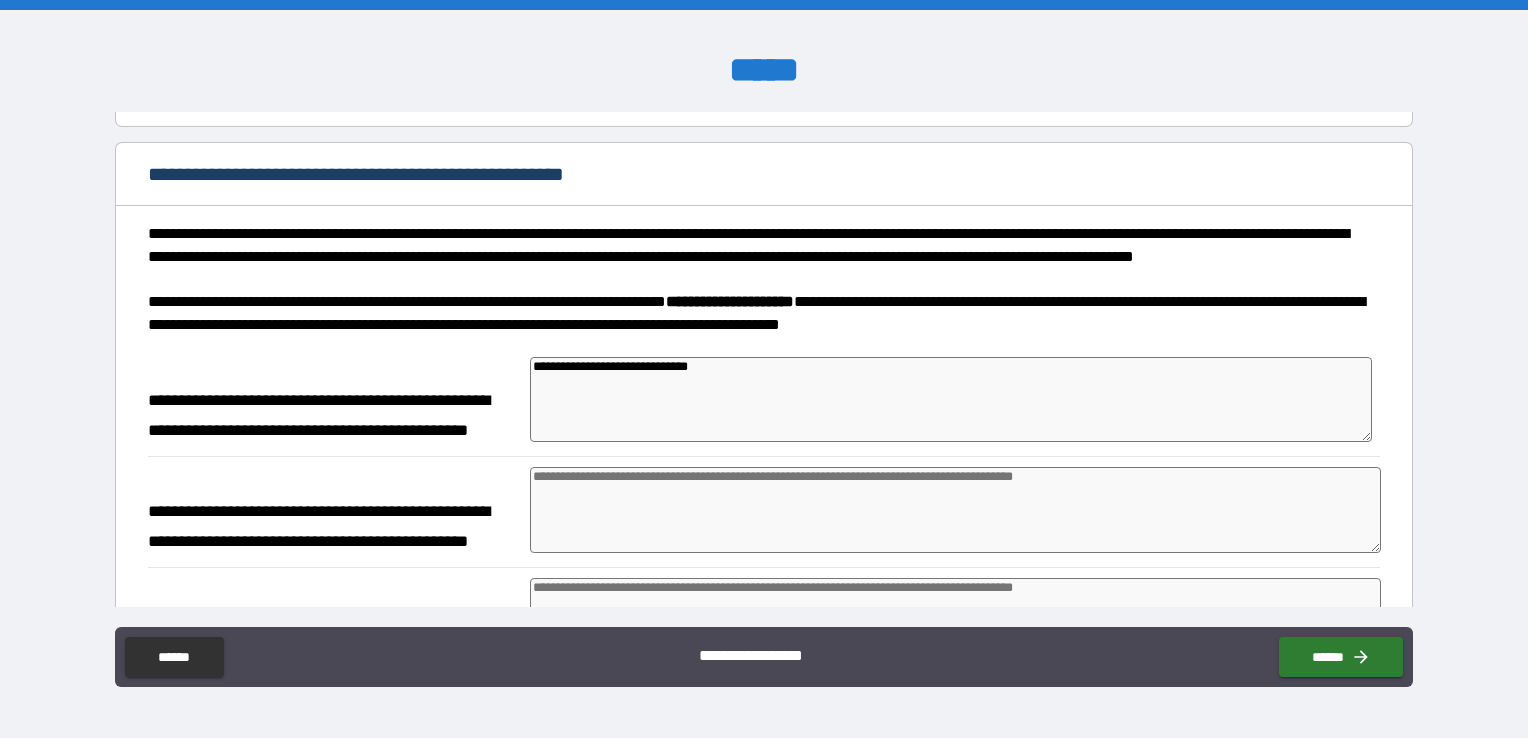 click at bounding box center [955, 510] 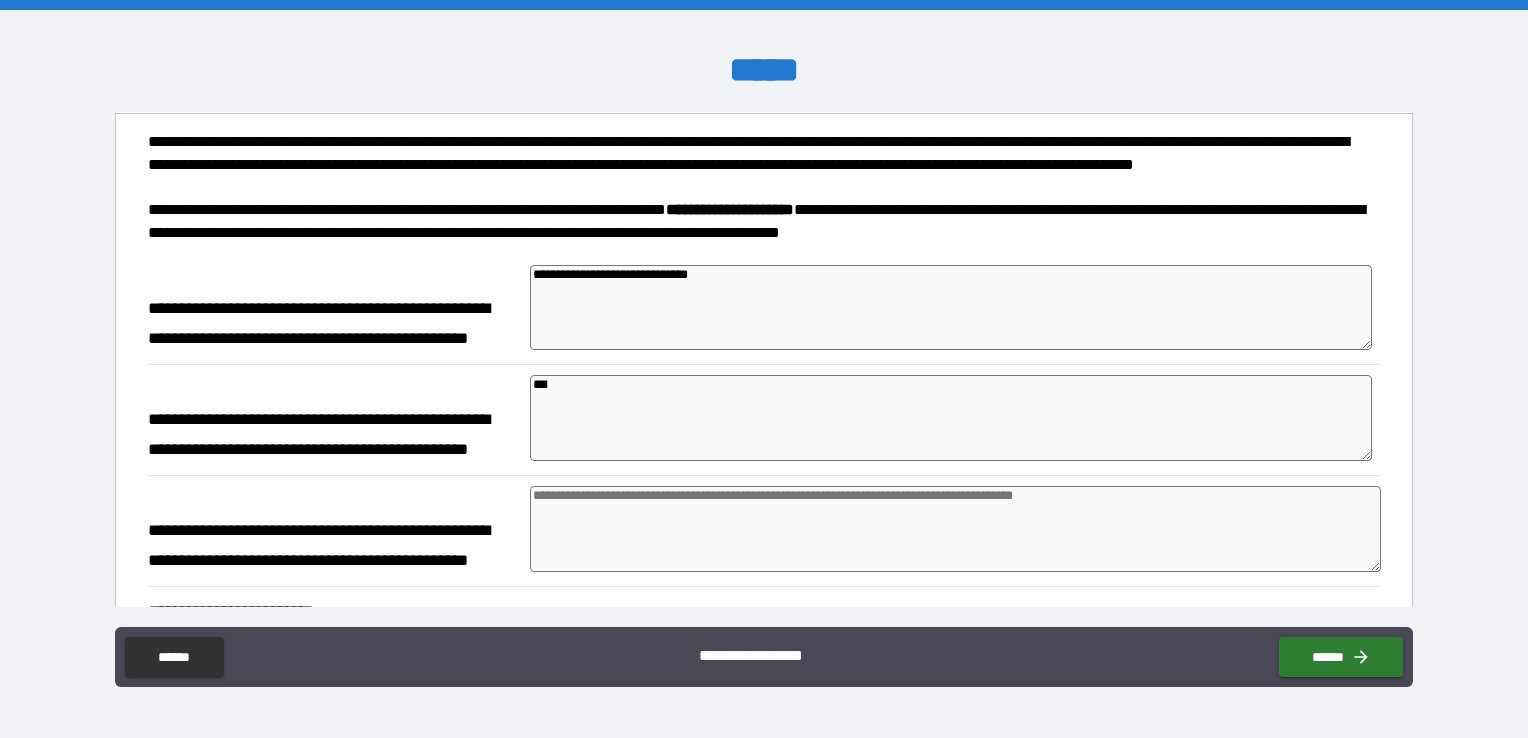 scroll, scrollTop: 3000, scrollLeft: 0, axis: vertical 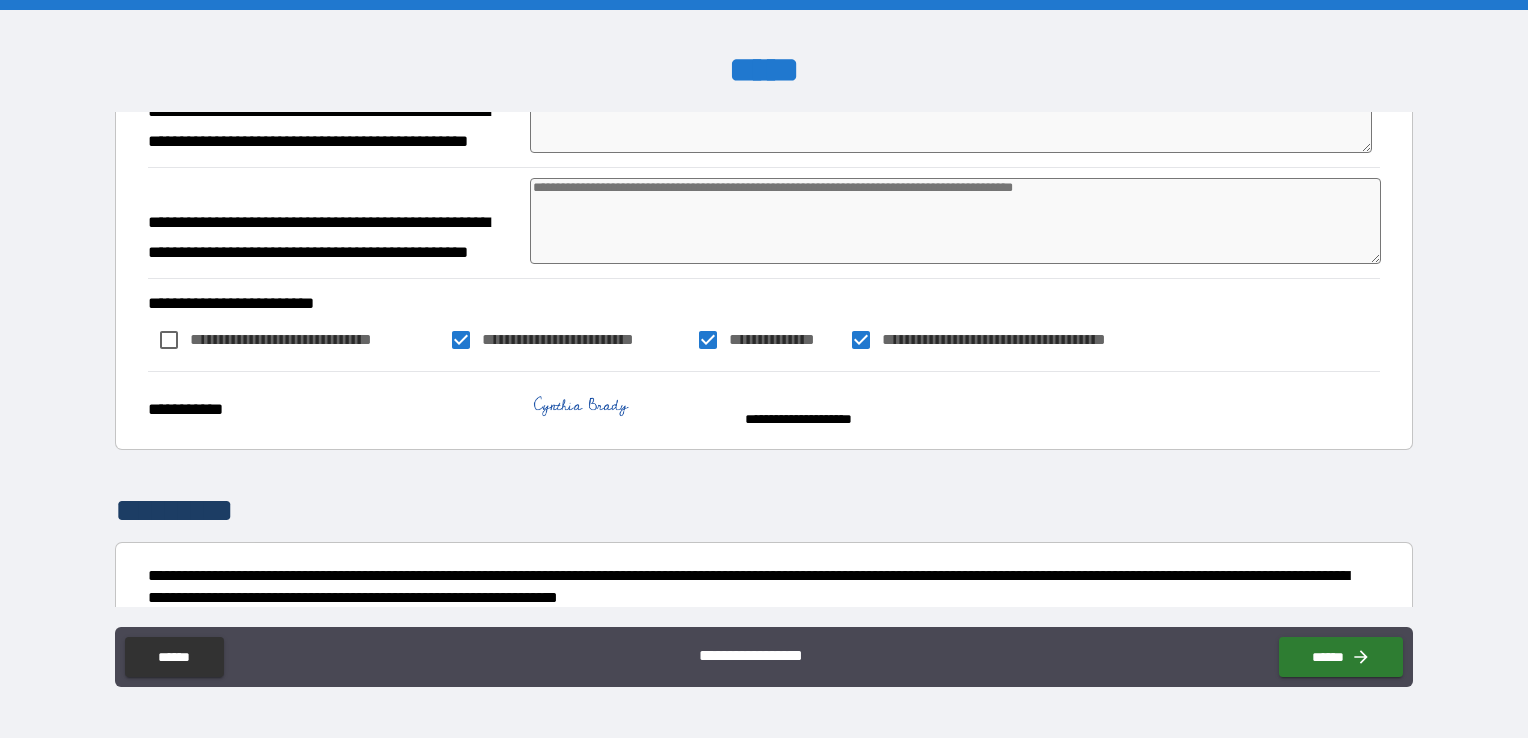 click at bounding box center (955, 221) 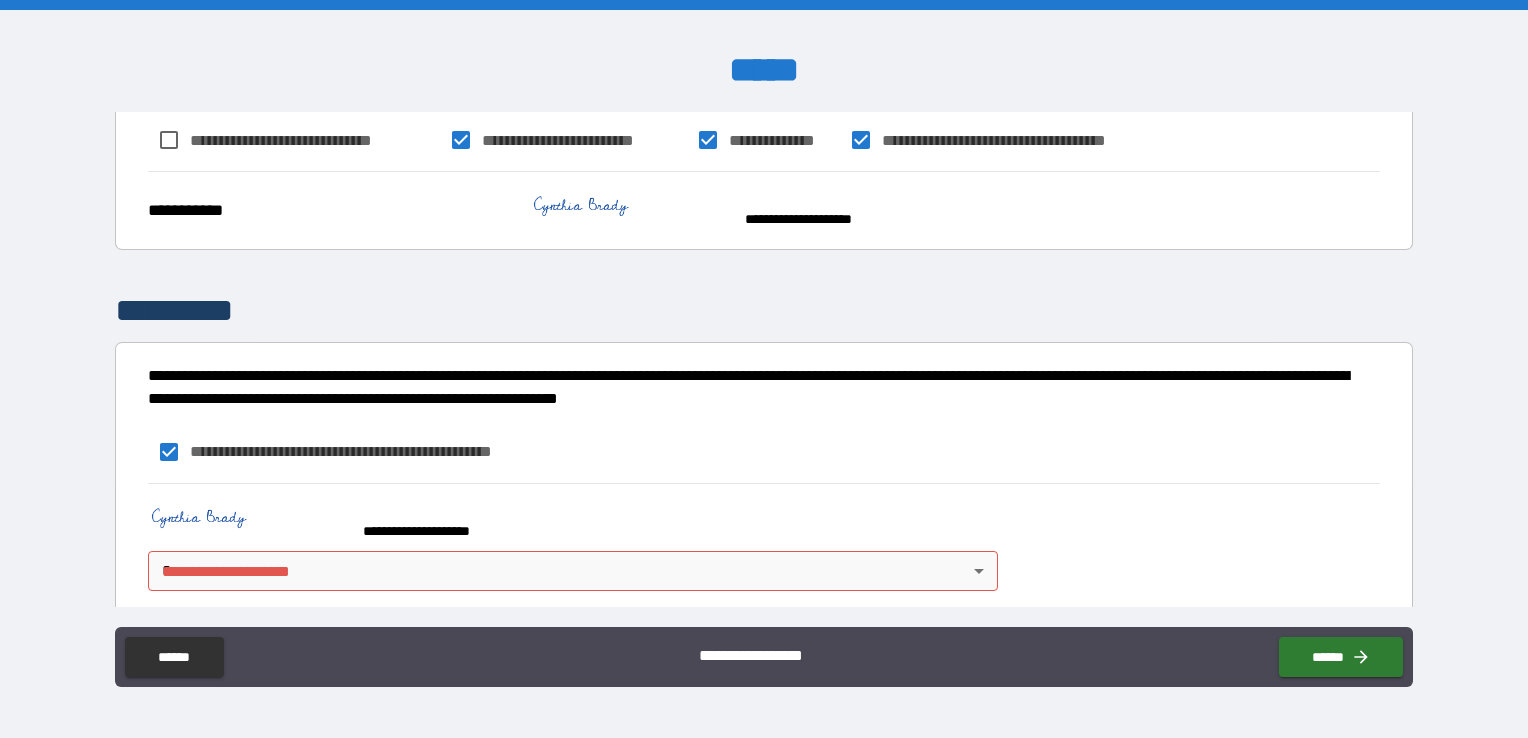 scroll, scrollTop: 3211, scrollLeft: 0, axis: vertical 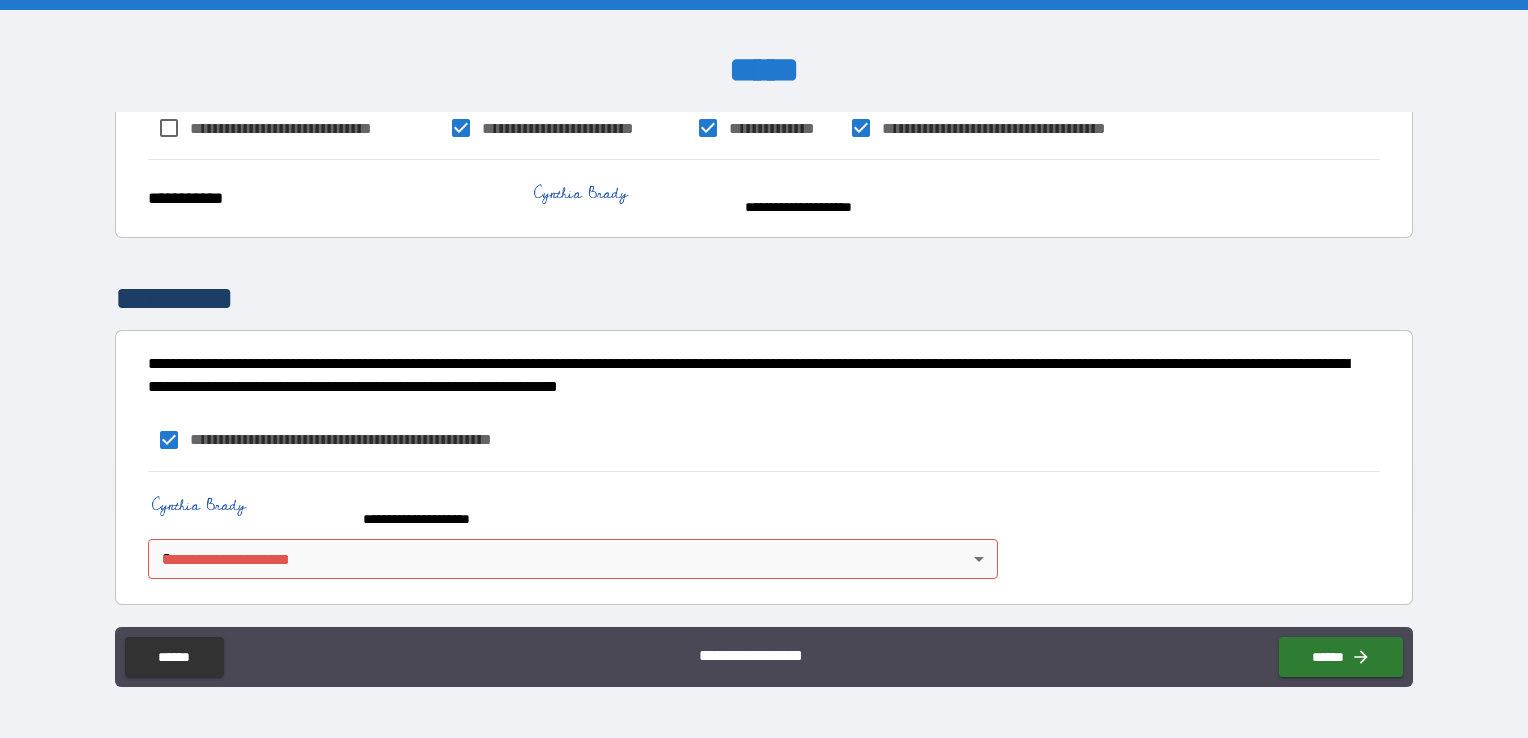 click on "**********" at bounding box center [764, 369] 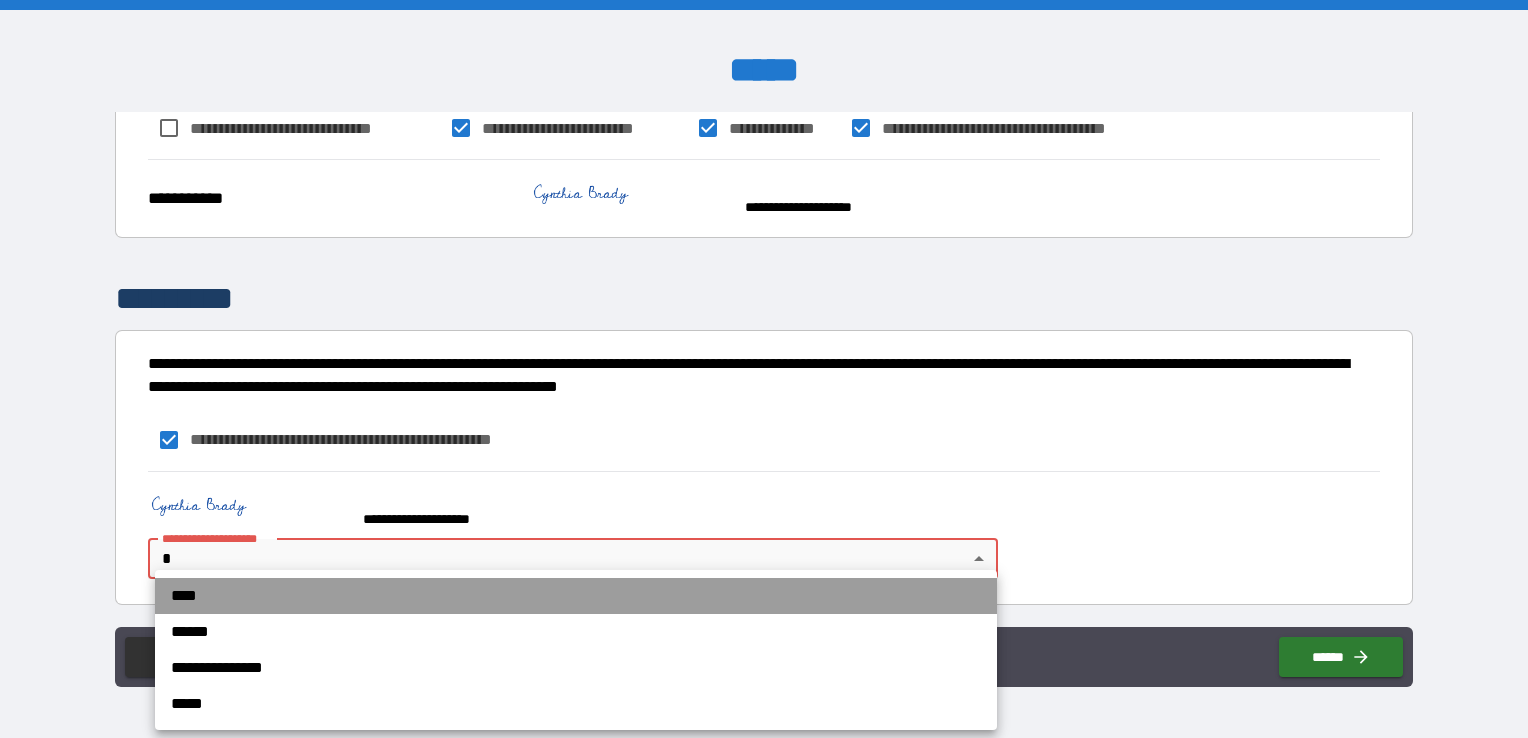 click on "****" at bounding box center [576, 596] 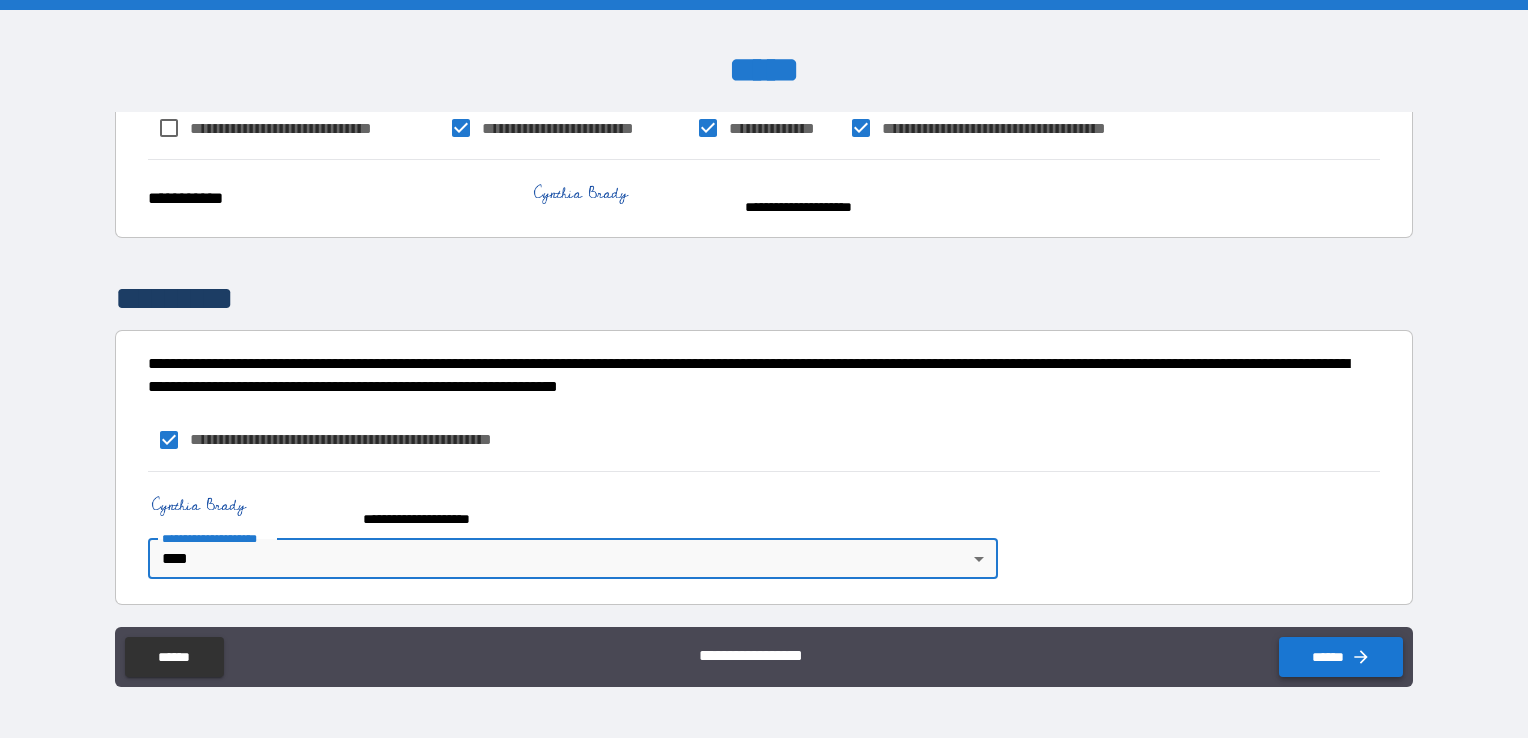 click on "******" at bounding box center (1341, 657) 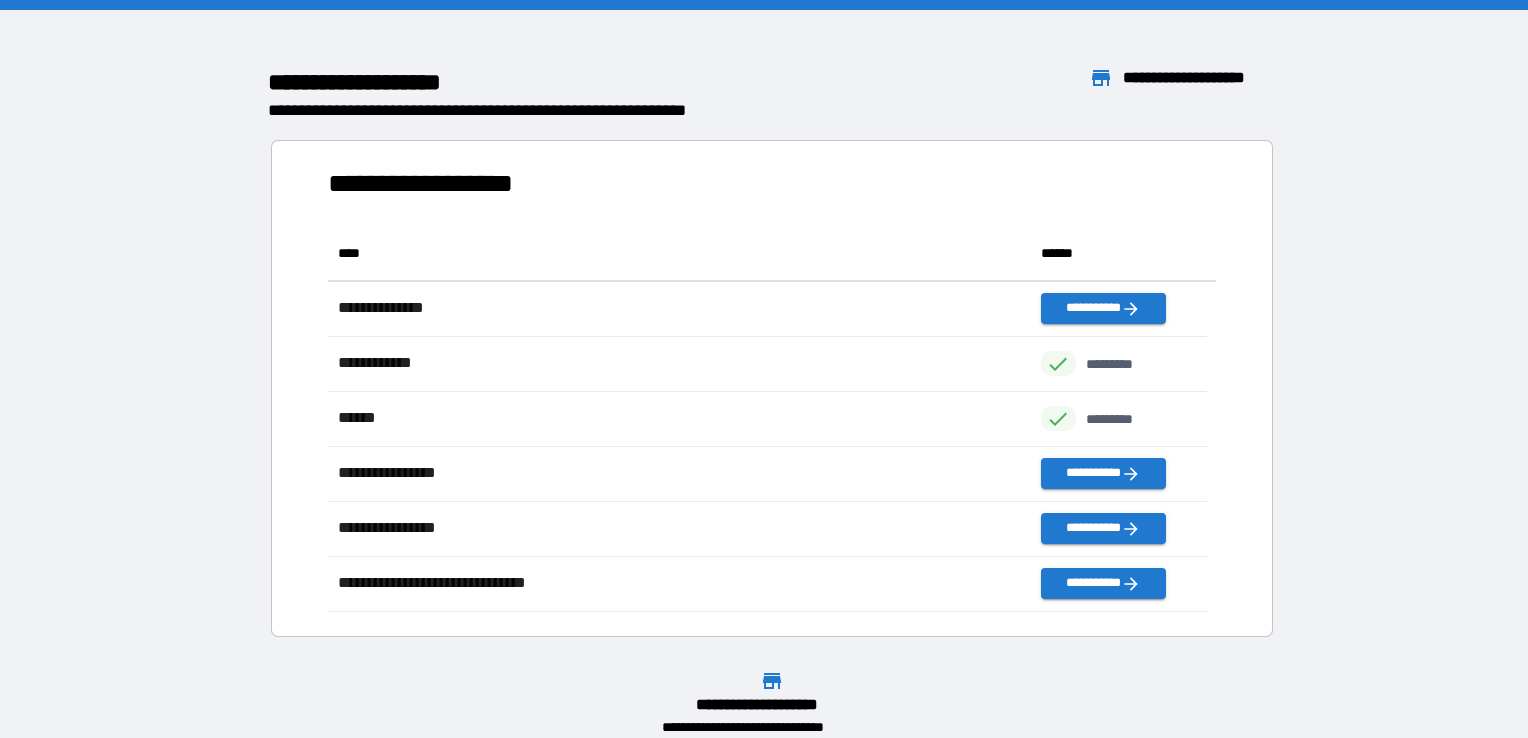 scroll, scrollTop: 16, scrollLeft: 16, axis: both 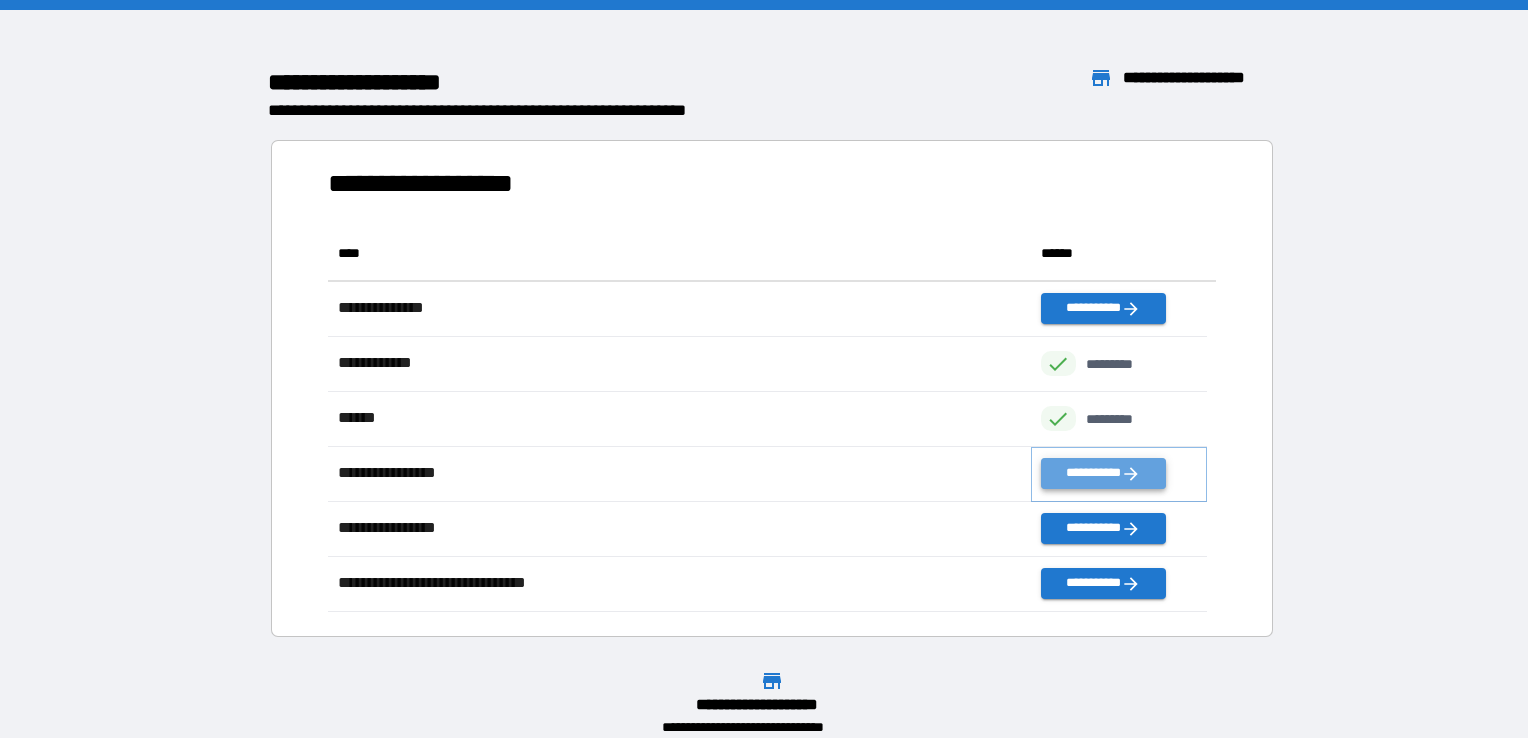 click on "**********" at bounding box center (1103, 473) 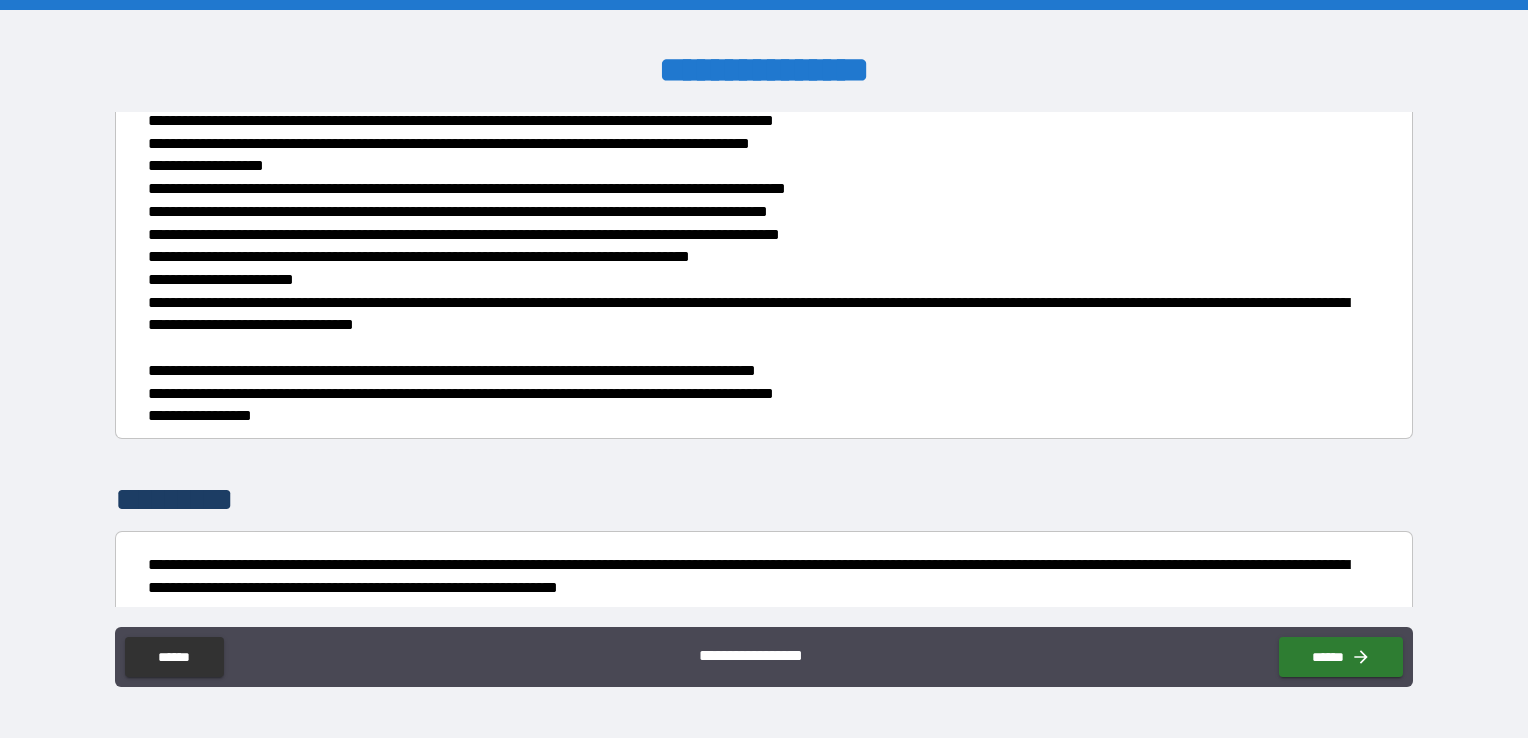 scroll, scrollTop: 1848, scrollLeft: 0, axis: vertical 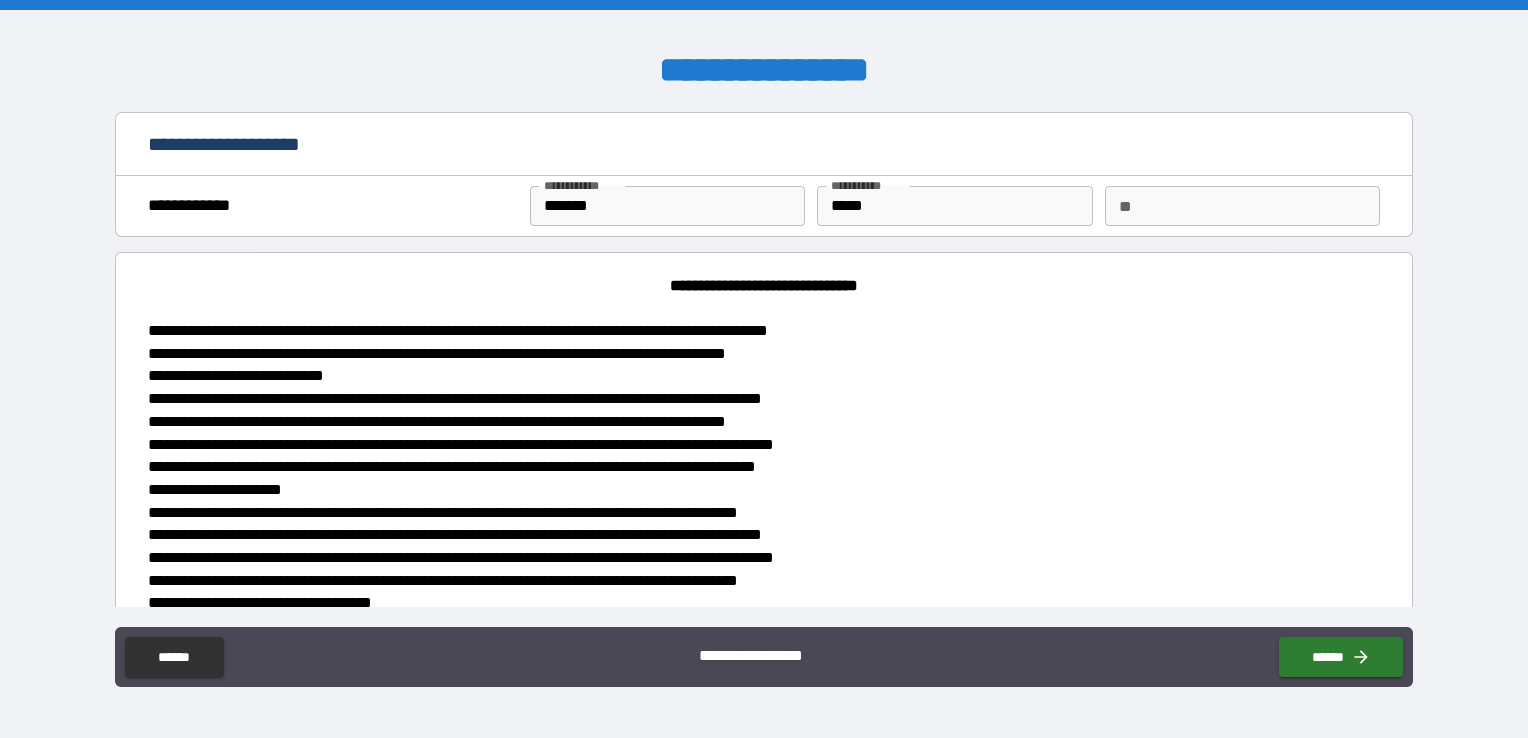 click on "**" at bounding box center (1242, 206) 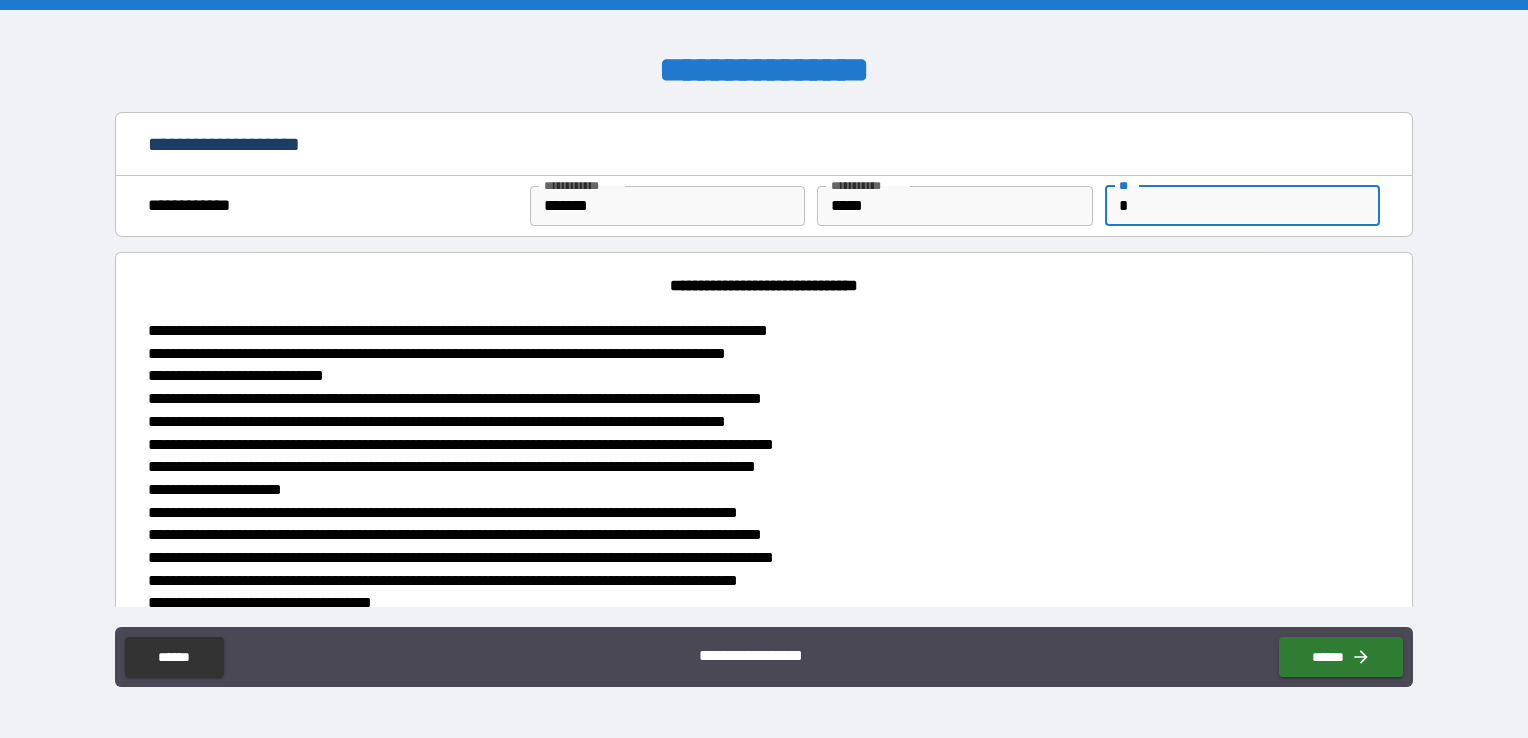 click on "**********" at bounding box center [758, 354] 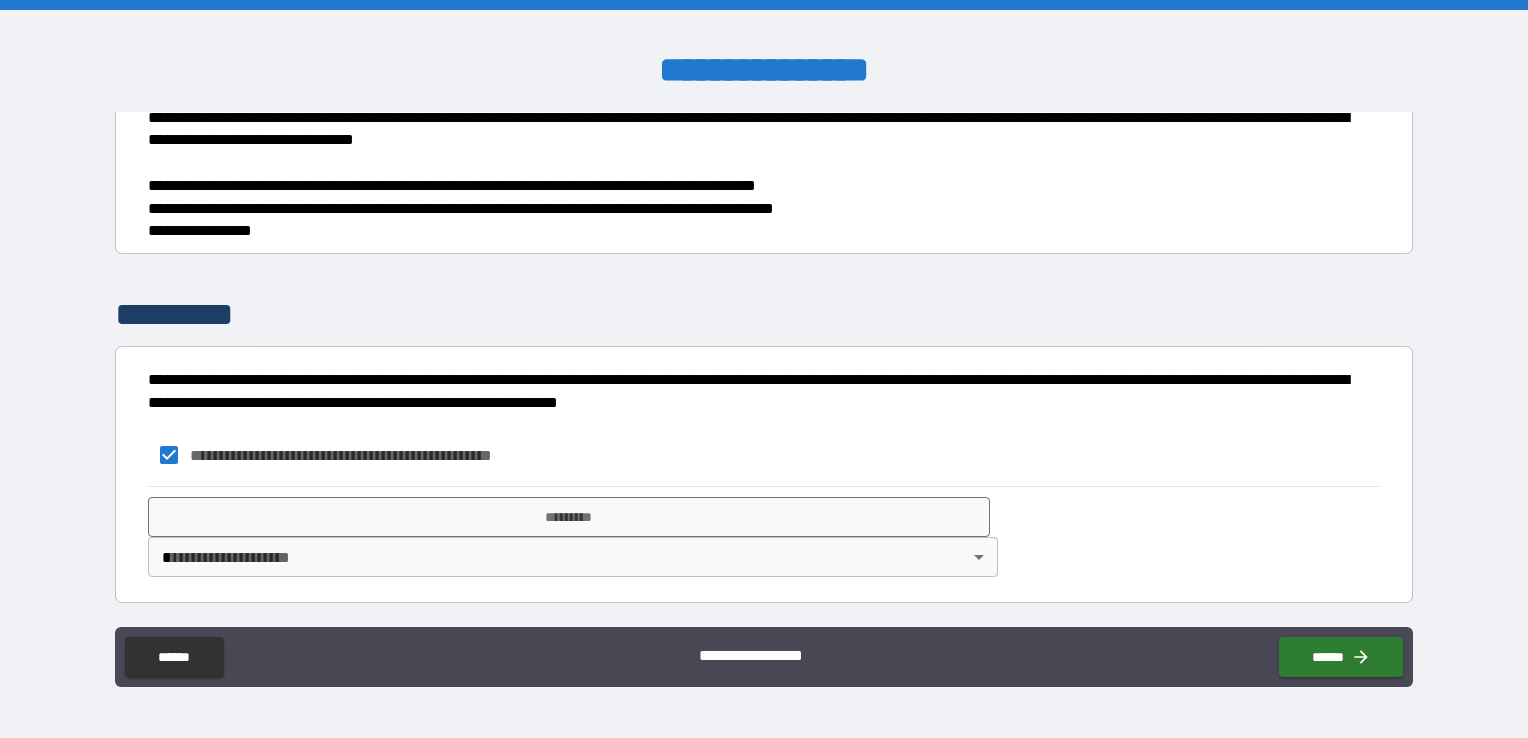 scroll, scrollTop: 1848, scrollLeft: 0, axis: vertical 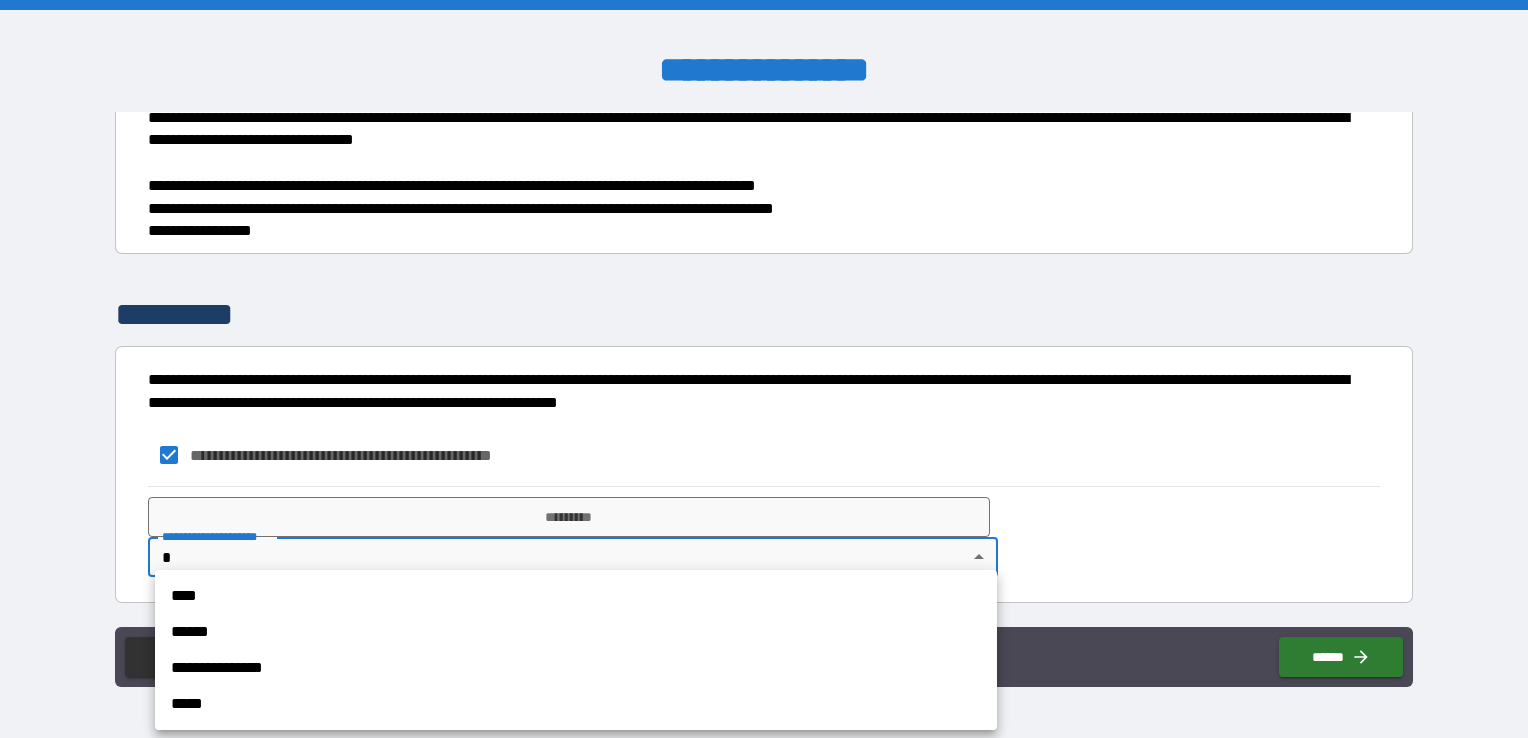 click on "****" at bounding box center [576, 596] 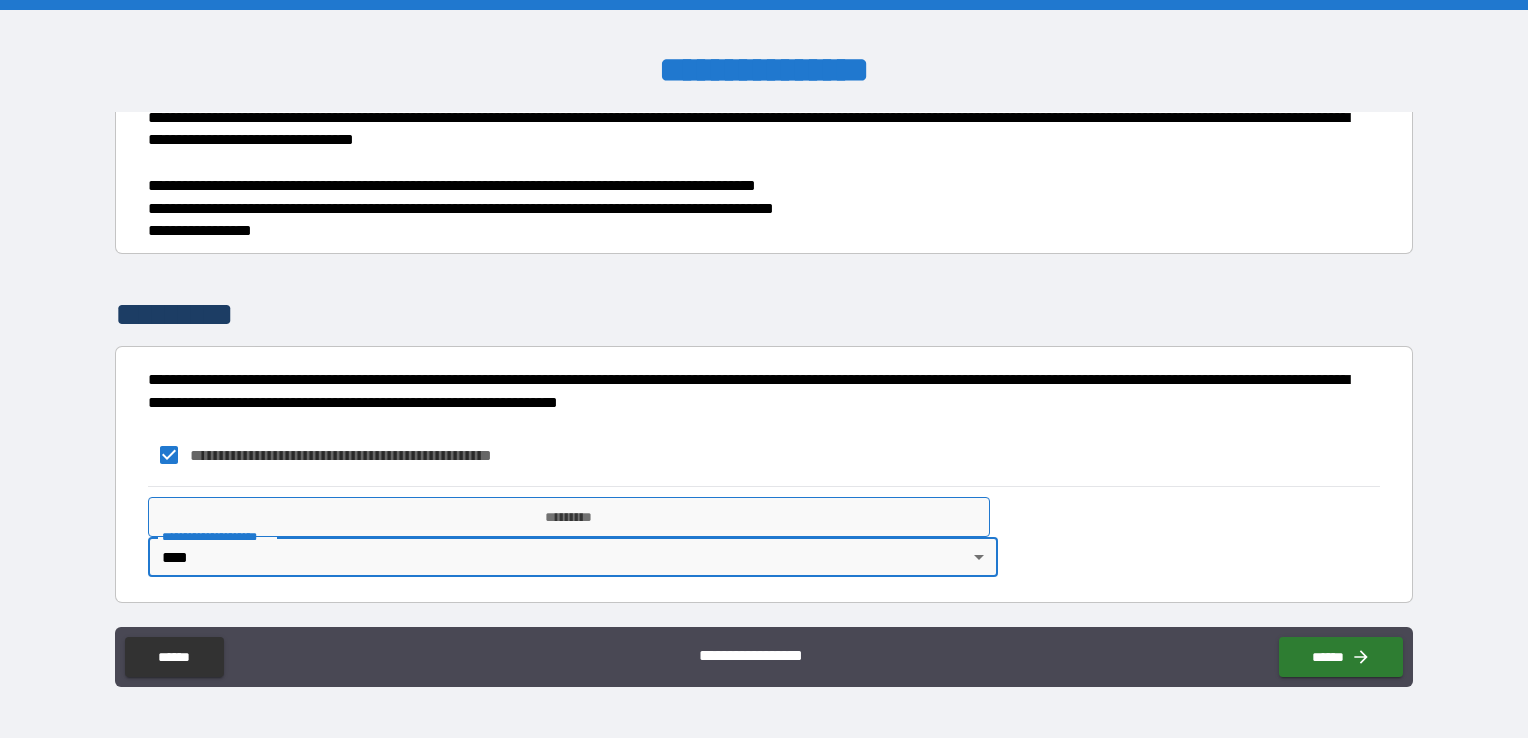 click on "*********" at bounding box center (569, 517) 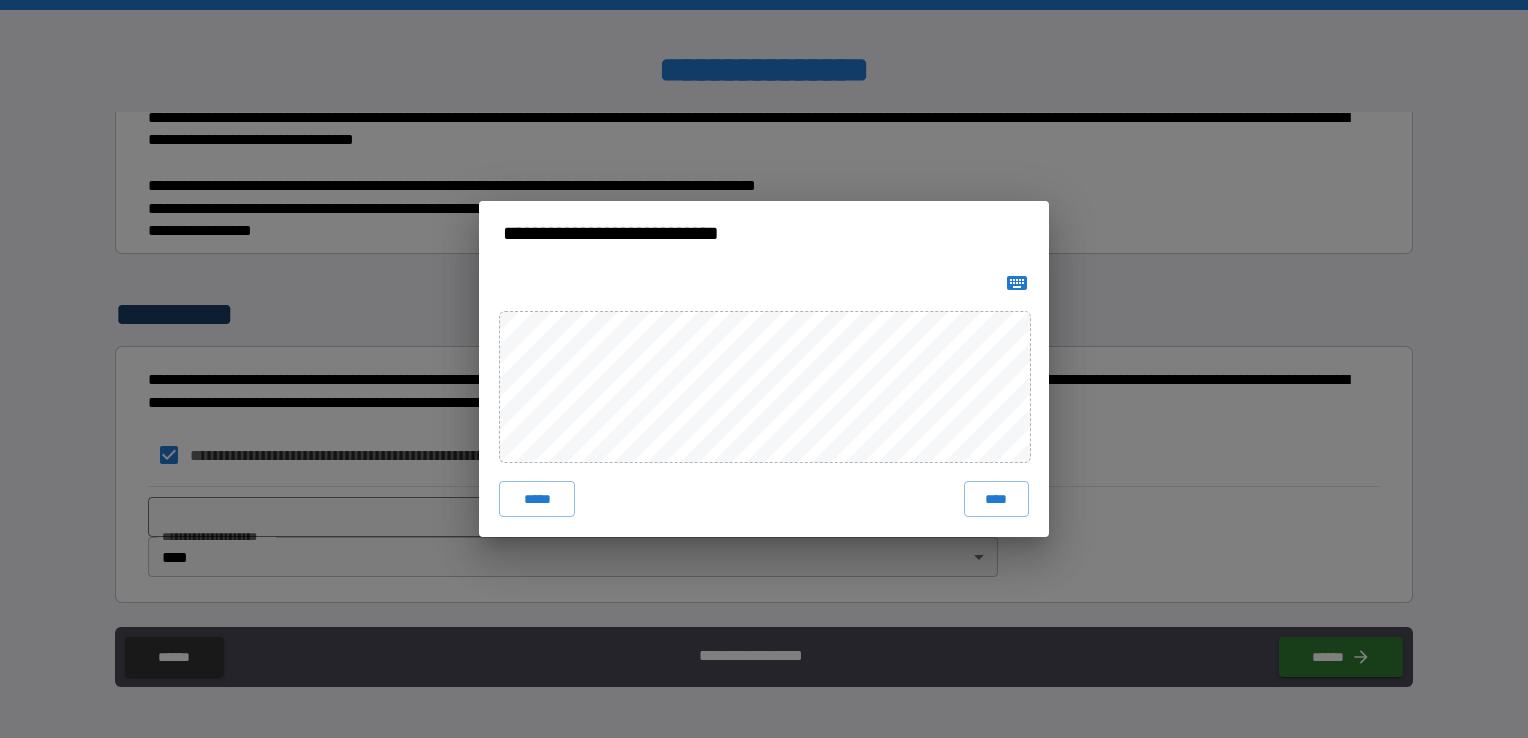 click 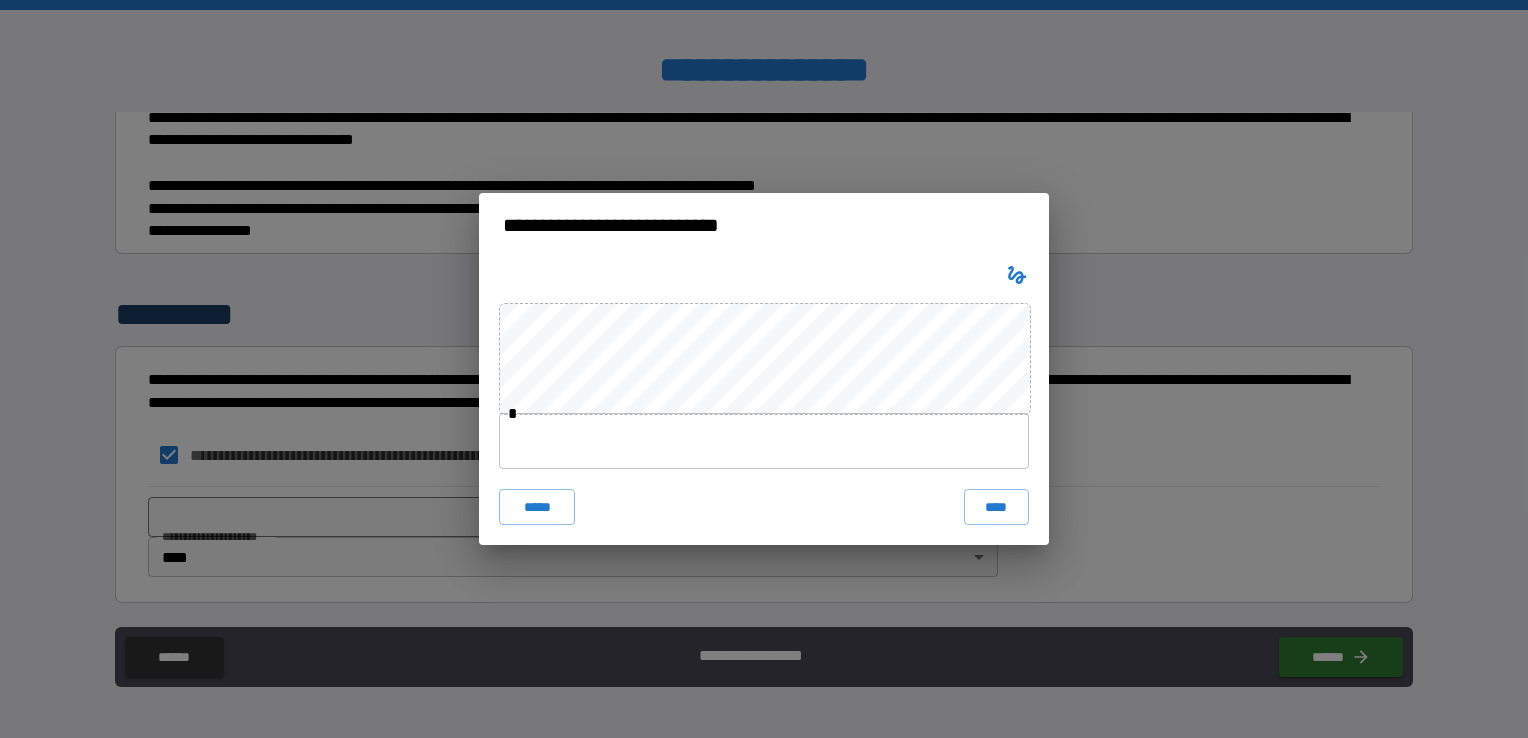 click at bounding box center [764, 441] 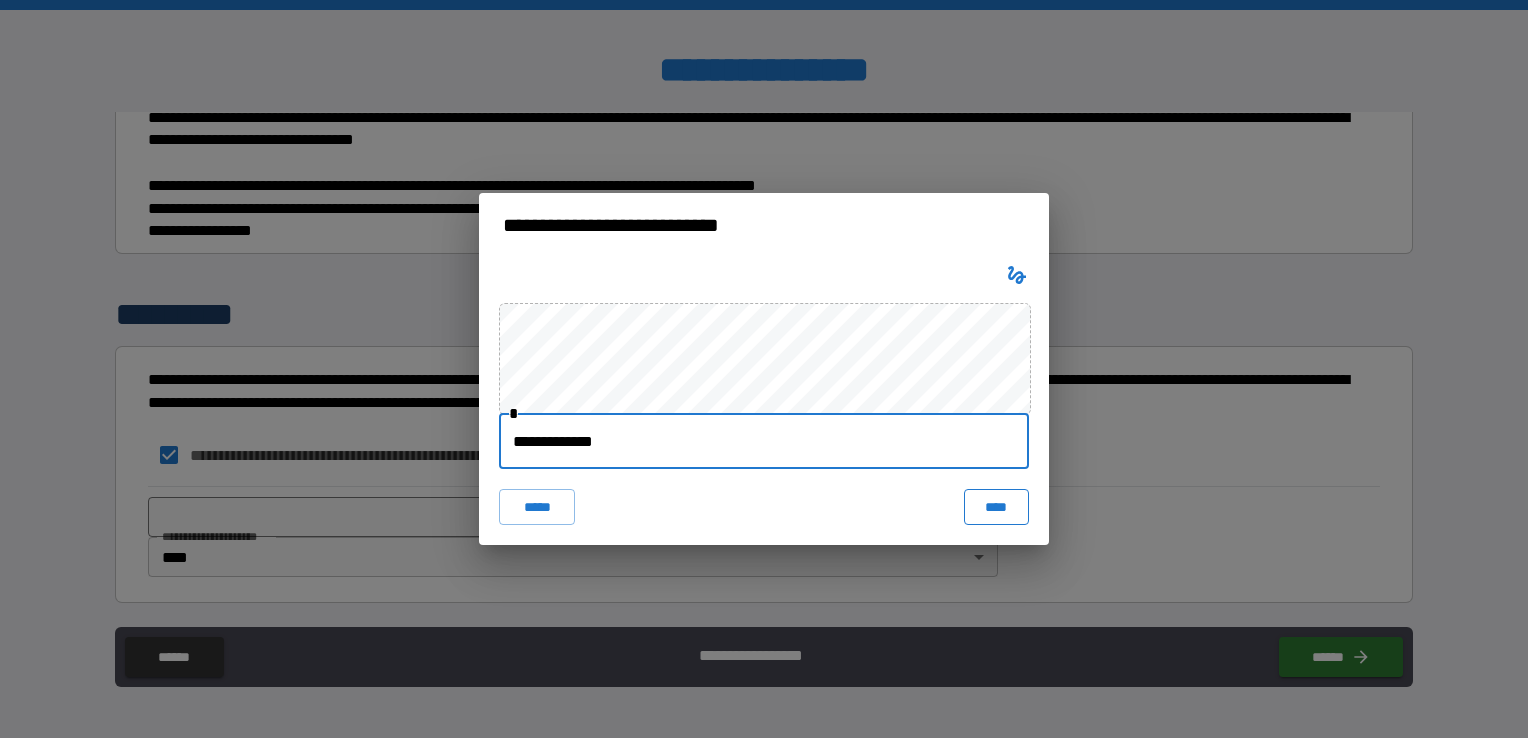 click on "****" at bounding box center [996, 507] 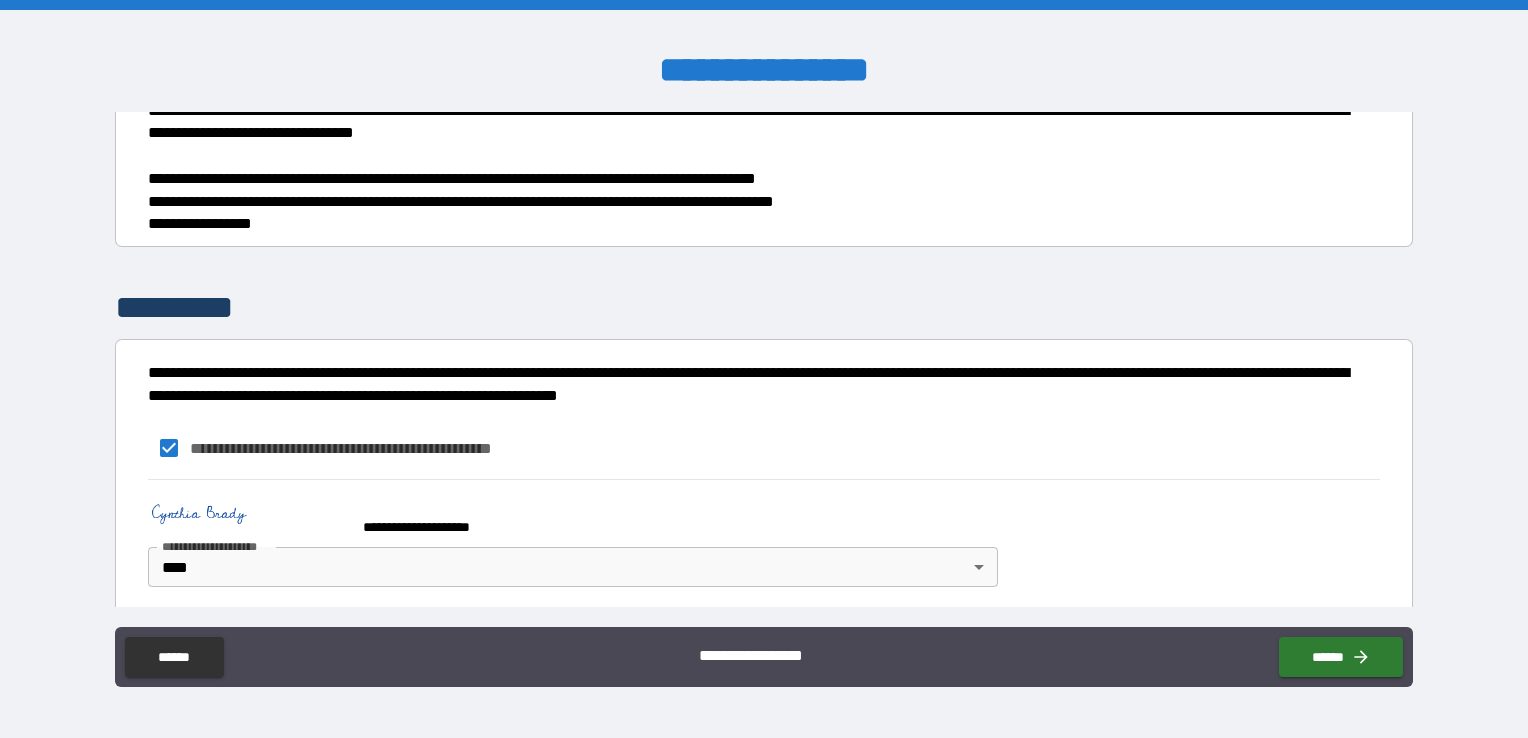 scroll, scrollTop: 1865, scrollLeft: 0, axis: vertical 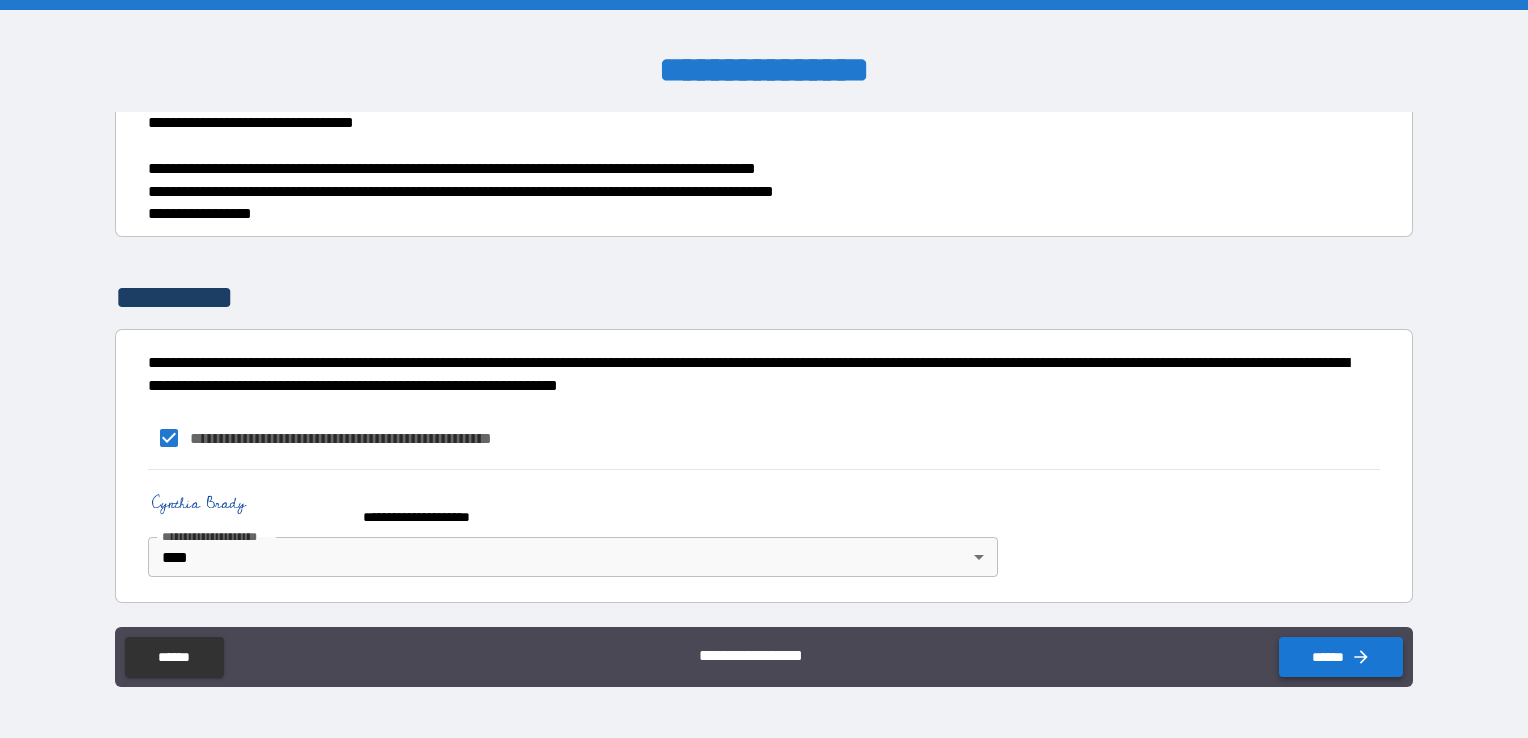 click on "******" at bounding box center (1341, 657) 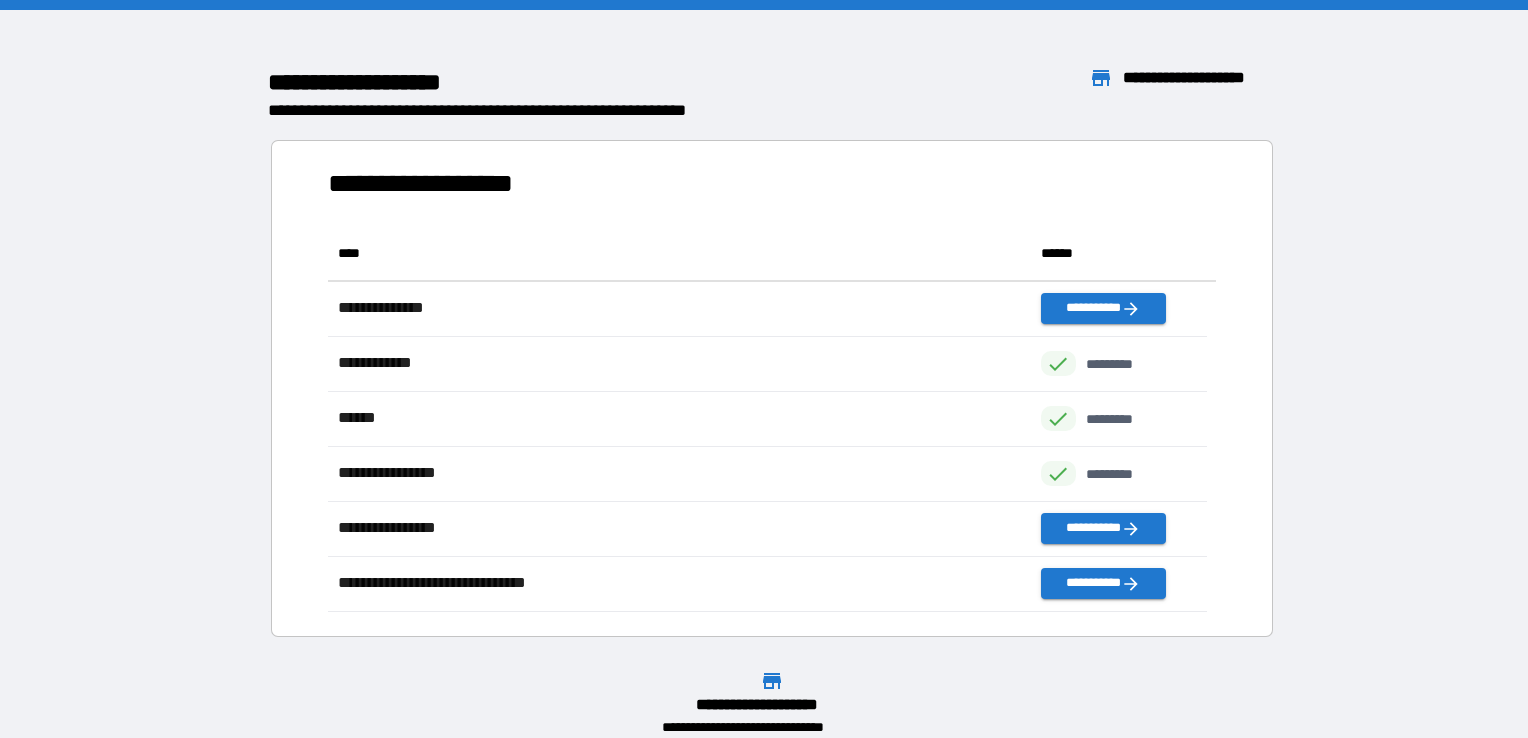 scroll, scrollTop: 16, scrollLeft: 16, axis: both 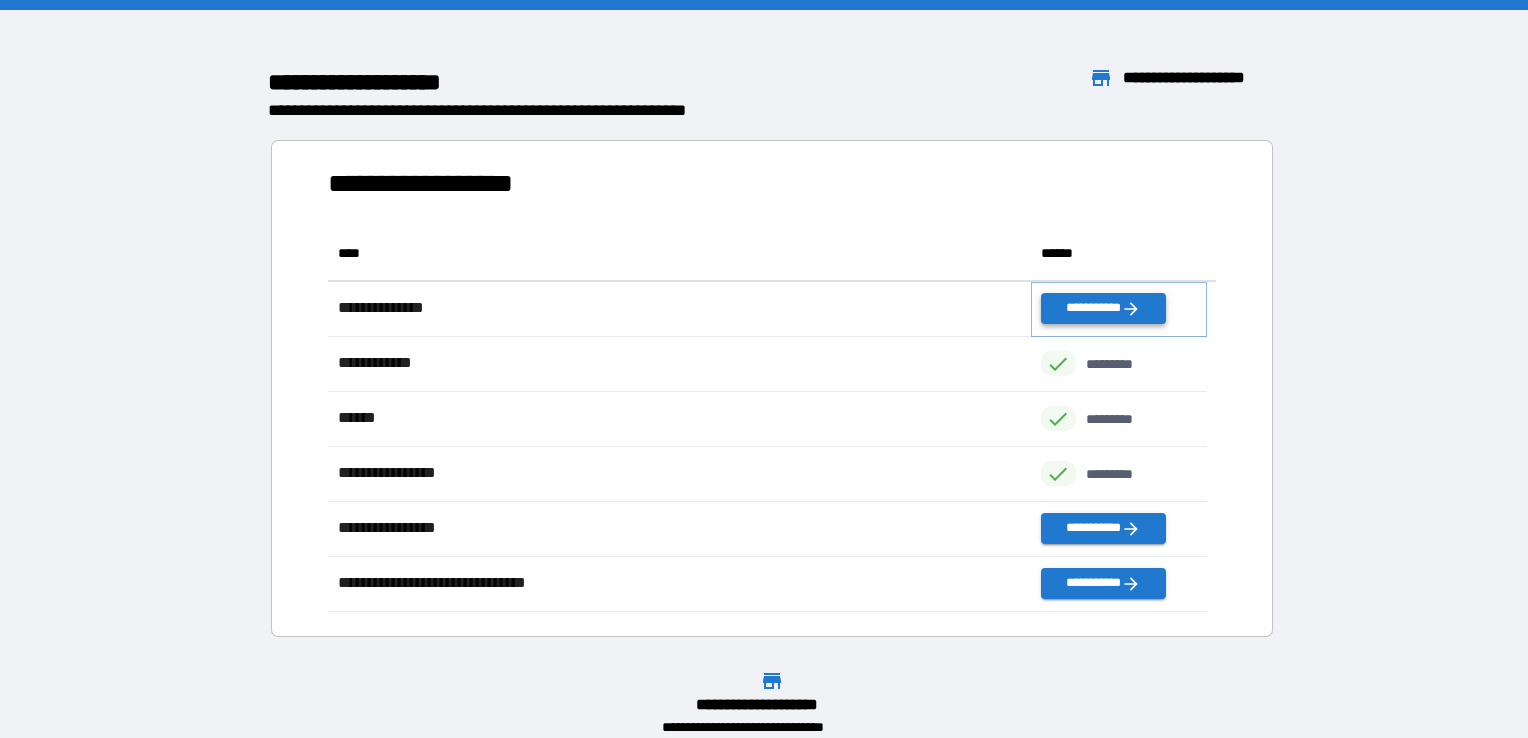 click on "**********" at bounding box center [1103, 308] 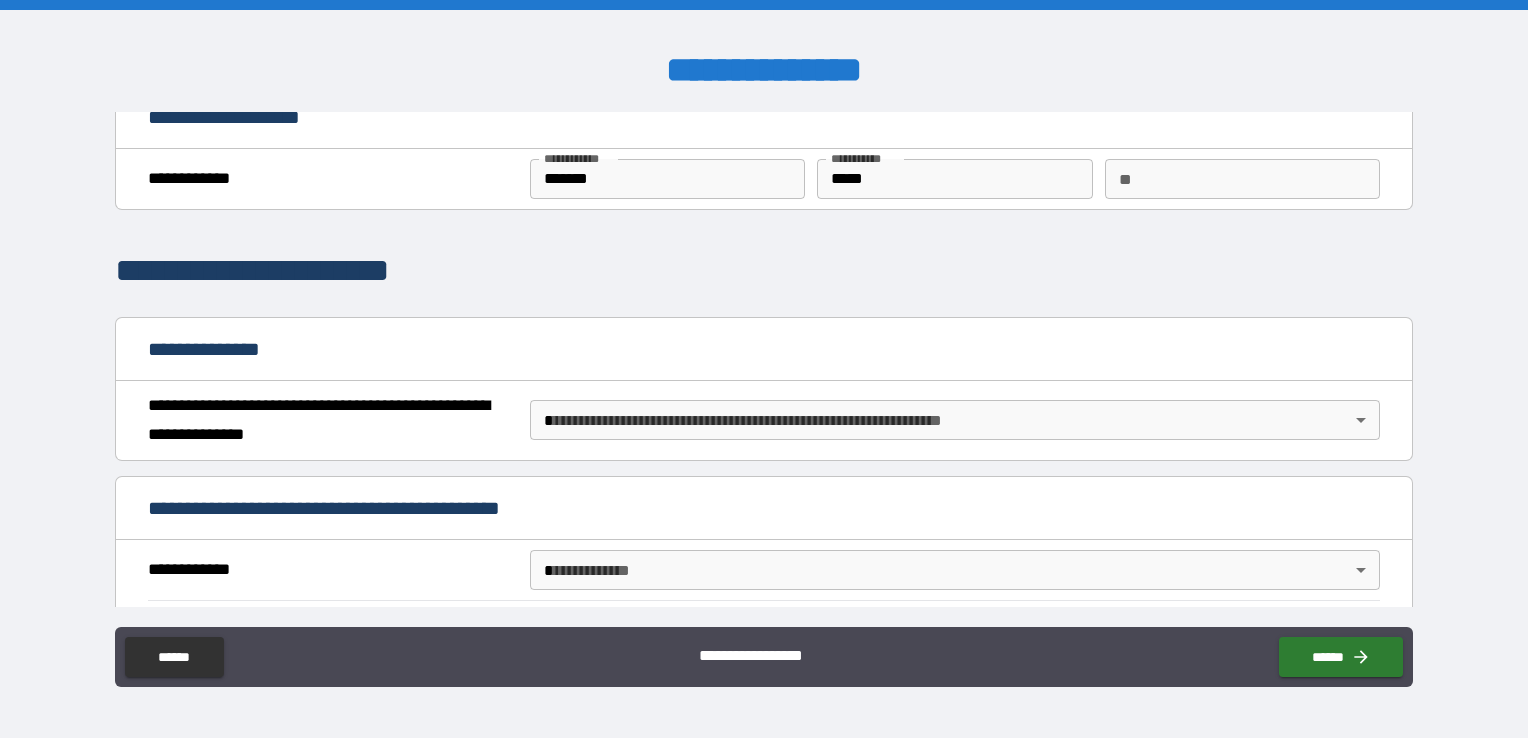 scroll, scrollTop: 0, scrollLeft: 0, axis: both 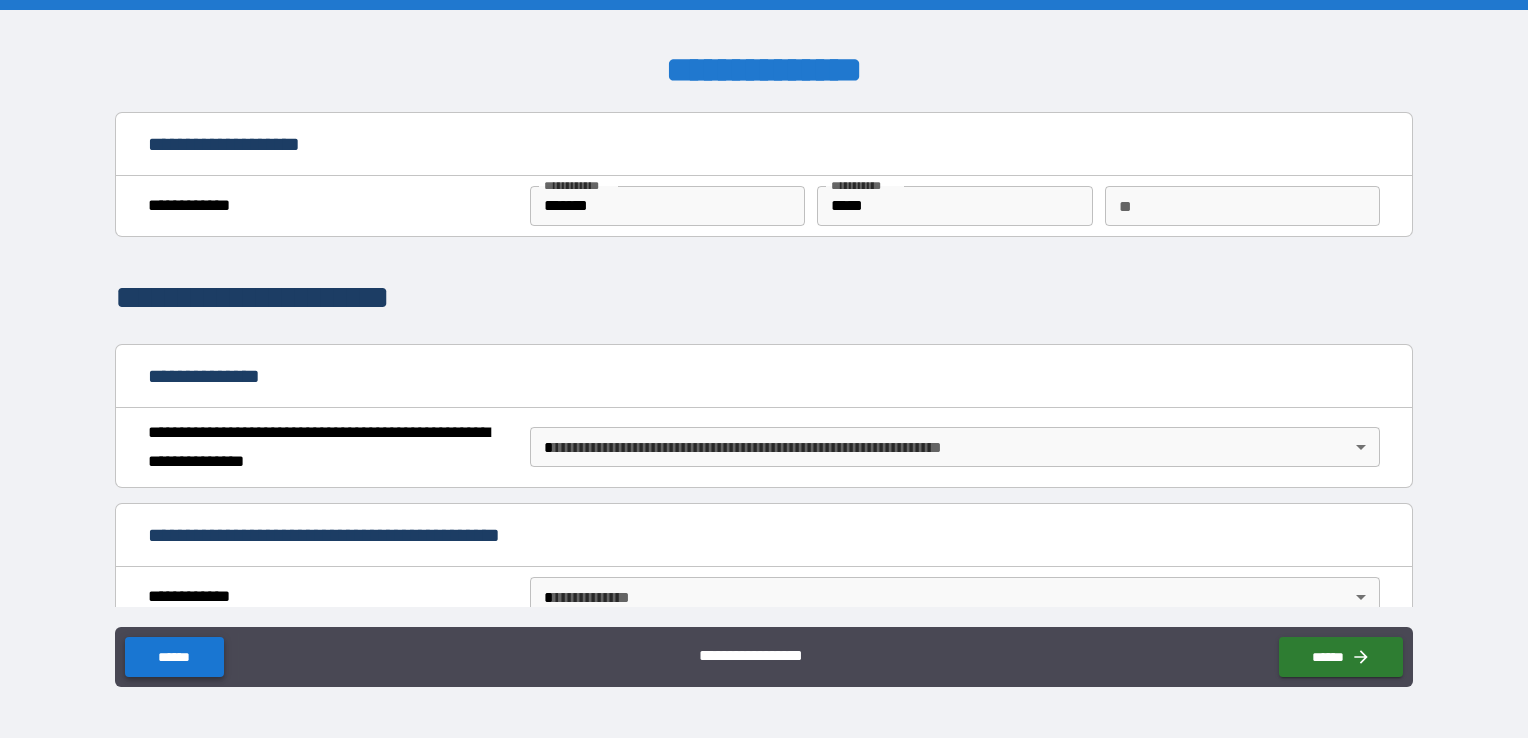 click on "******" at bounding box center [174, 657] 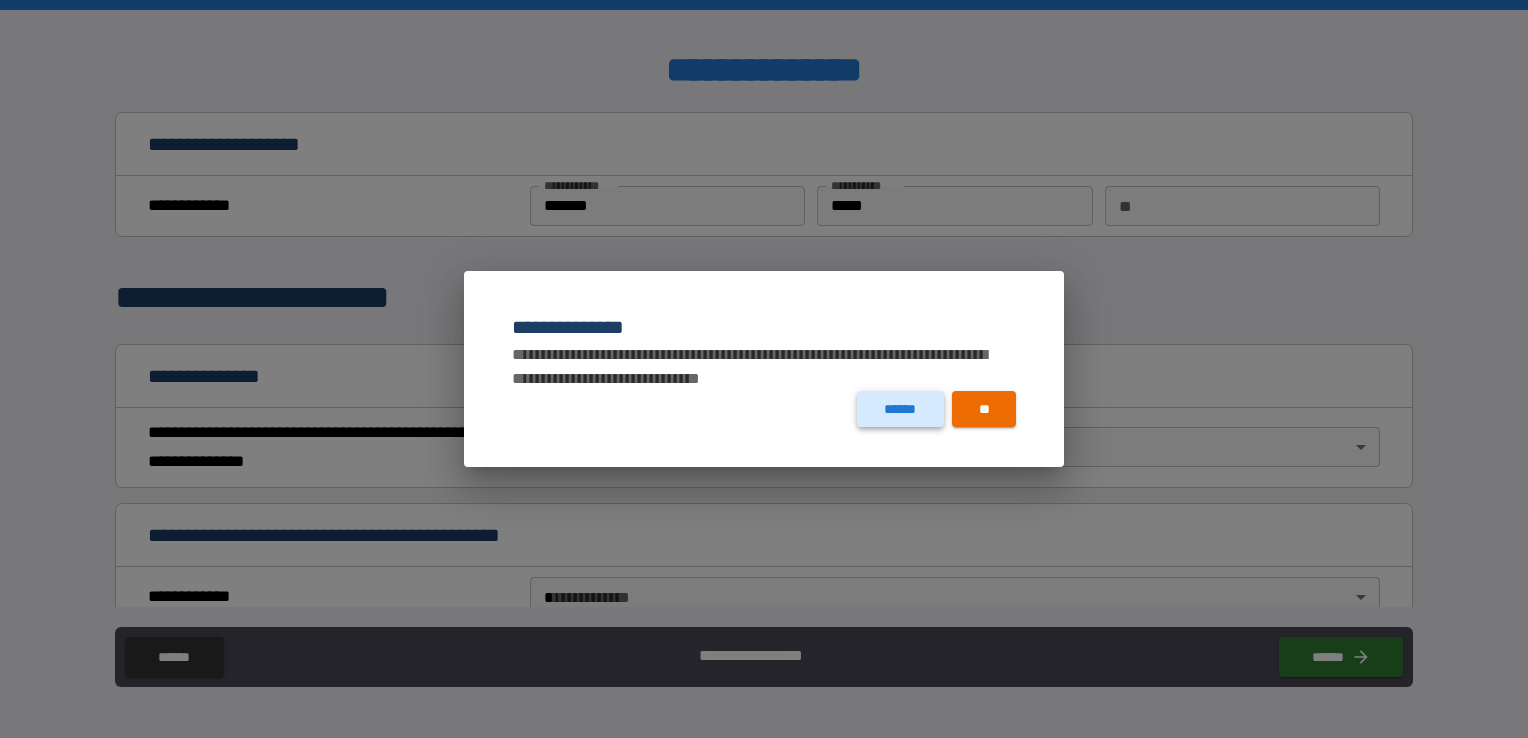 click on "******" at bounding box center (900, 409) 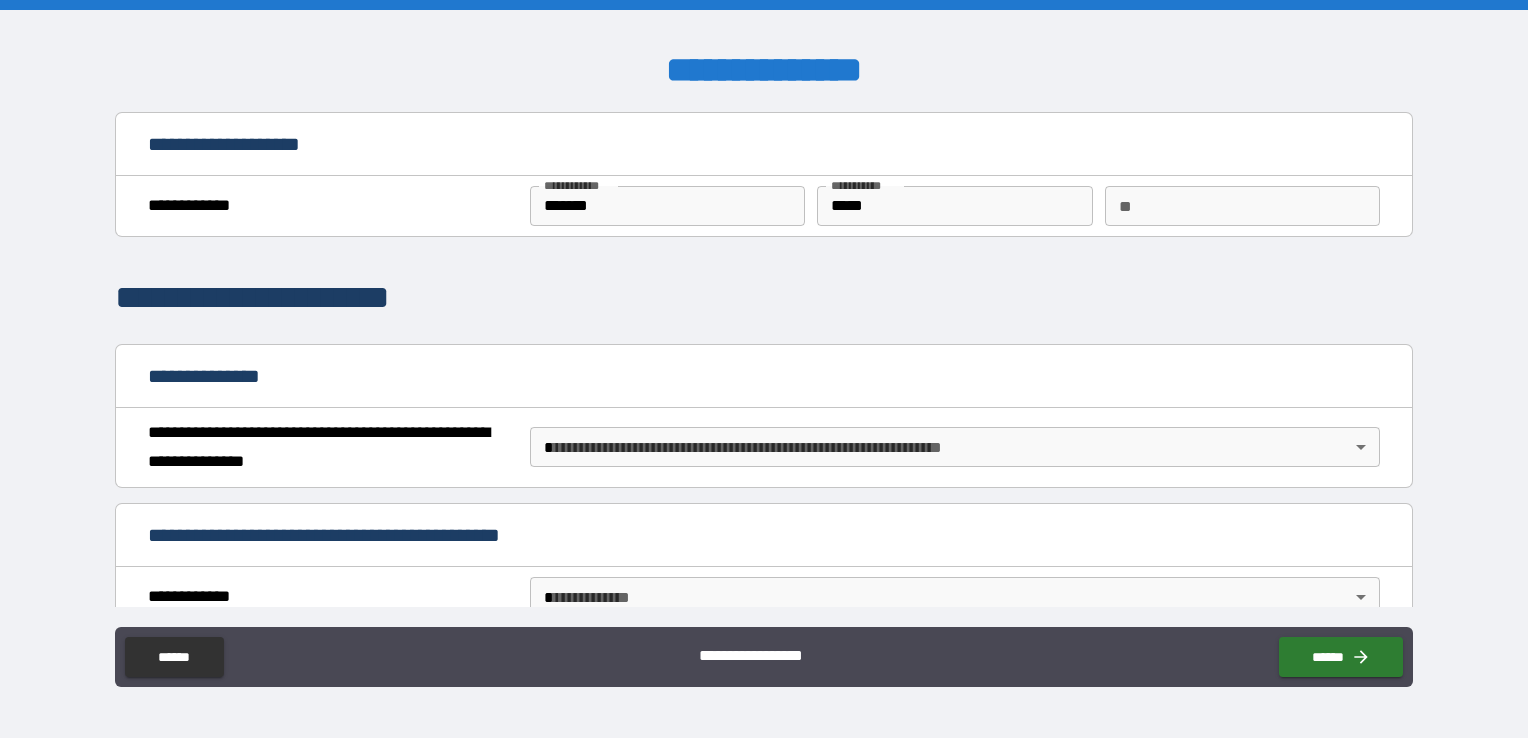click on "**" at bounding box center (1242, 206) 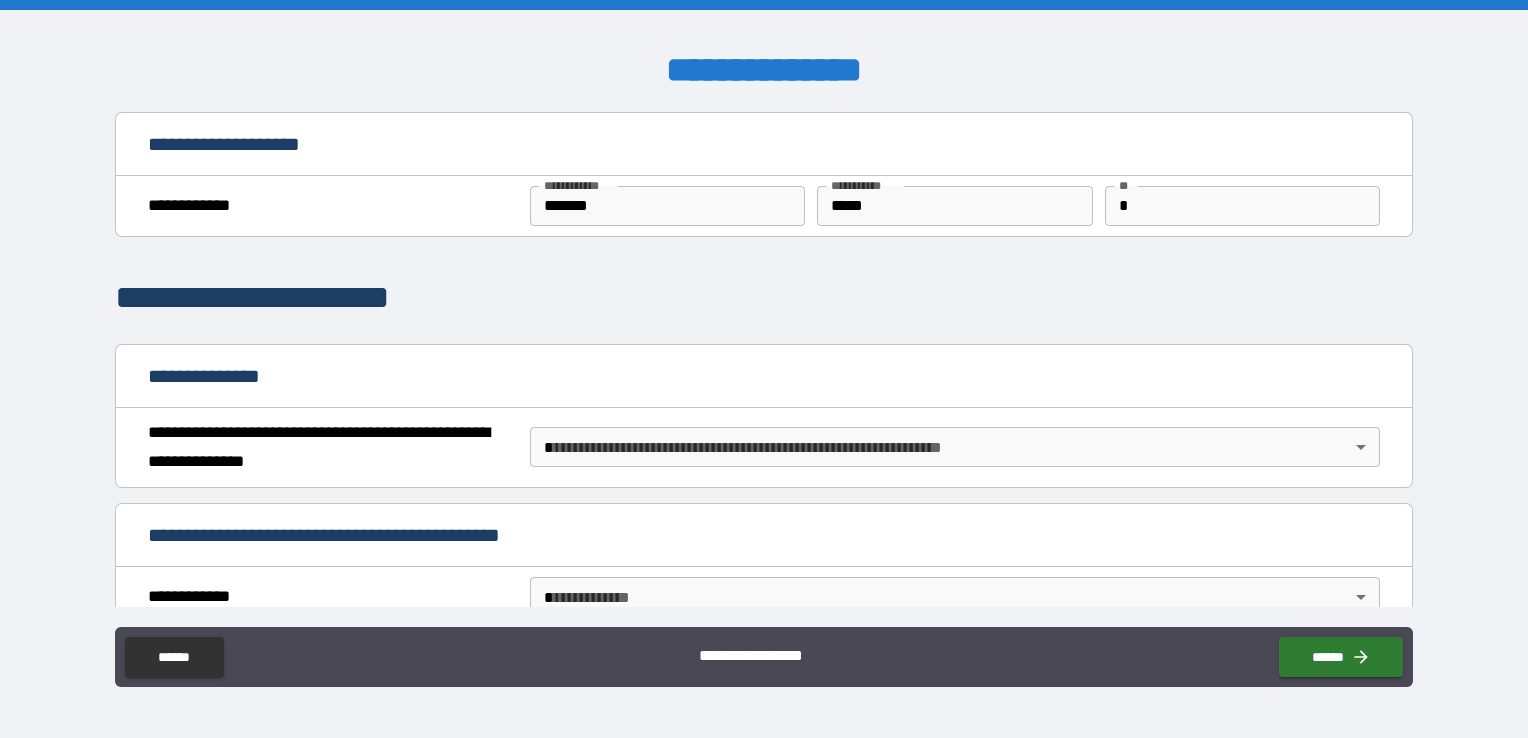 click on "**********" at bounding box center (764, 298) 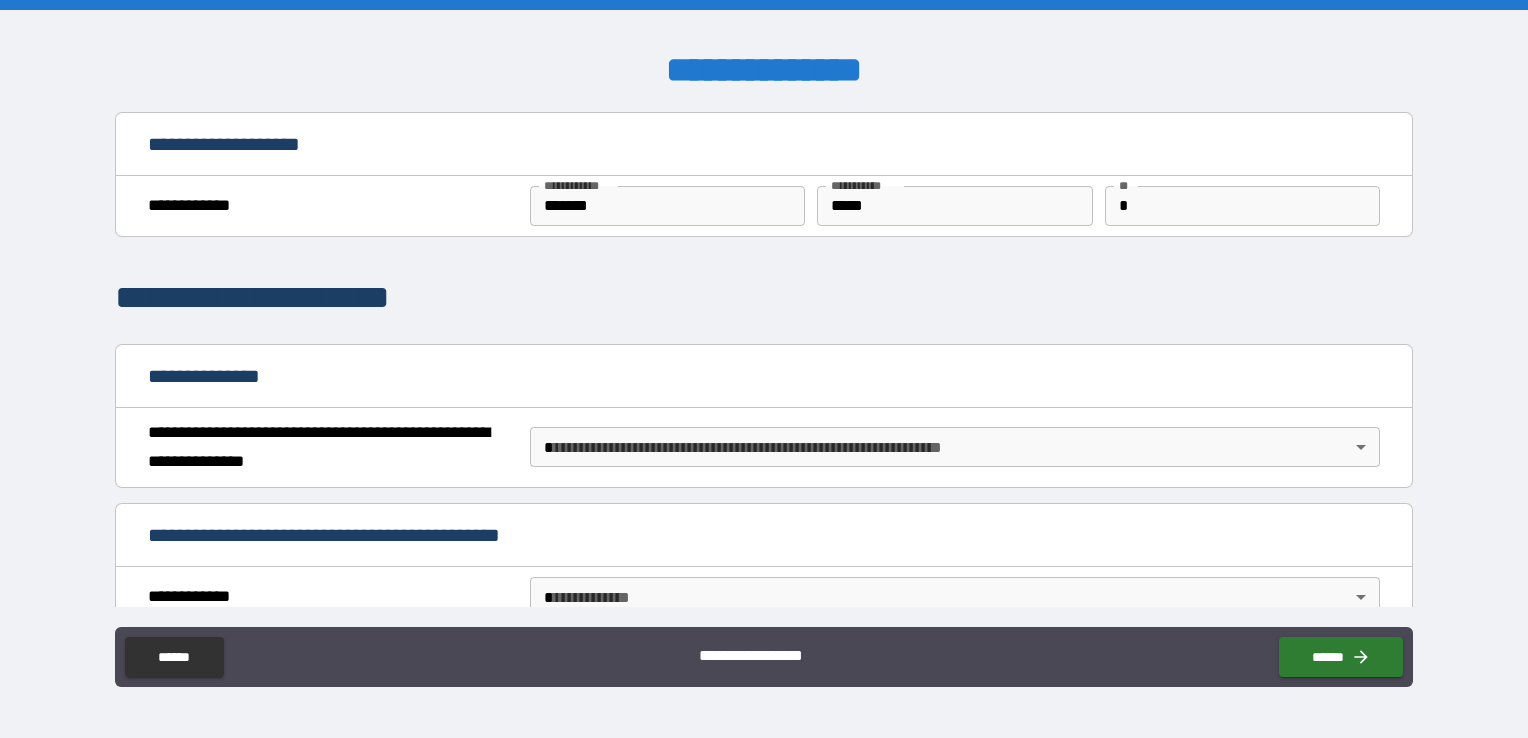click on "**********" at bounding box center [764, 369] 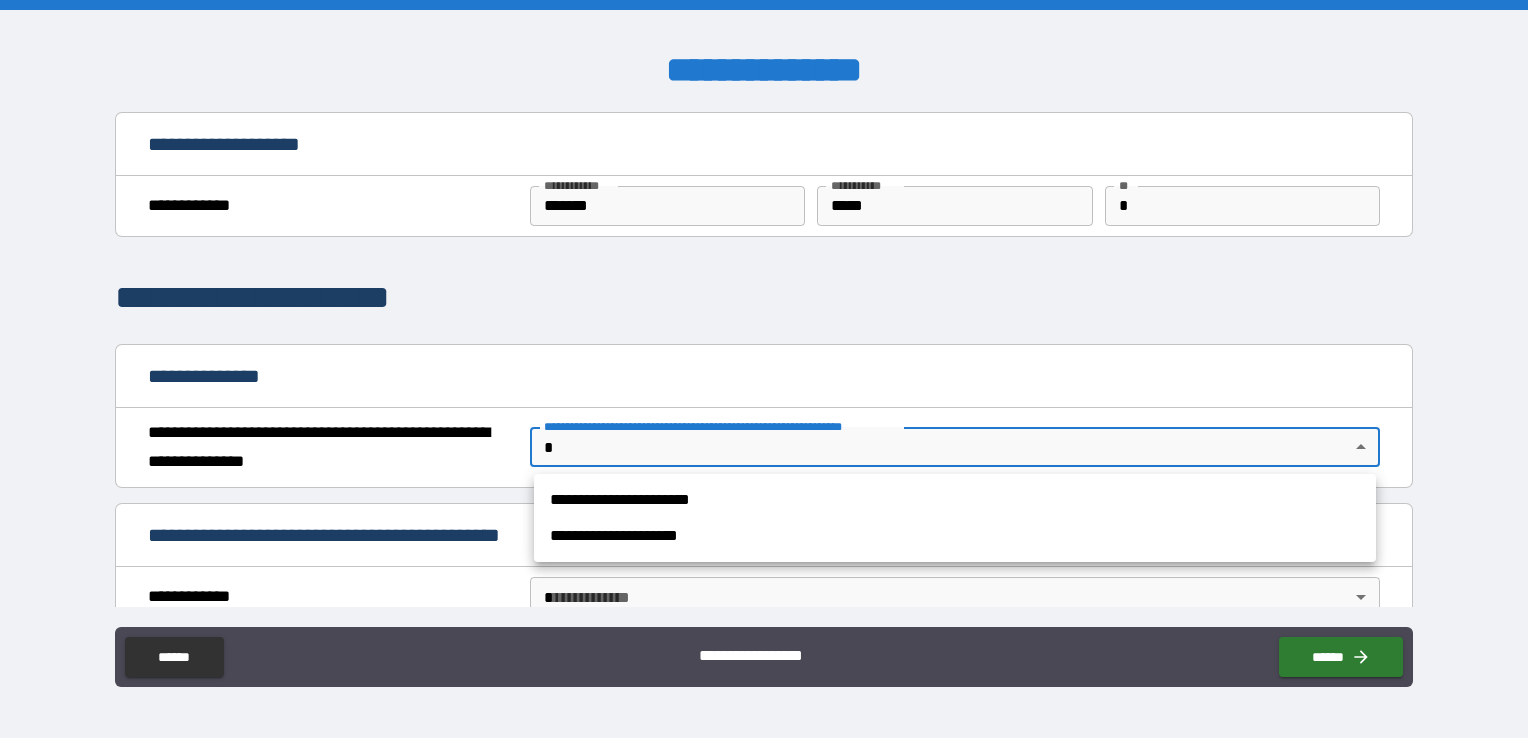 click on "**********" at bounding box center [955, 500] 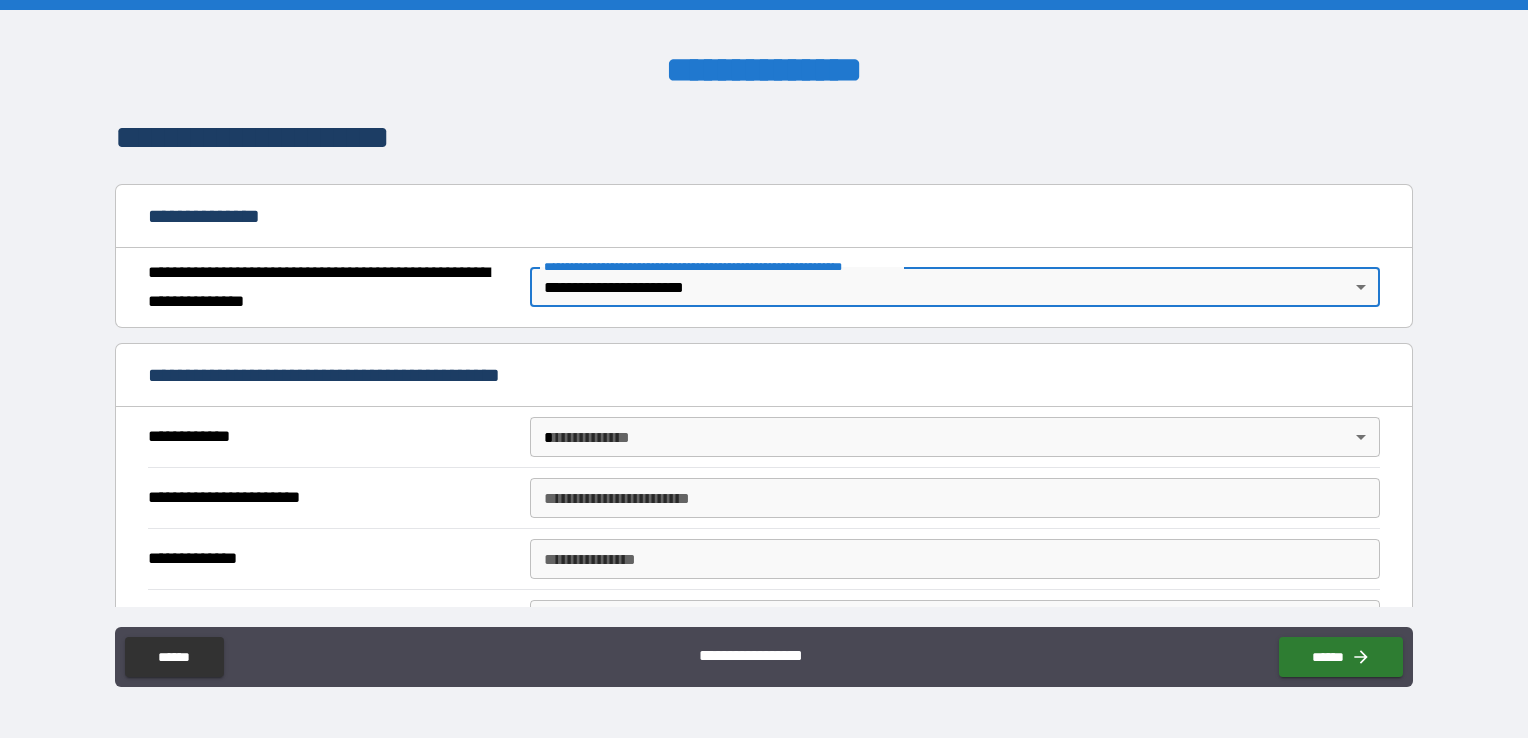 scroll, scrollTop: 200, scrollLeft: 0, axis: vertical 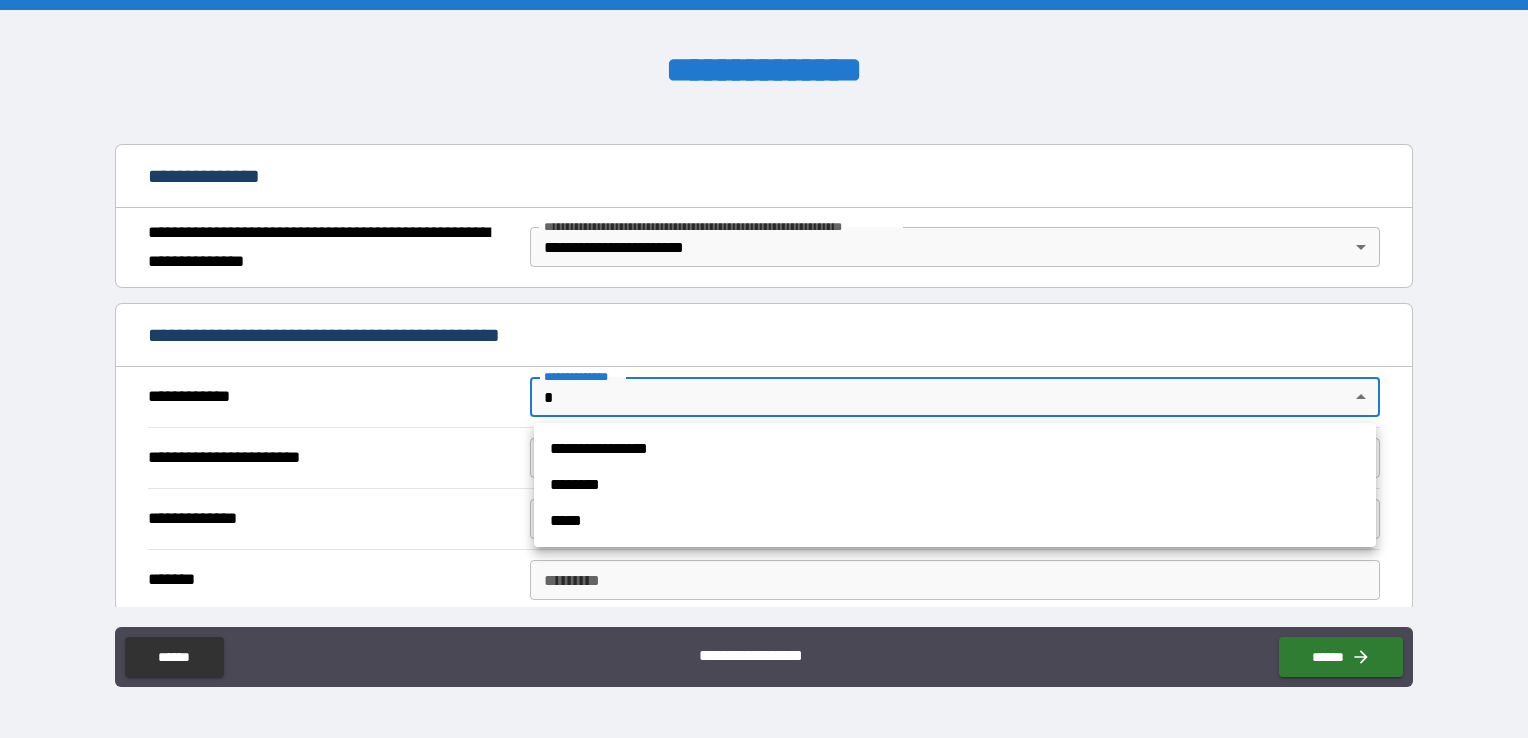 click on "**********" at bounding box center (764, 369) 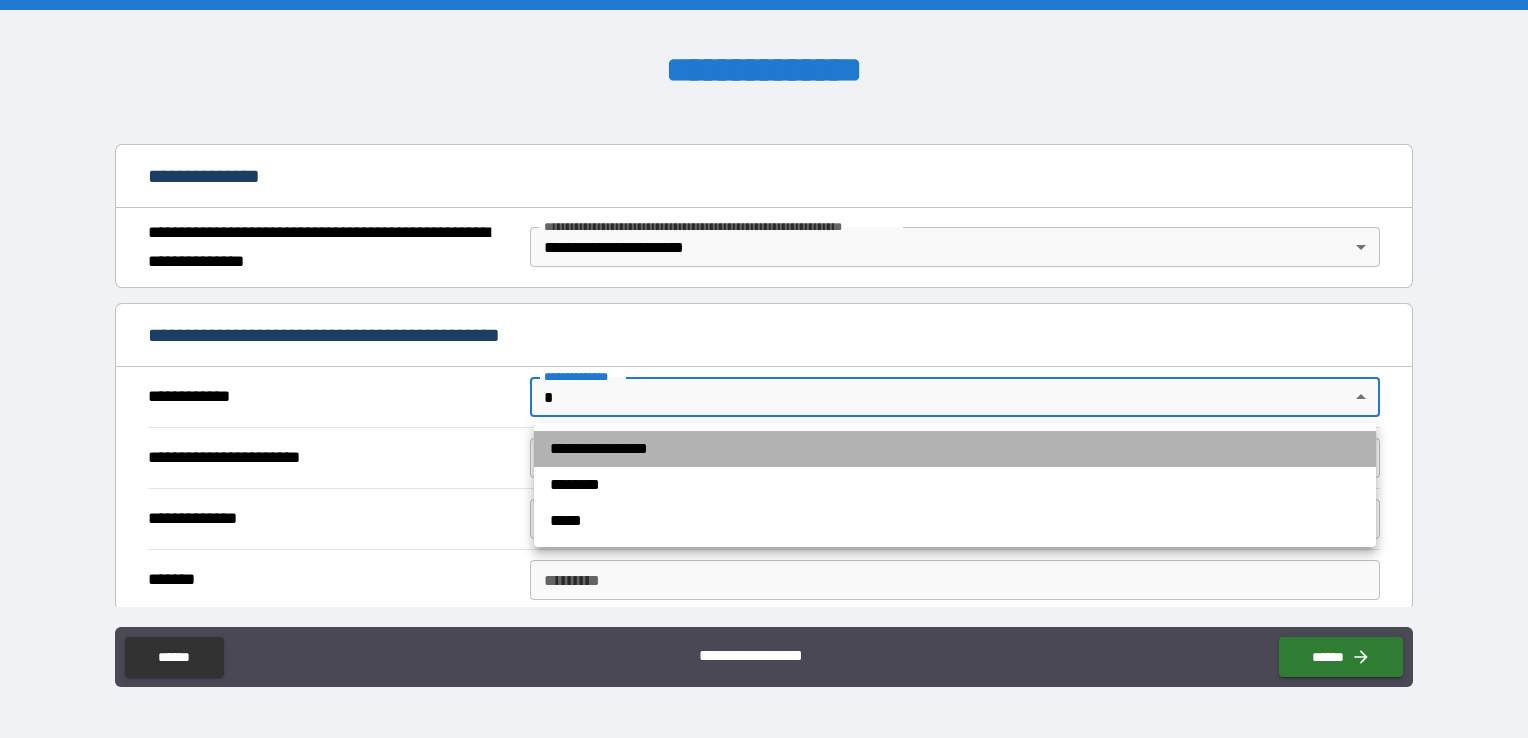 click on "**********" at bounding box center (955, 449) 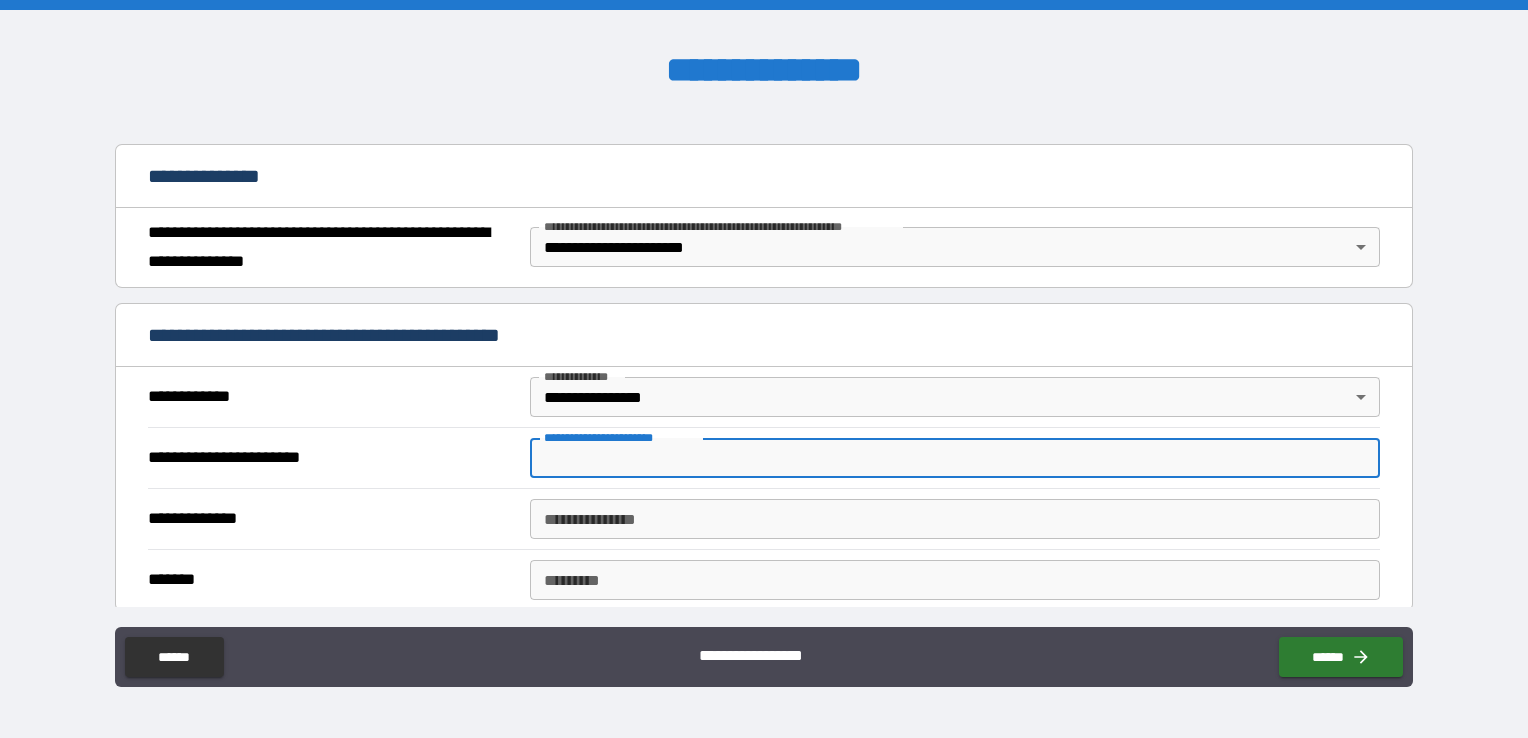 click on "**********" at bounding box center [955, 458] 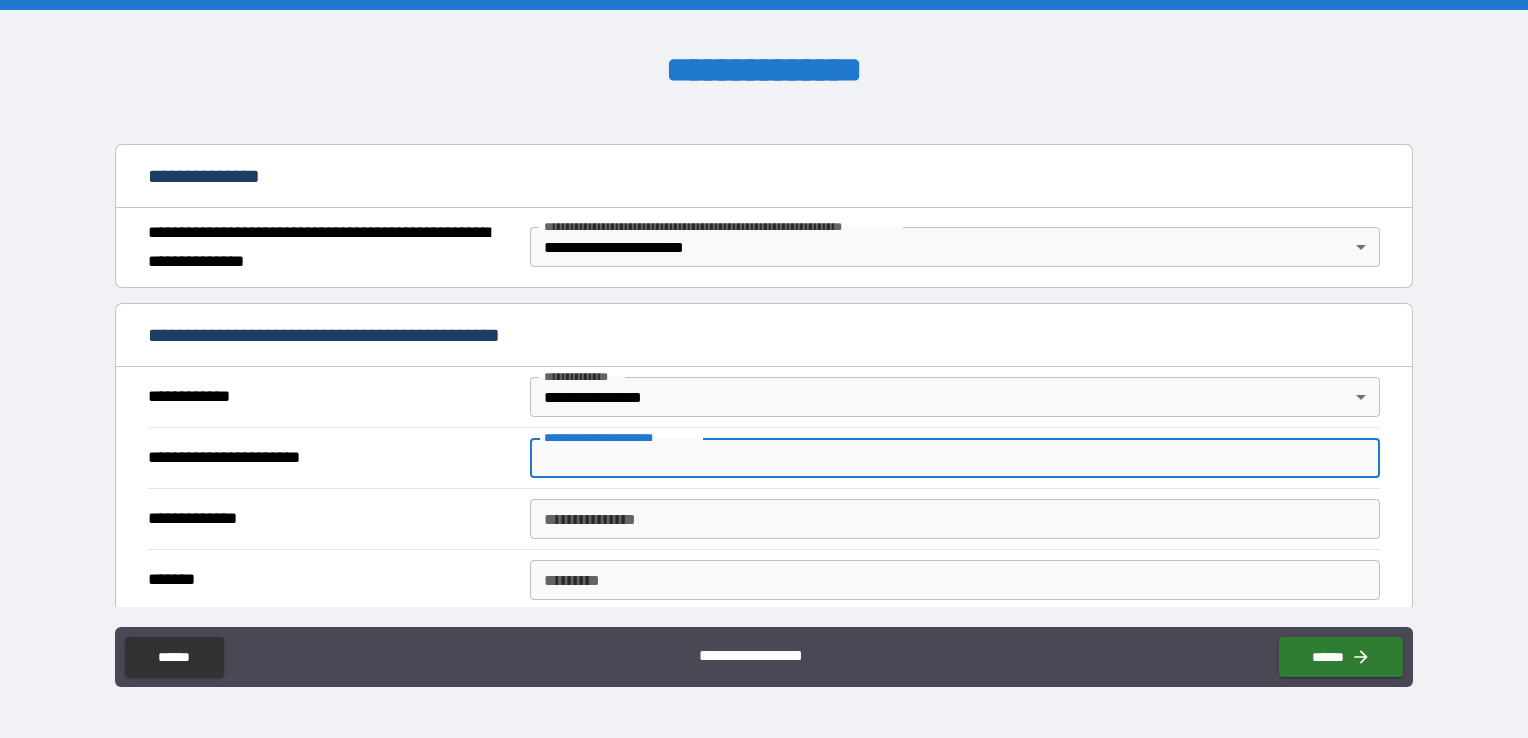 click on "**********" at bounding box center [955, 458] 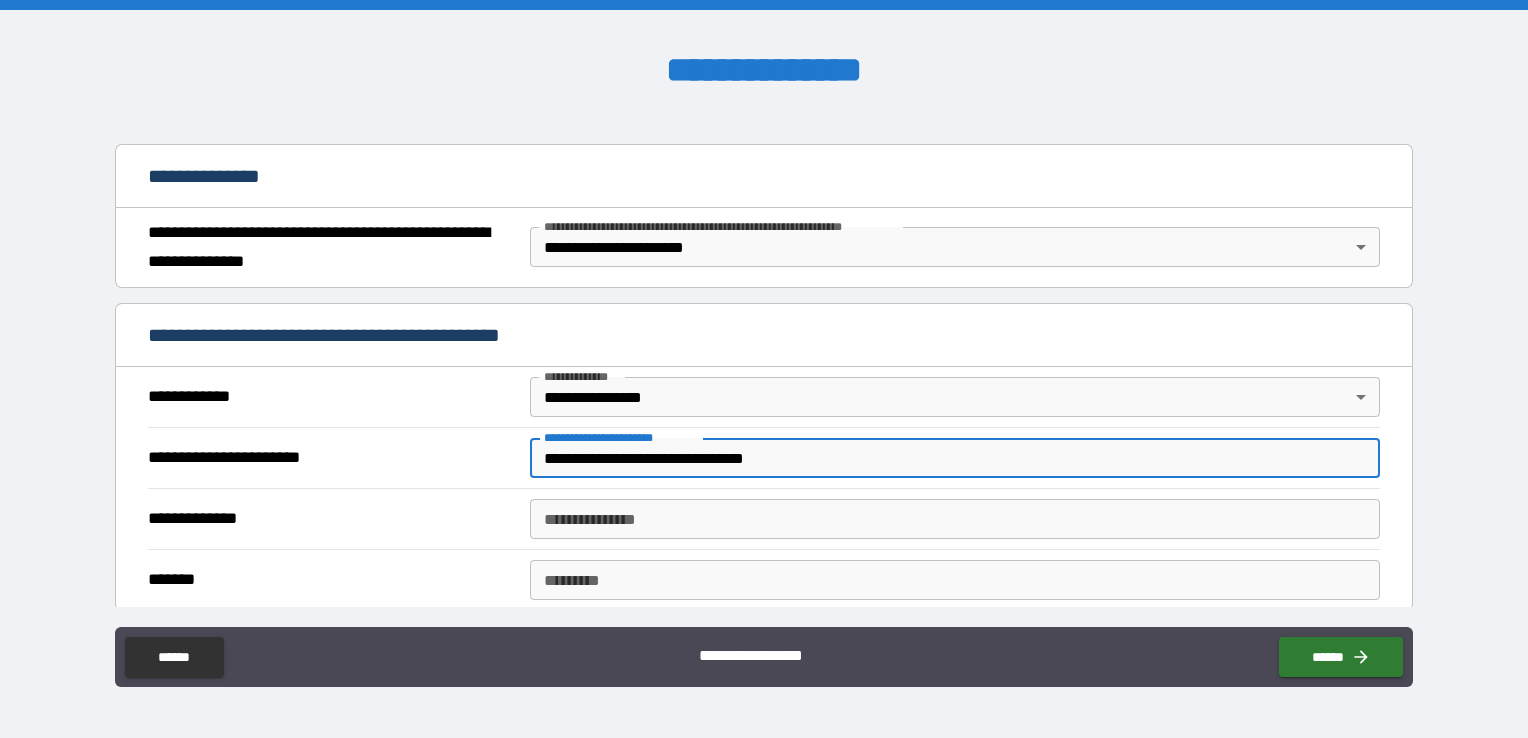 click on "**********" at bounding box center (955, 519) 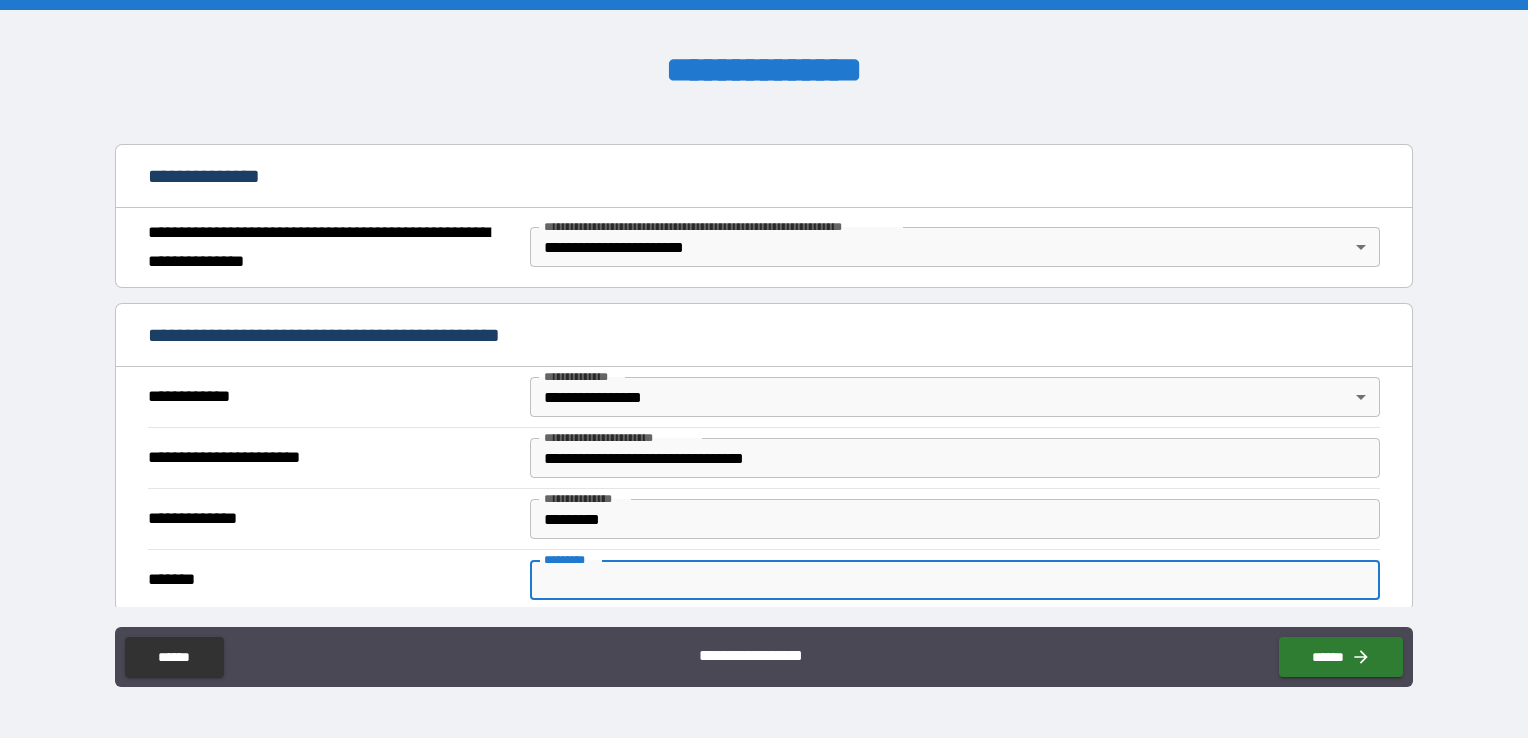 click on "*******   *" at bounding box center (955, 580) 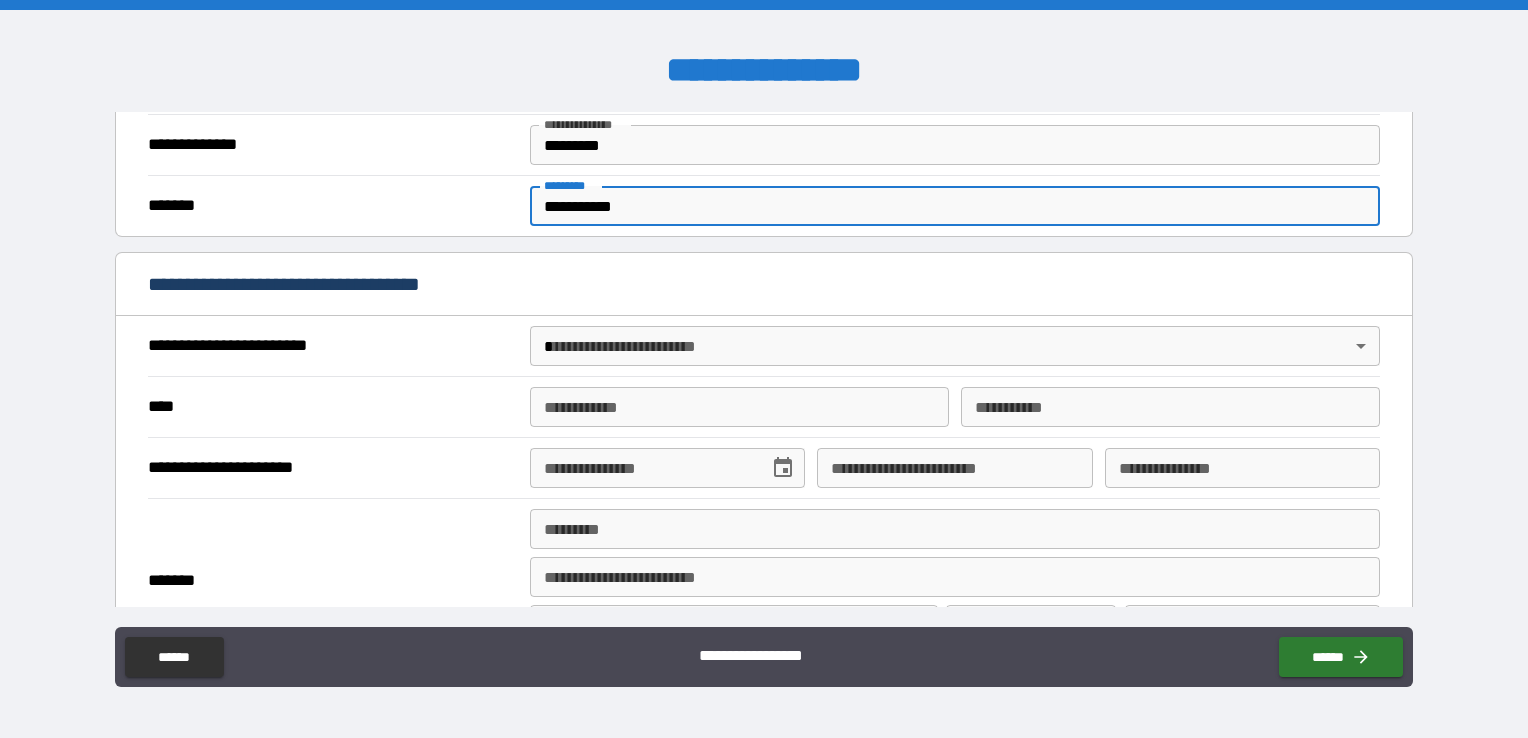 scroll, scrollTop: 600, scrollLeft: 0, axis: vertical 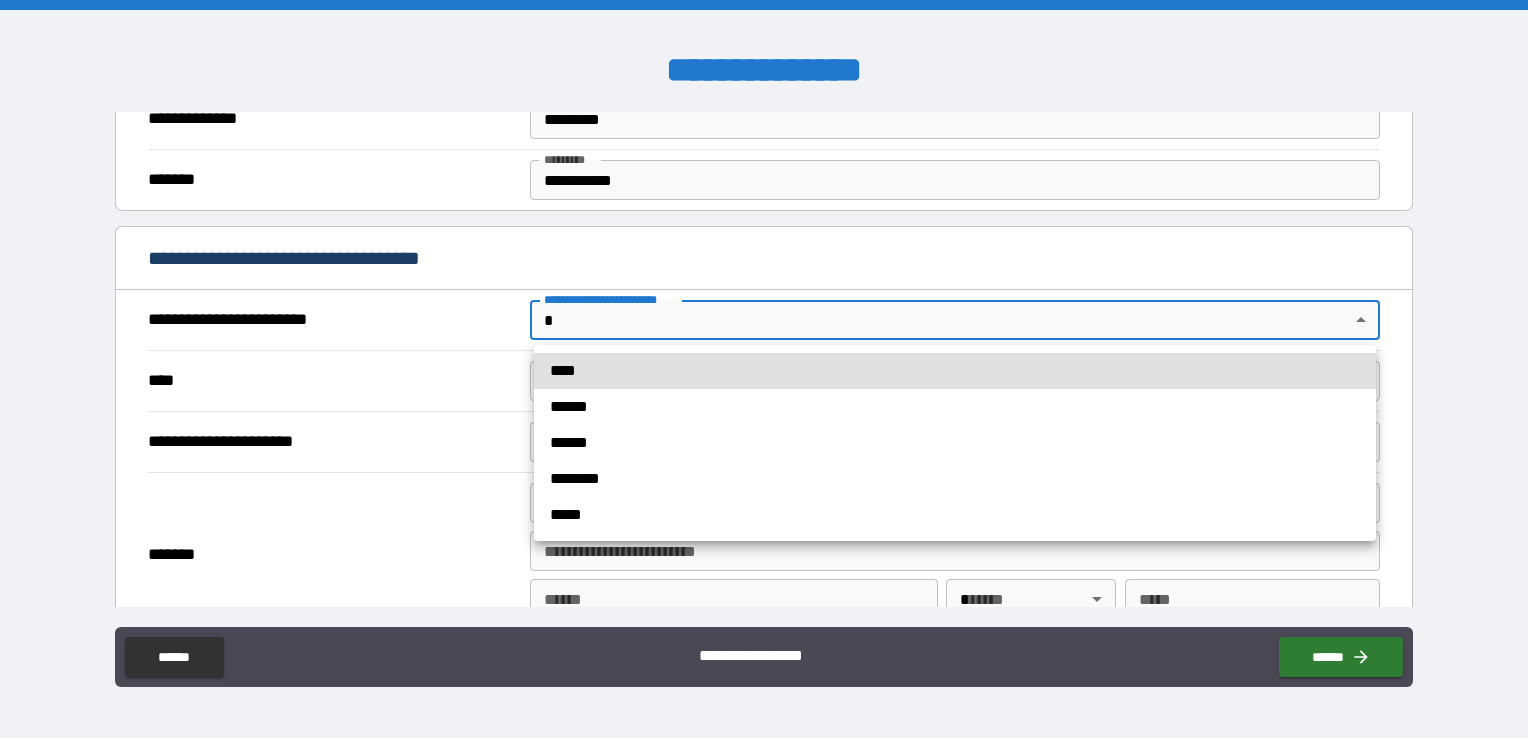 click on "**********" at bounding box center (764, 369) 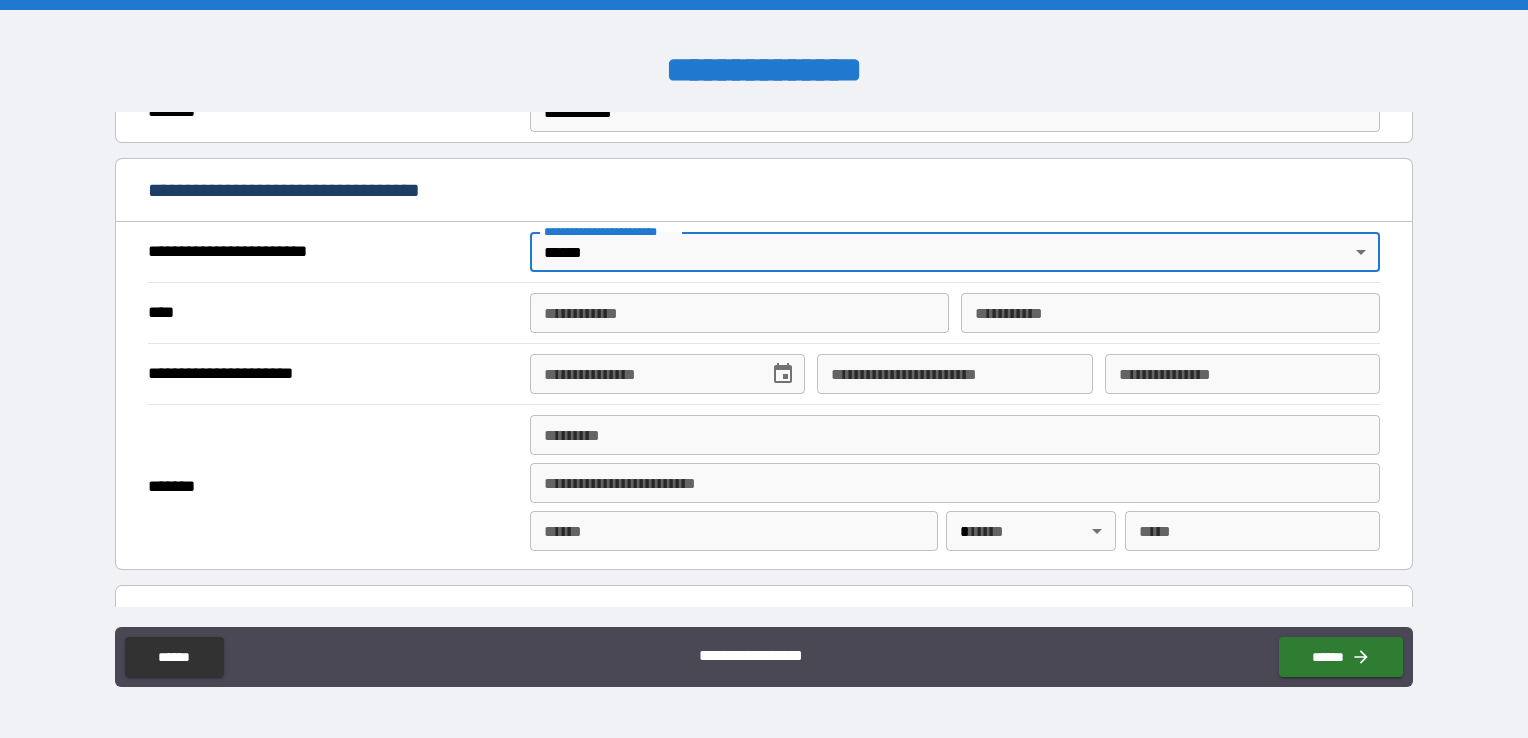 scroll, scrollTop: 700, scrollLeft: 0, axis: vertical 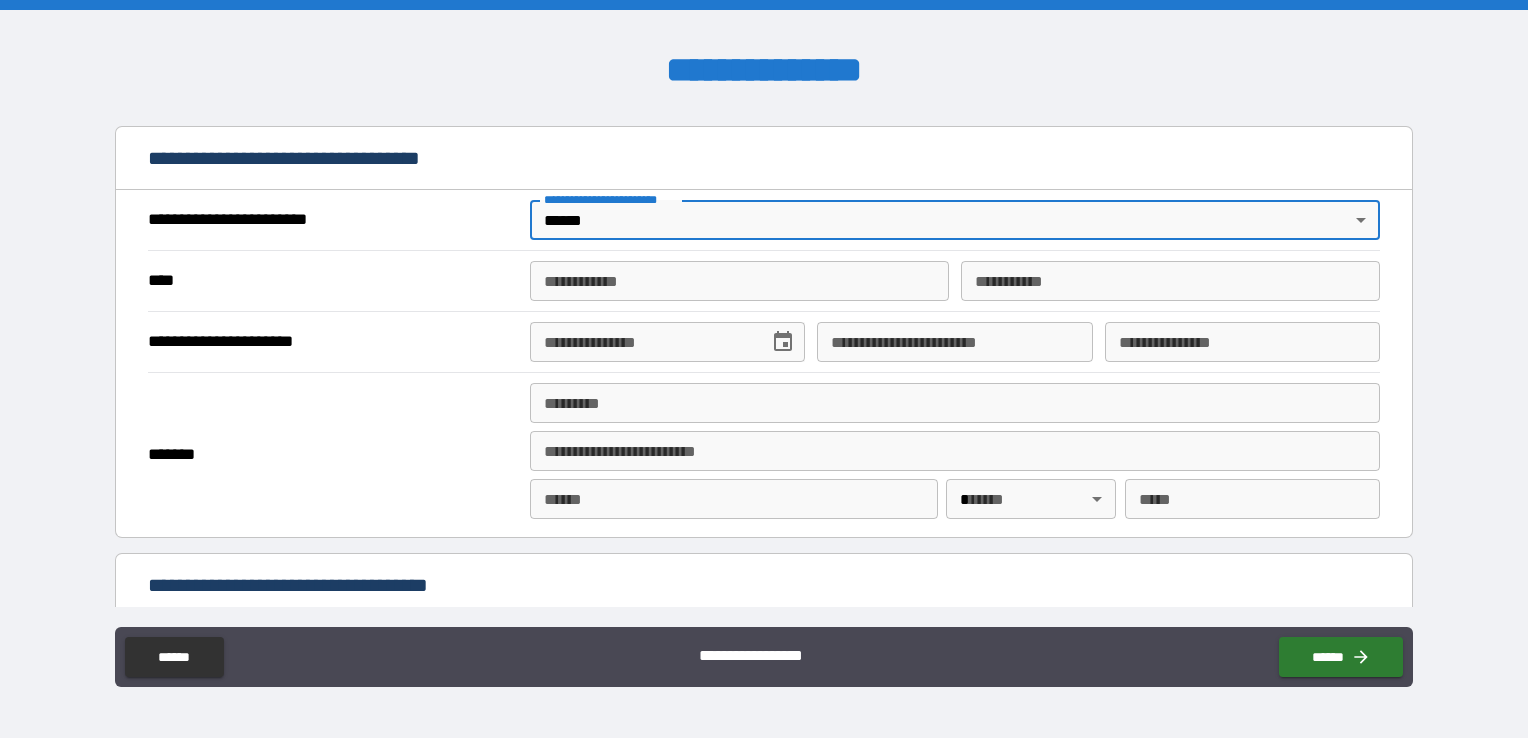 click on "**********" at bounding box center (739, 281) 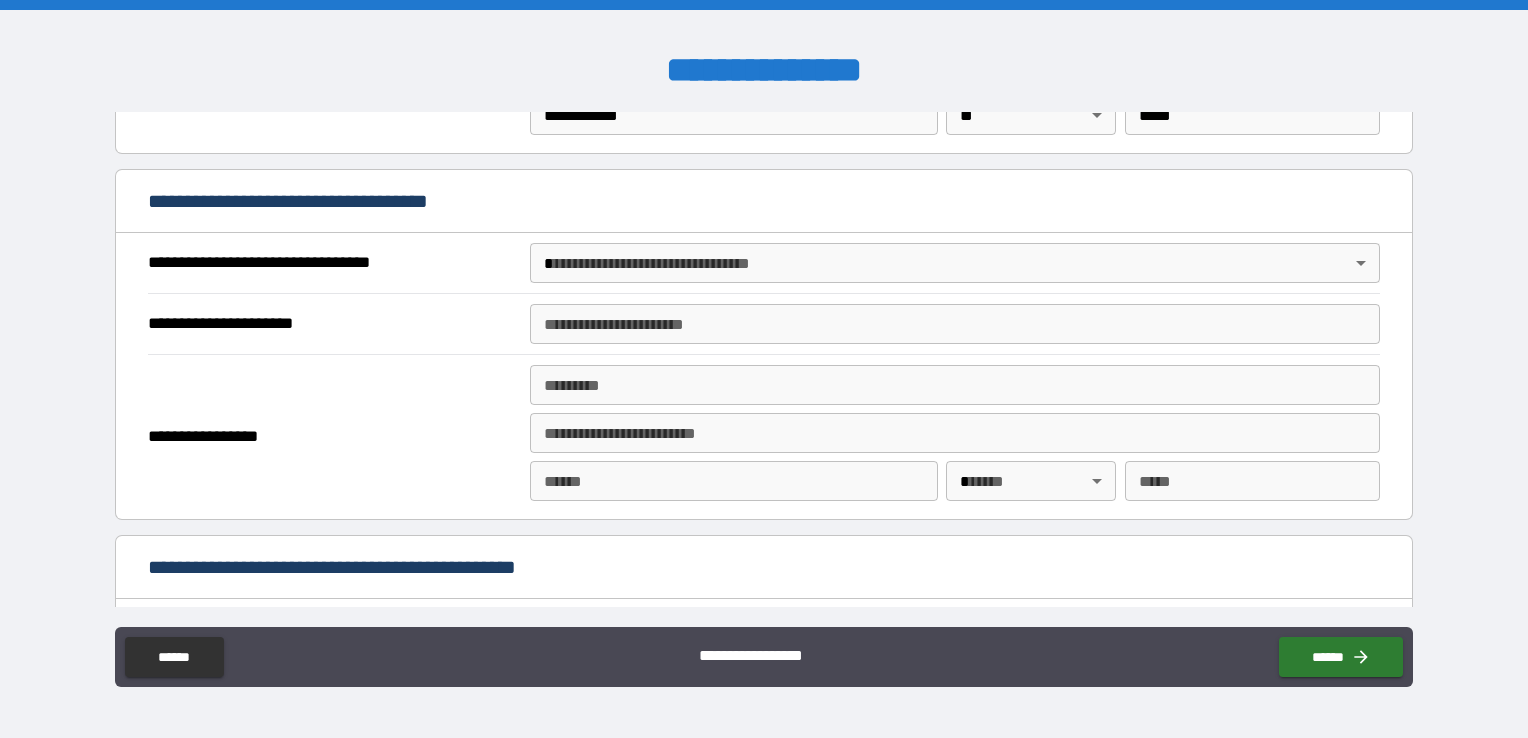 scroll, scrollTop: 1100, scrollLeft: 0, axis: vertical 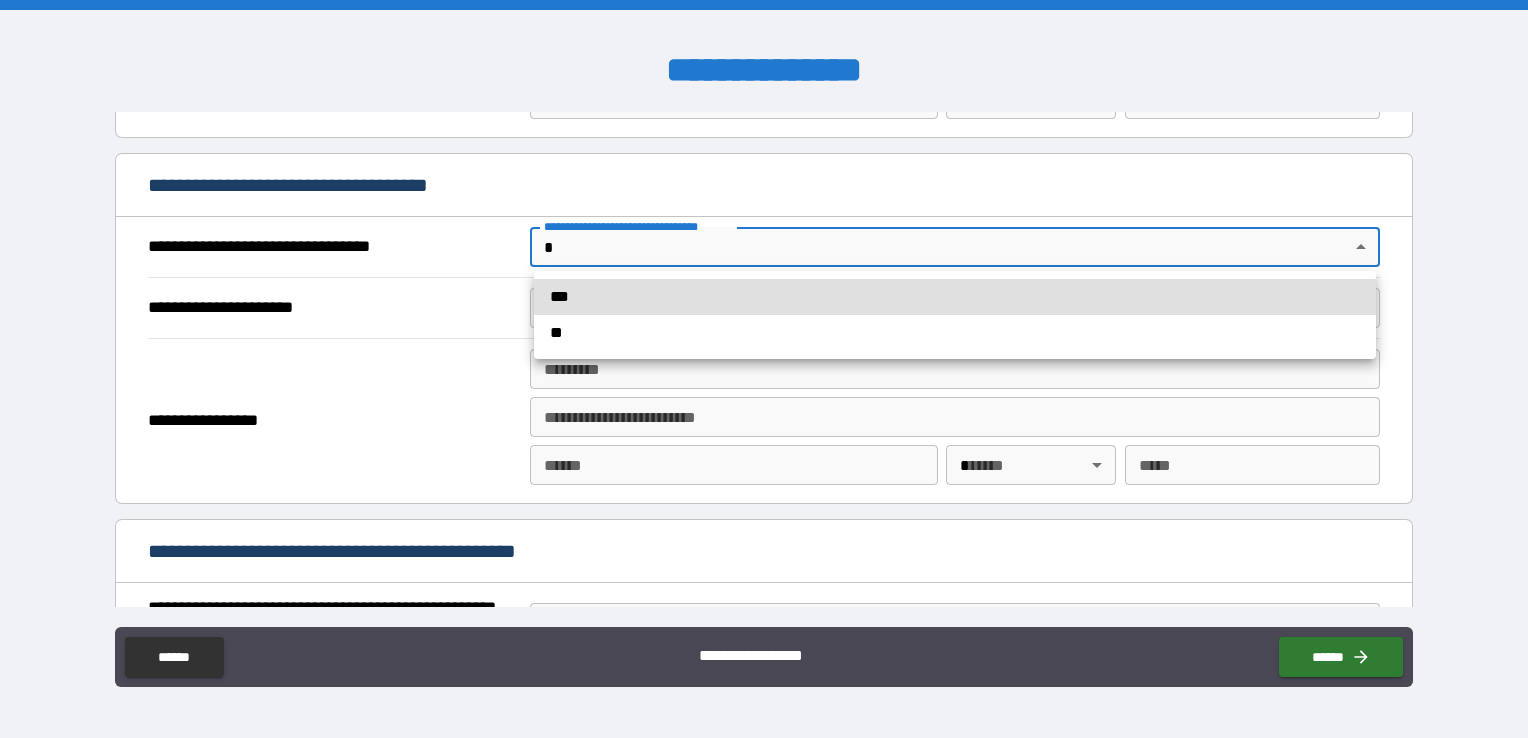 click on "**********" at bounding box center [764, 369] 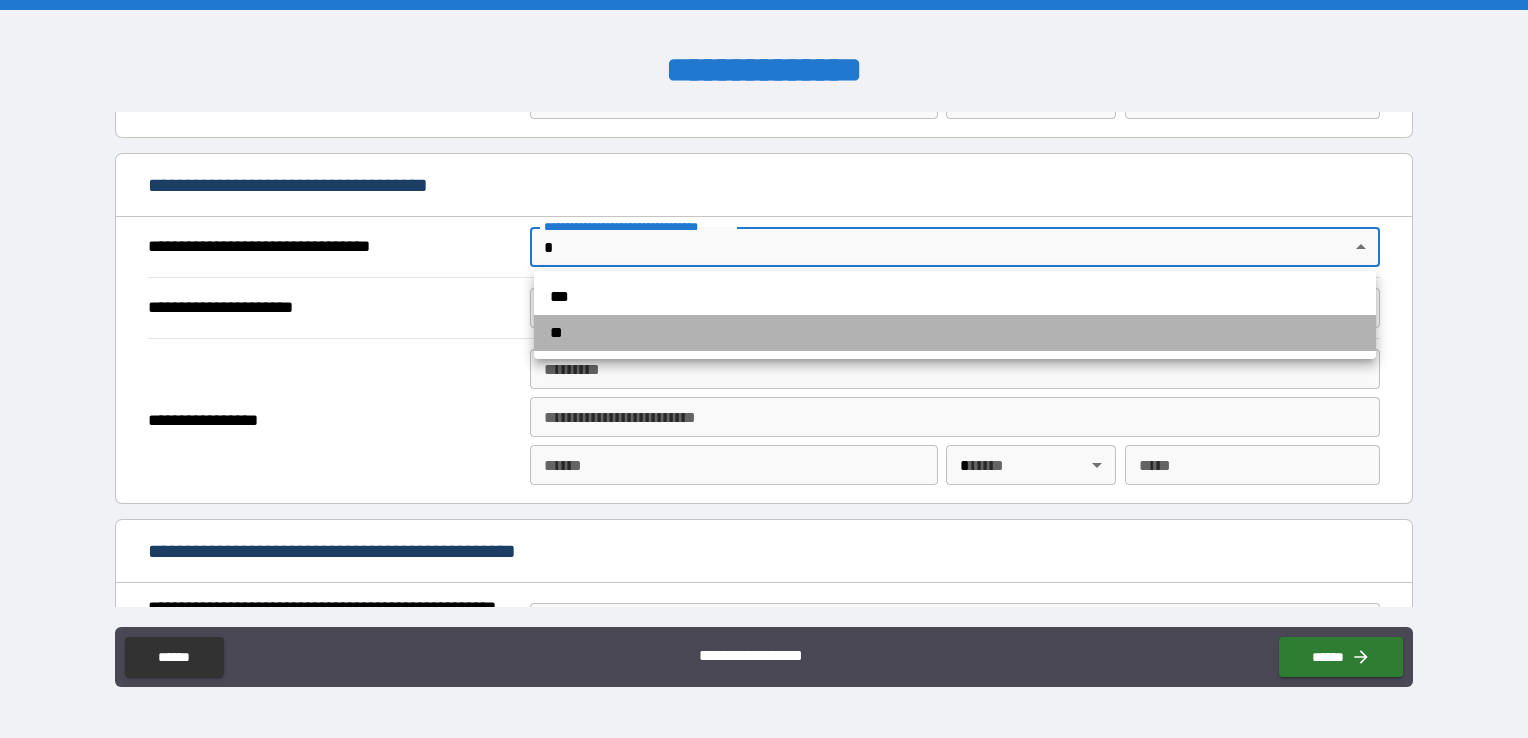 click on "**" at bounding box center [955, 333] 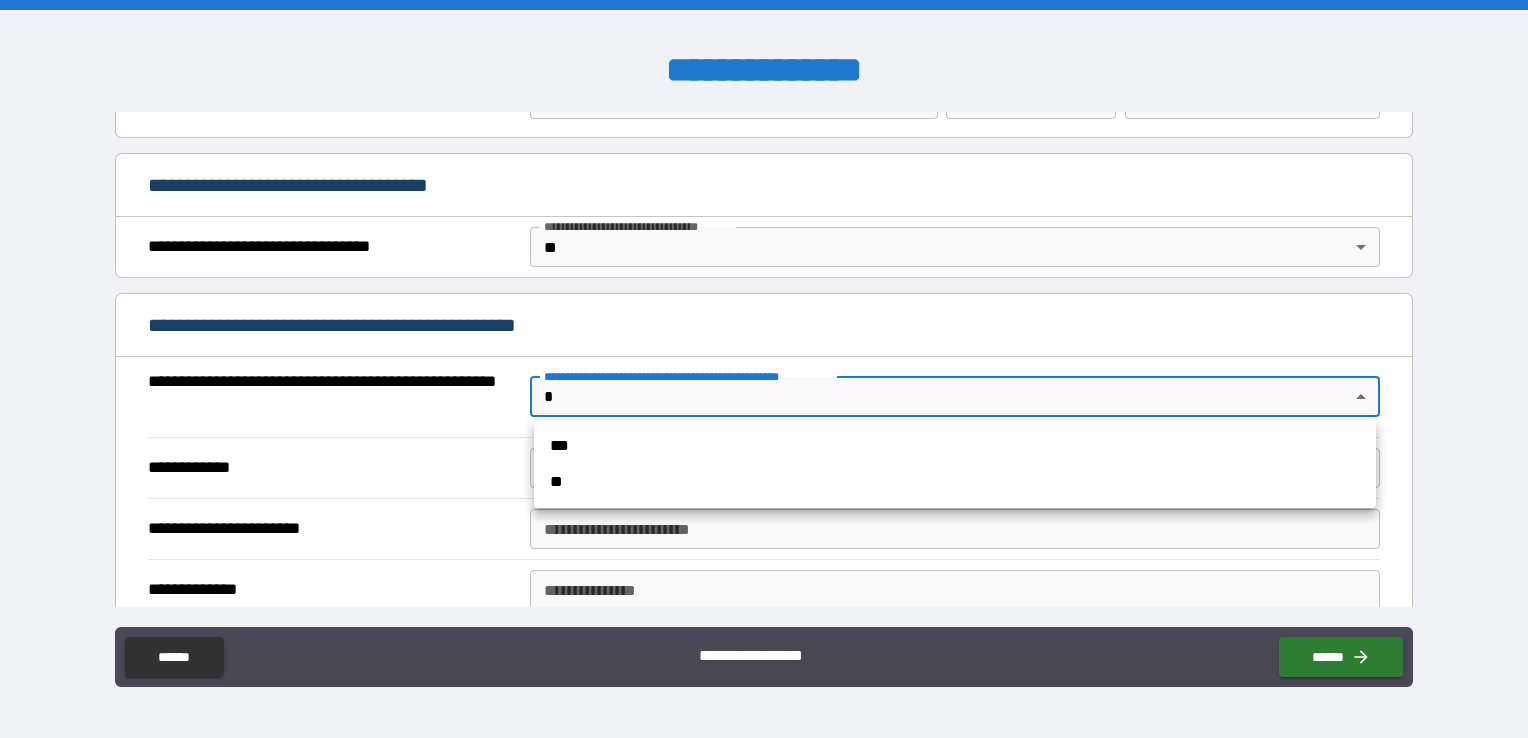 click on "**********" at bounding box center (764, 369) 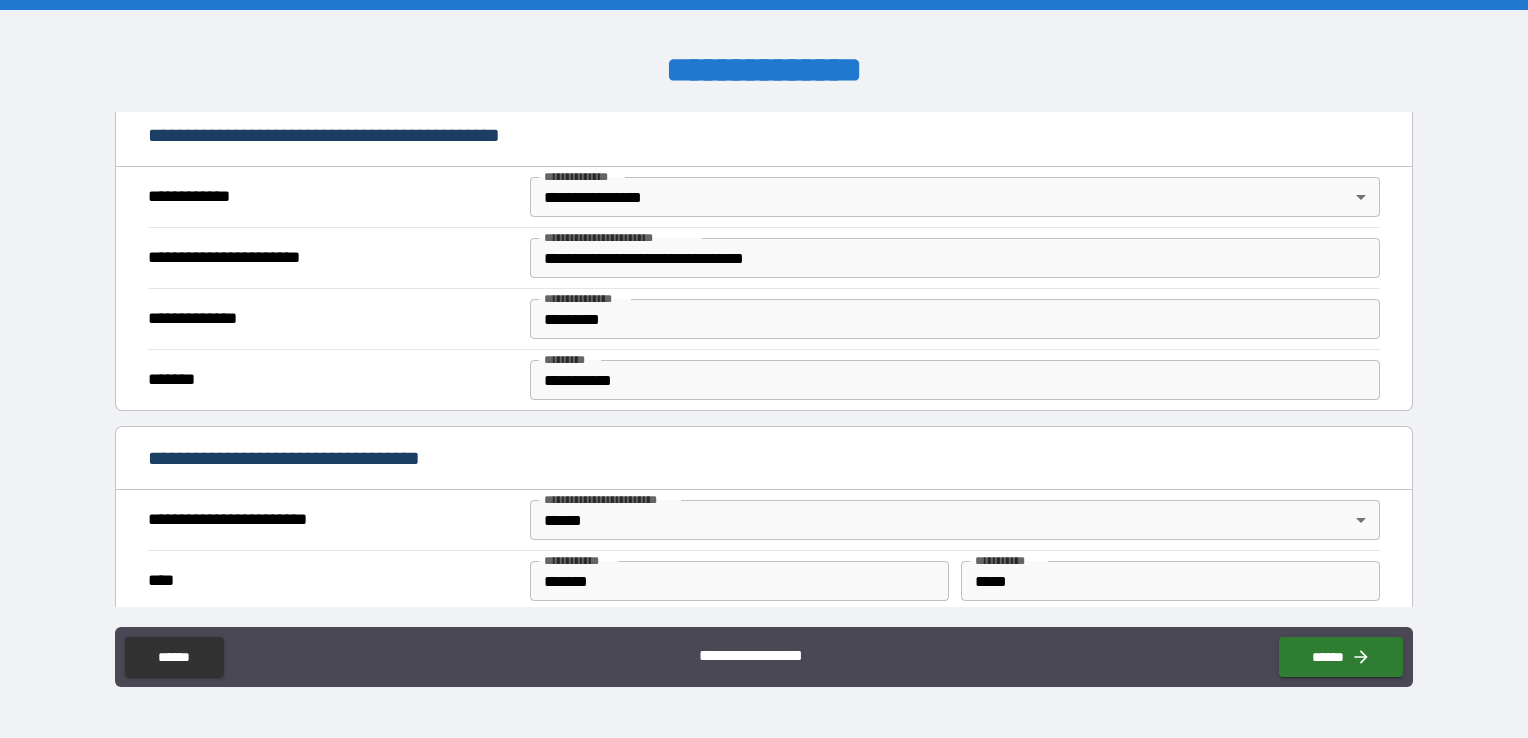 scroll, scrollTop: 500, scrollLeft: 0, axis: vertical 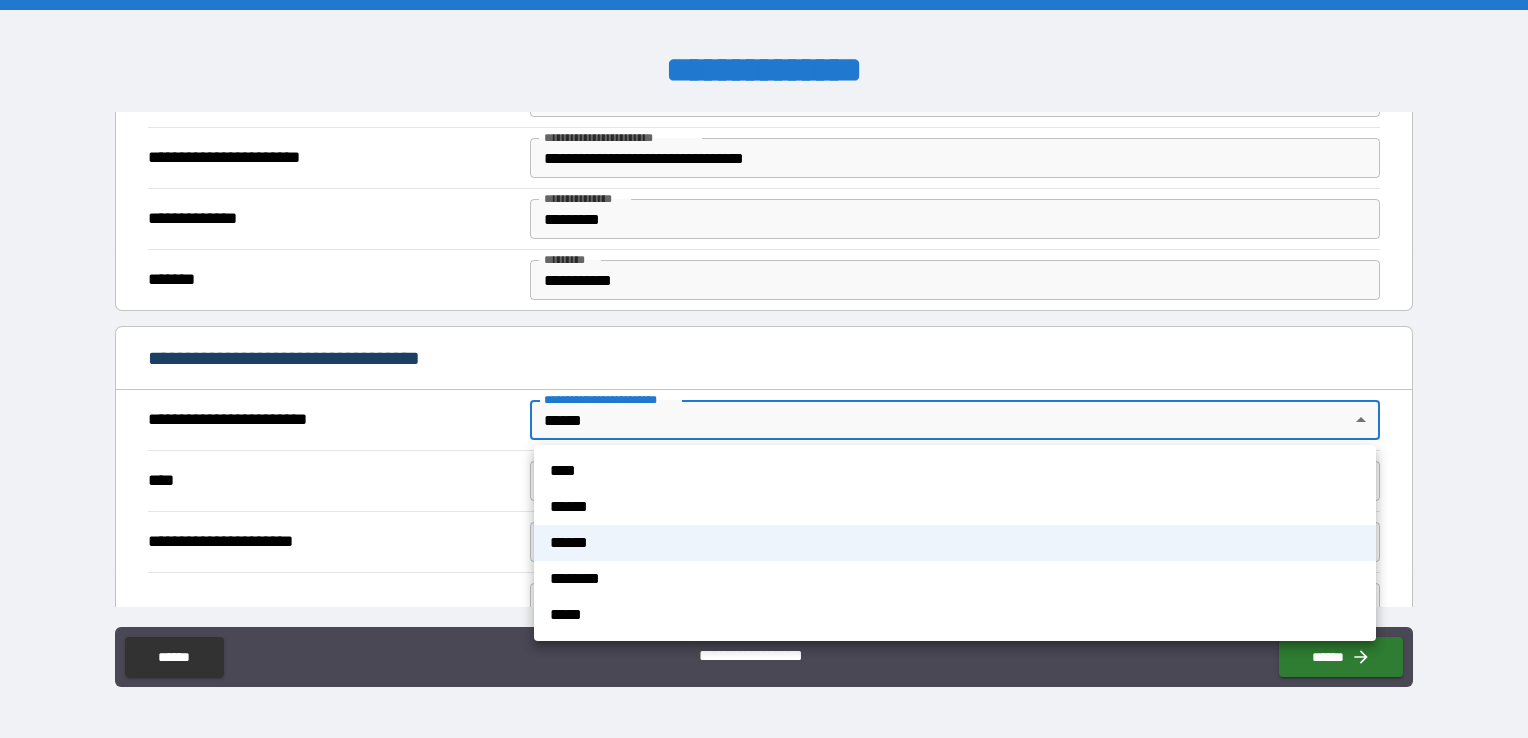 click on "**********" at bounding box center (764, 369) 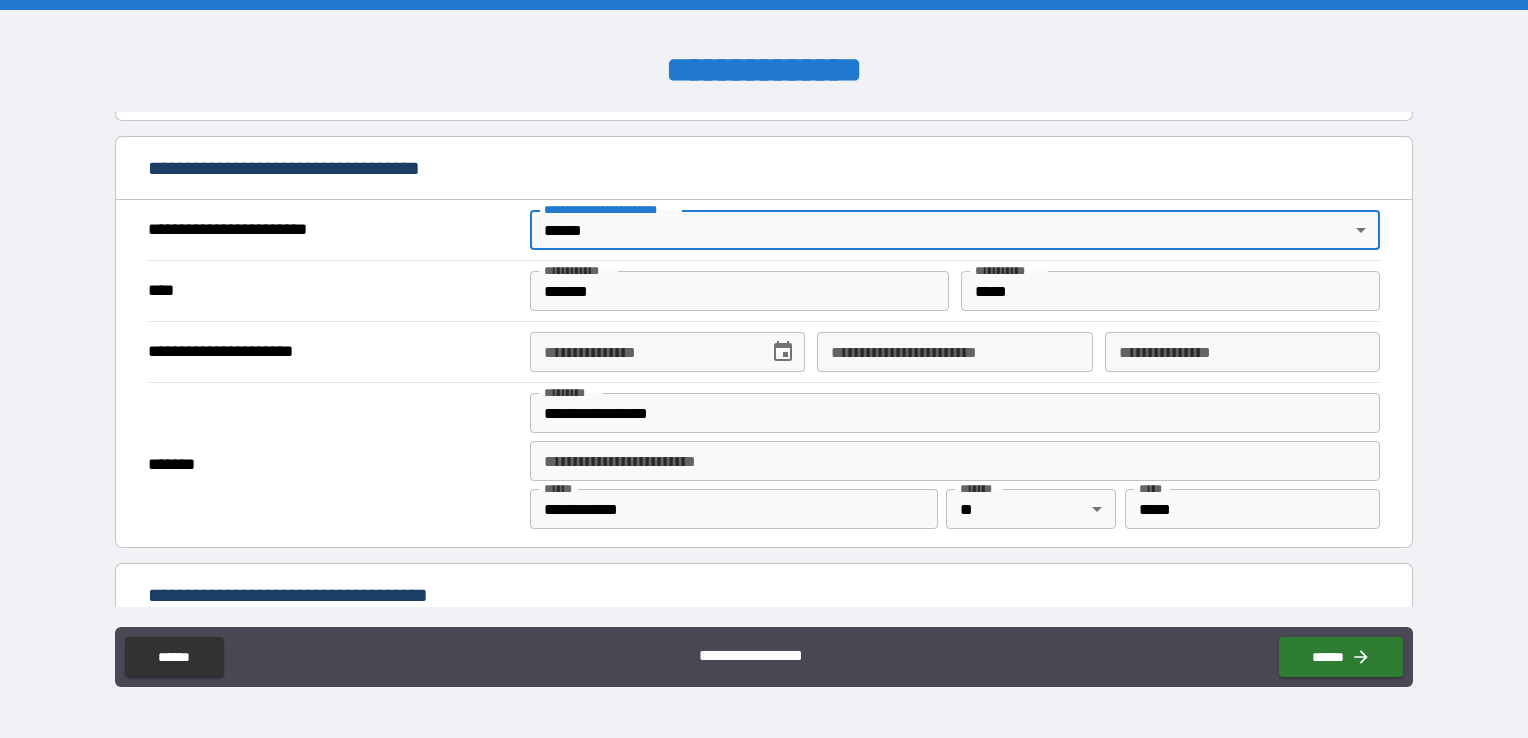 scroll, scrollTop: 700, scrollLeft: 0, axis: vertical 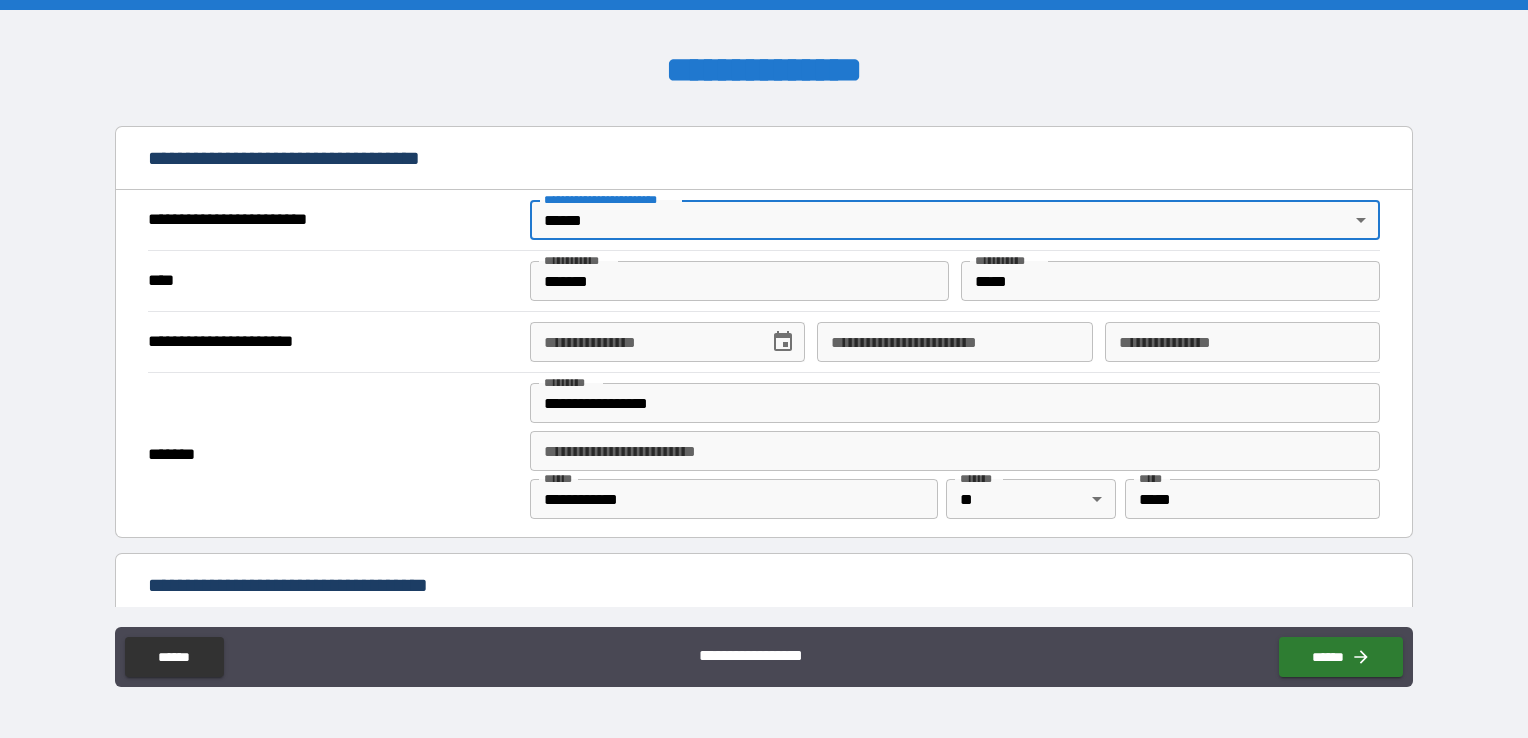 click 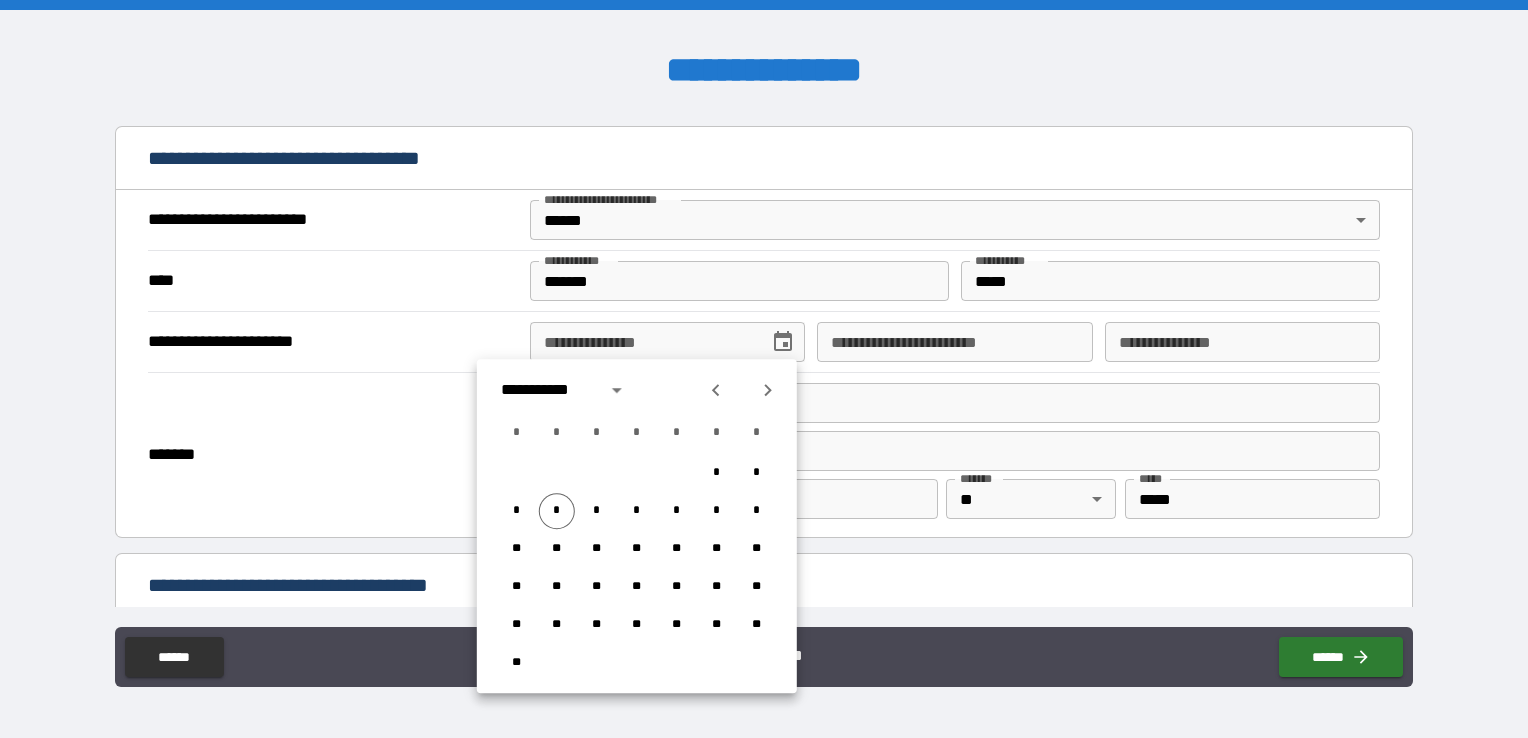 click on "**********" at bounding box center (764, 454) 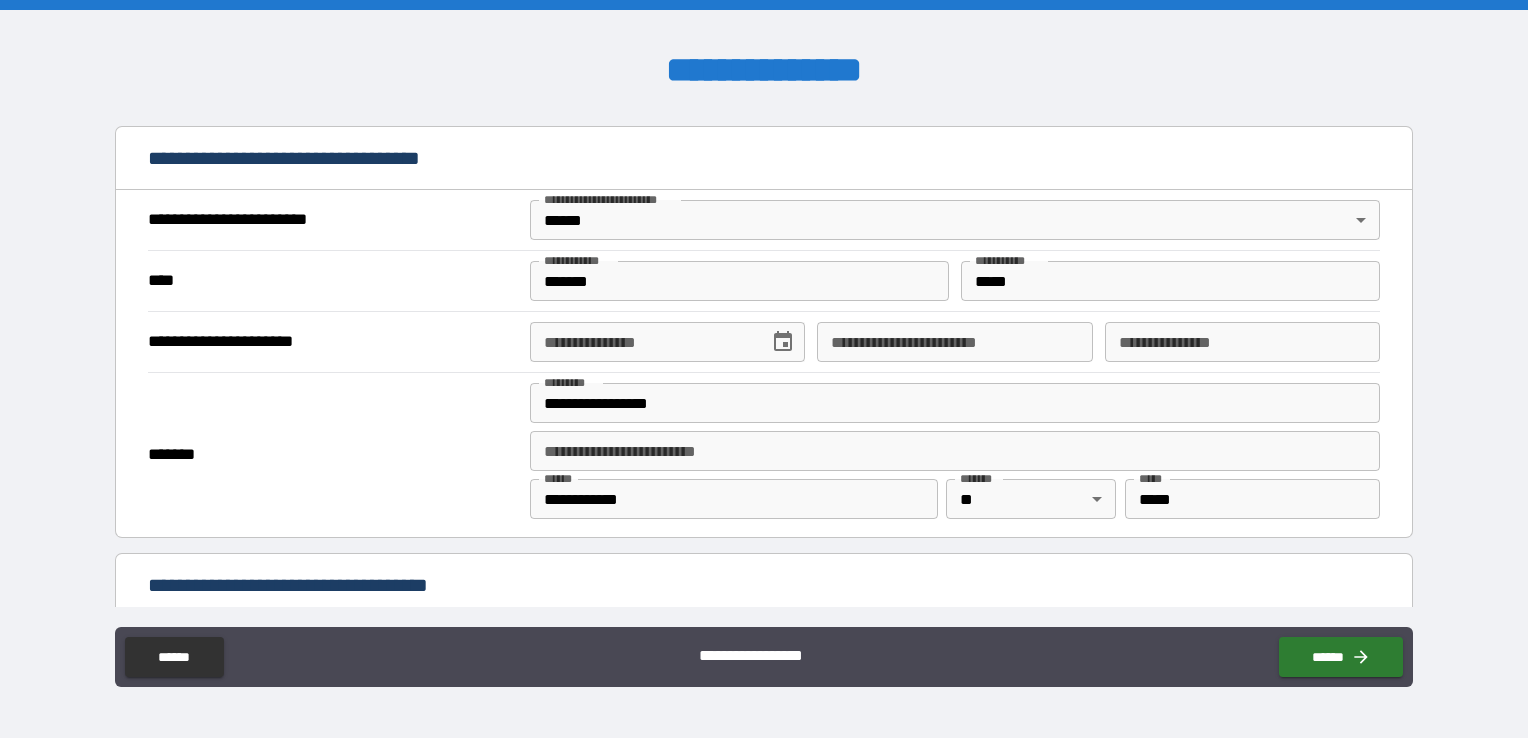 click on "**********" at bounding box center [764, 369] 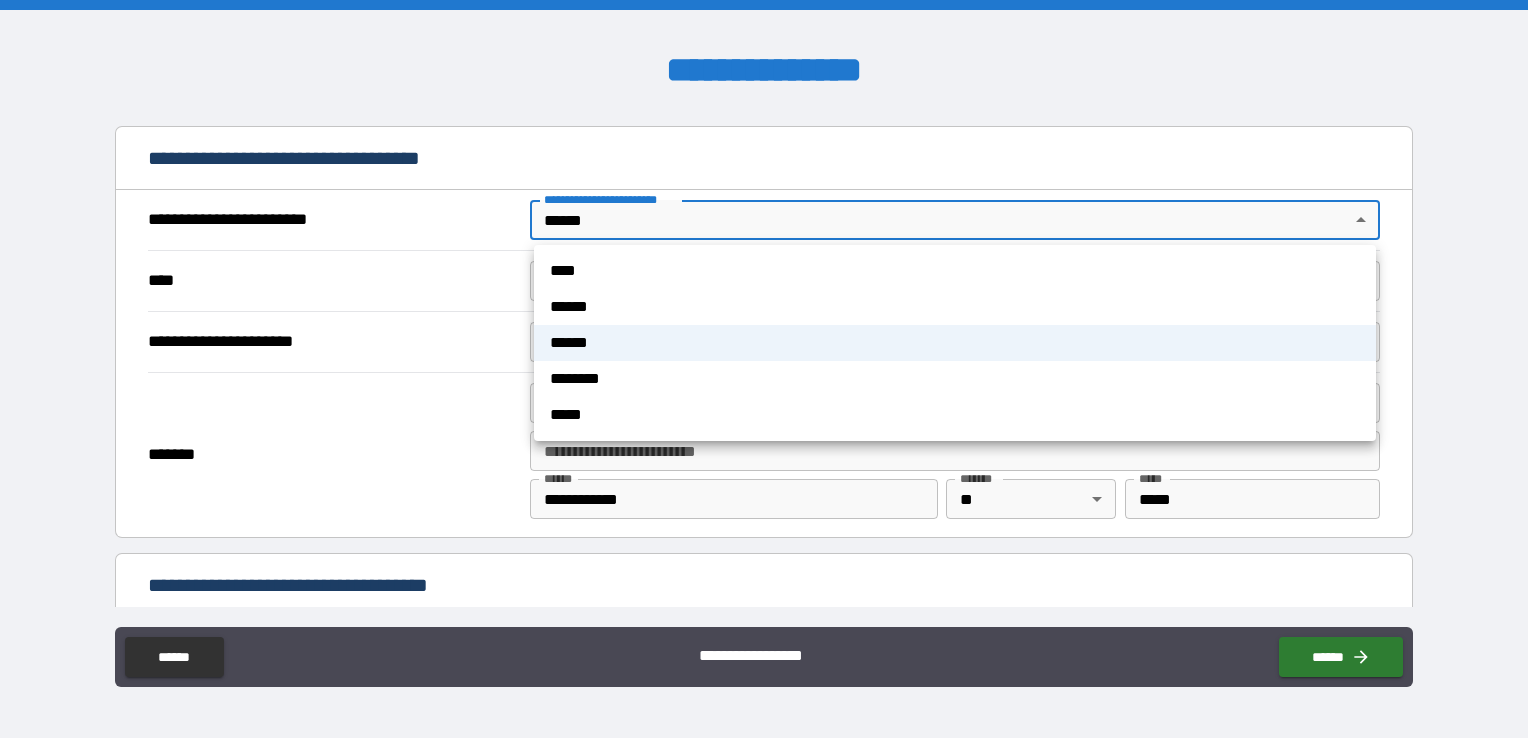 click at bounding box center (764, 369) 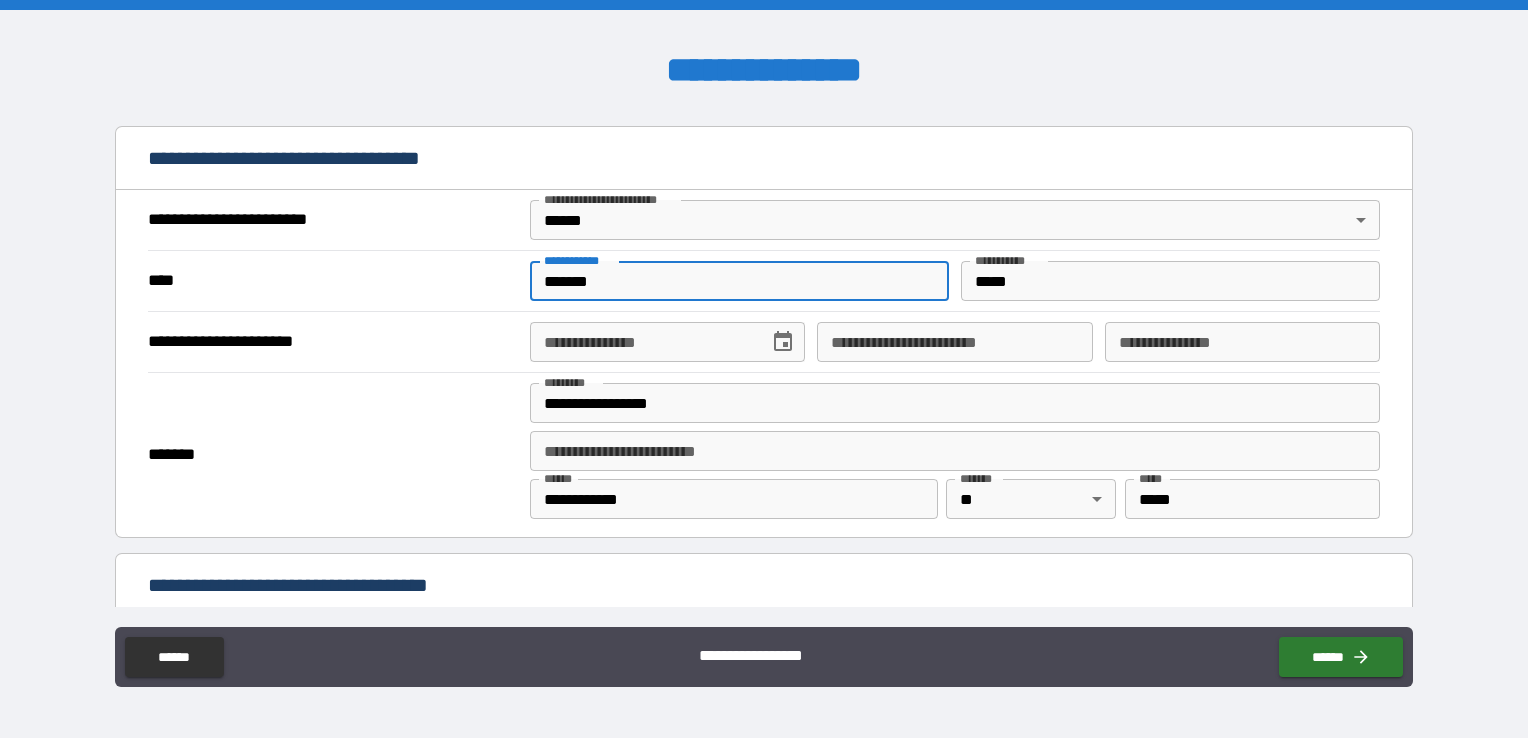 click on "*******" at bounding box center (739, 281) 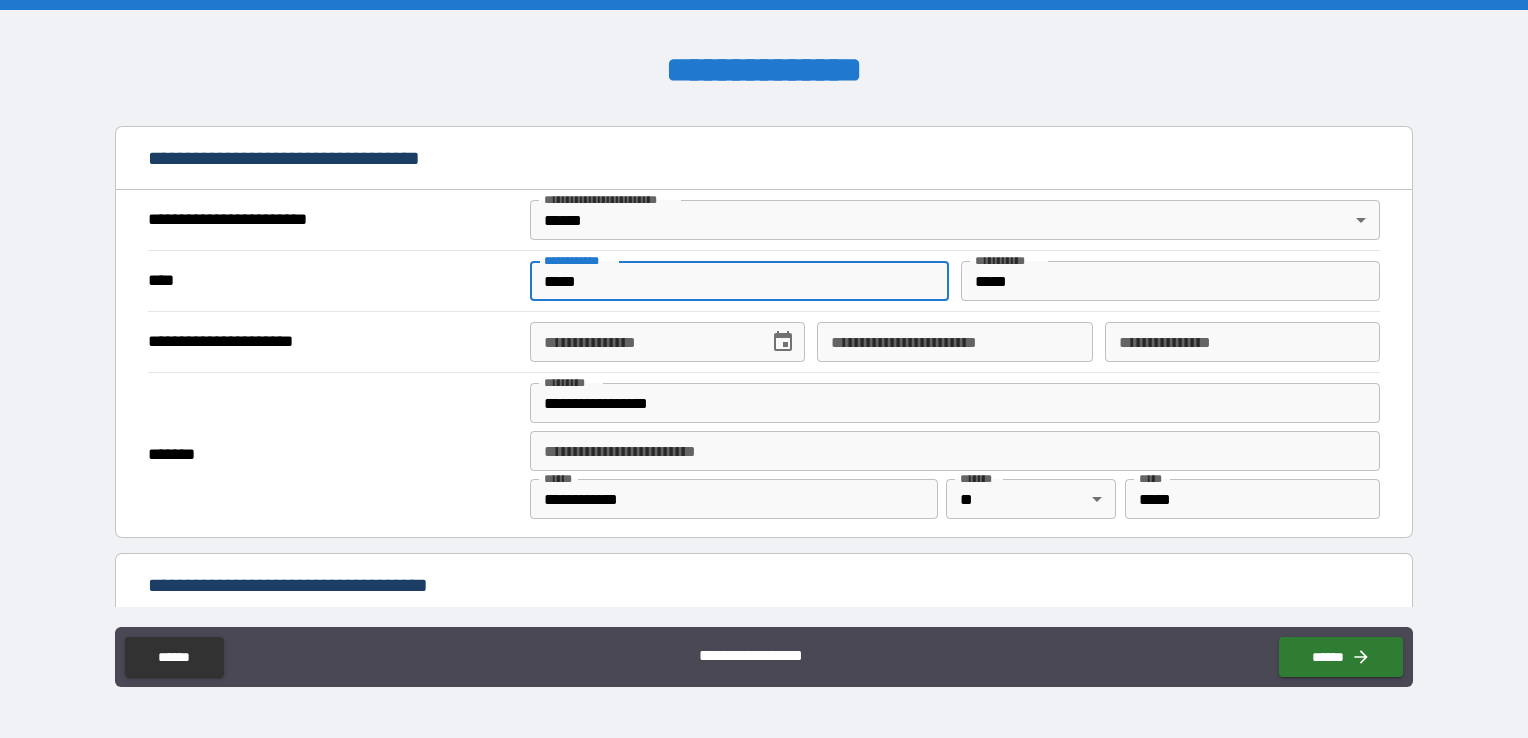 click on "****" at bounding box center (331, 281) 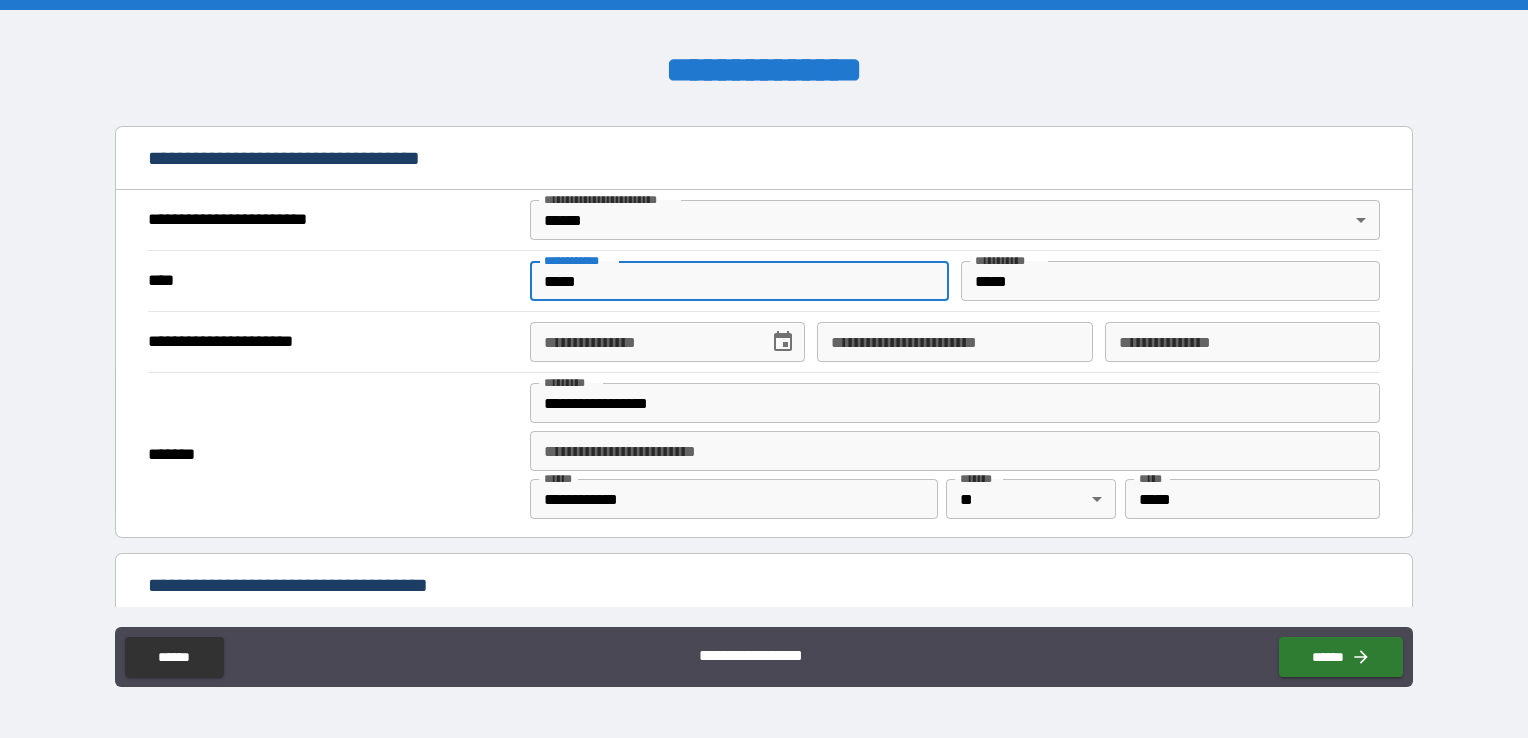 click on "*****" at bounding box center (739, 281) 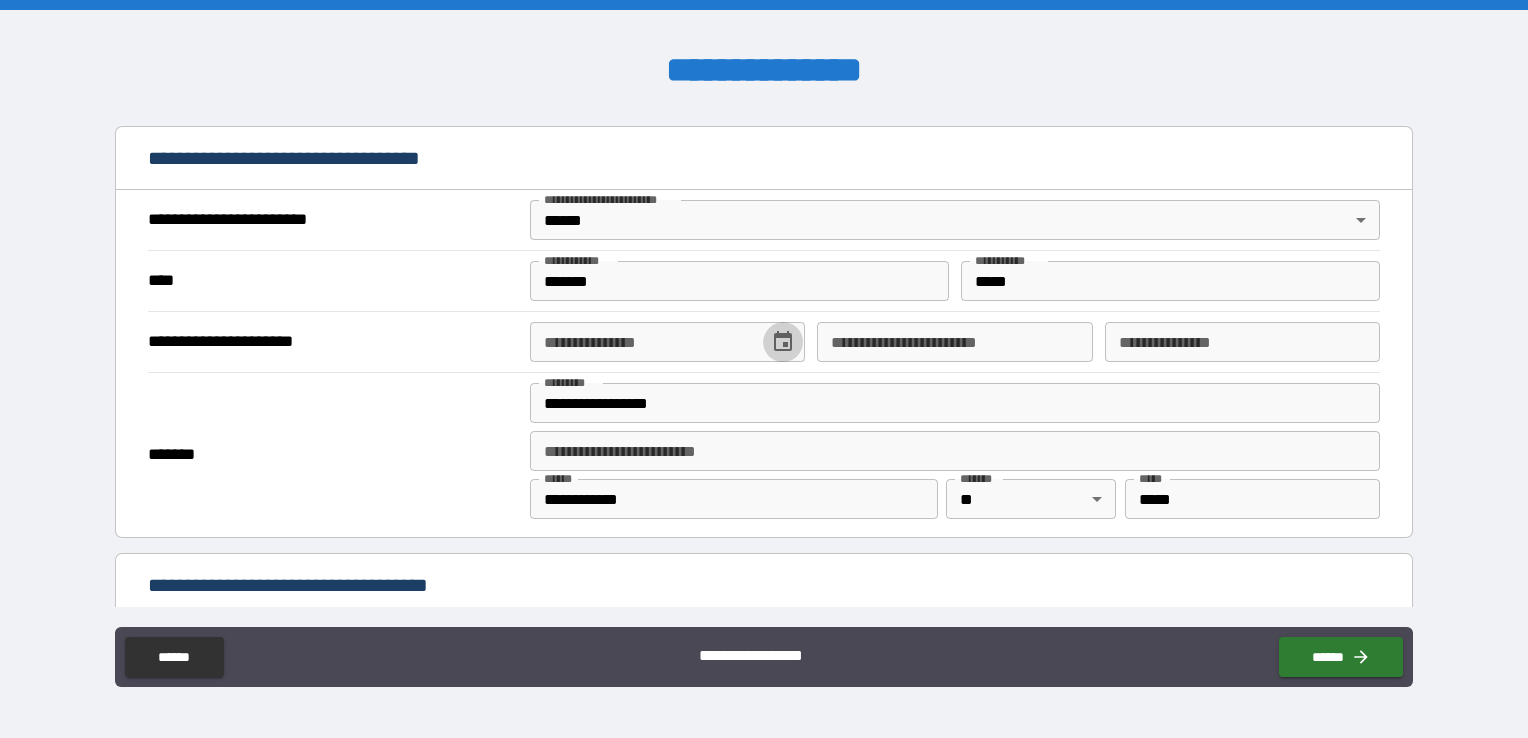 click at bounding box center [783, 342] 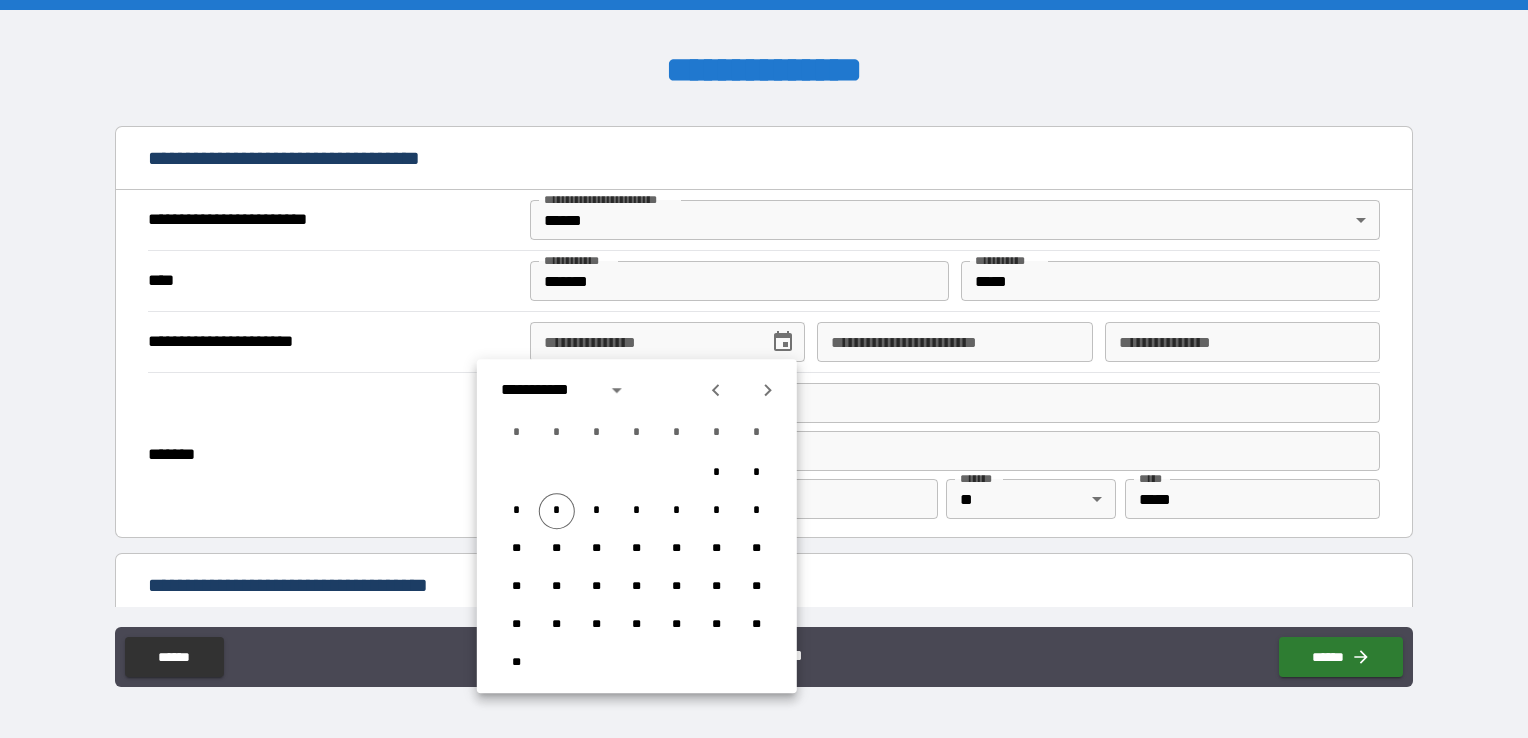 click 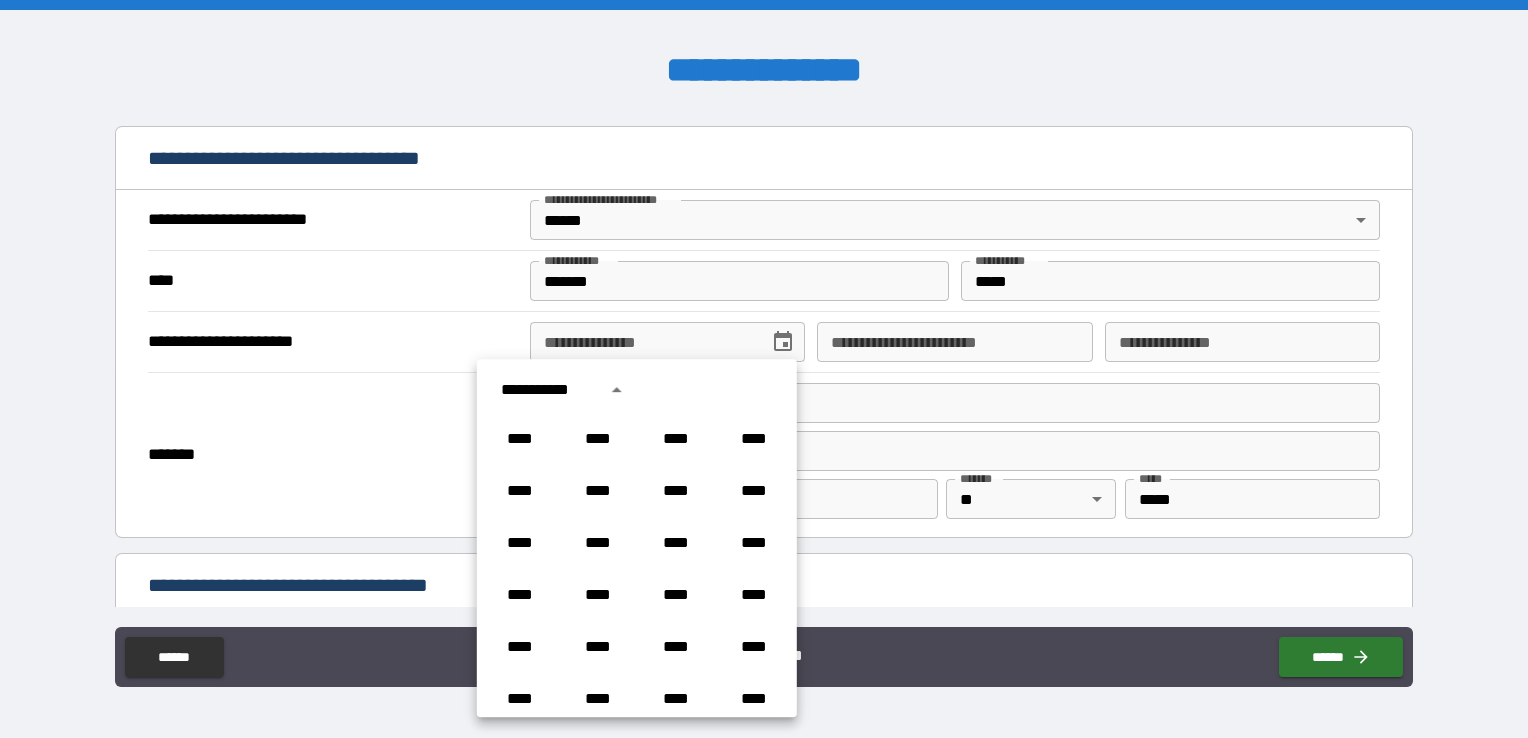 scroll, scrollTop: 1486, scrollLeft: 0, axis: vertical 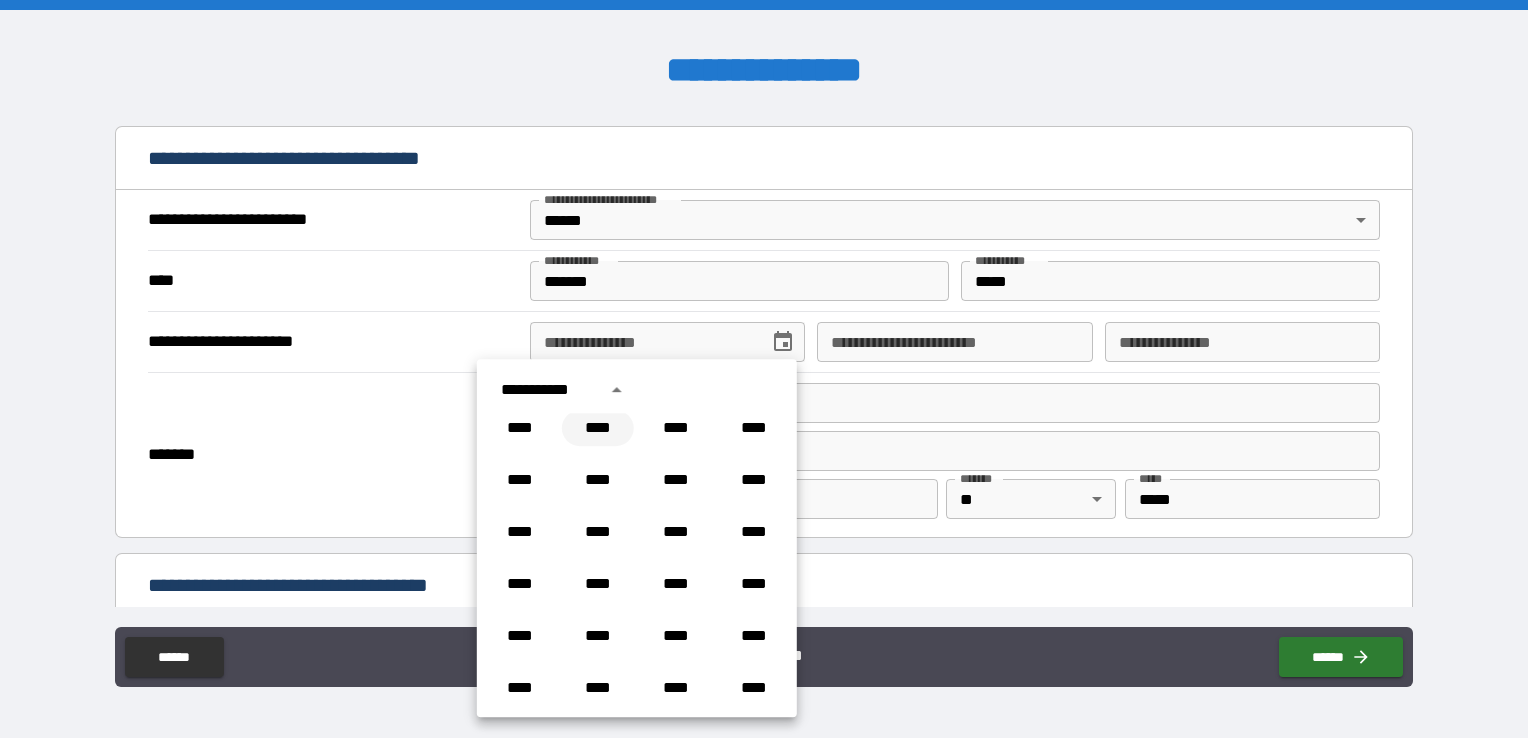 click on "****" at bounding box center [598, 428] 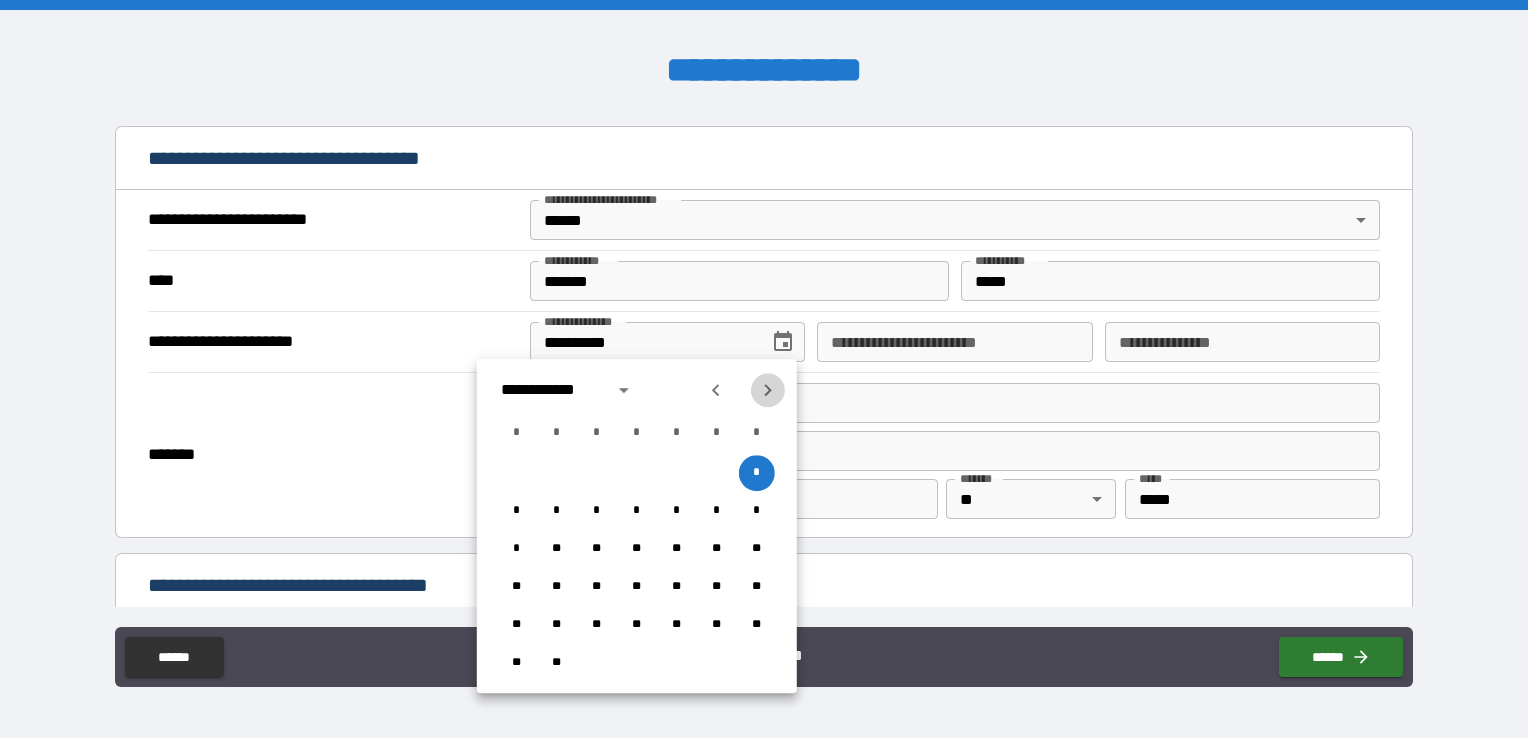 click 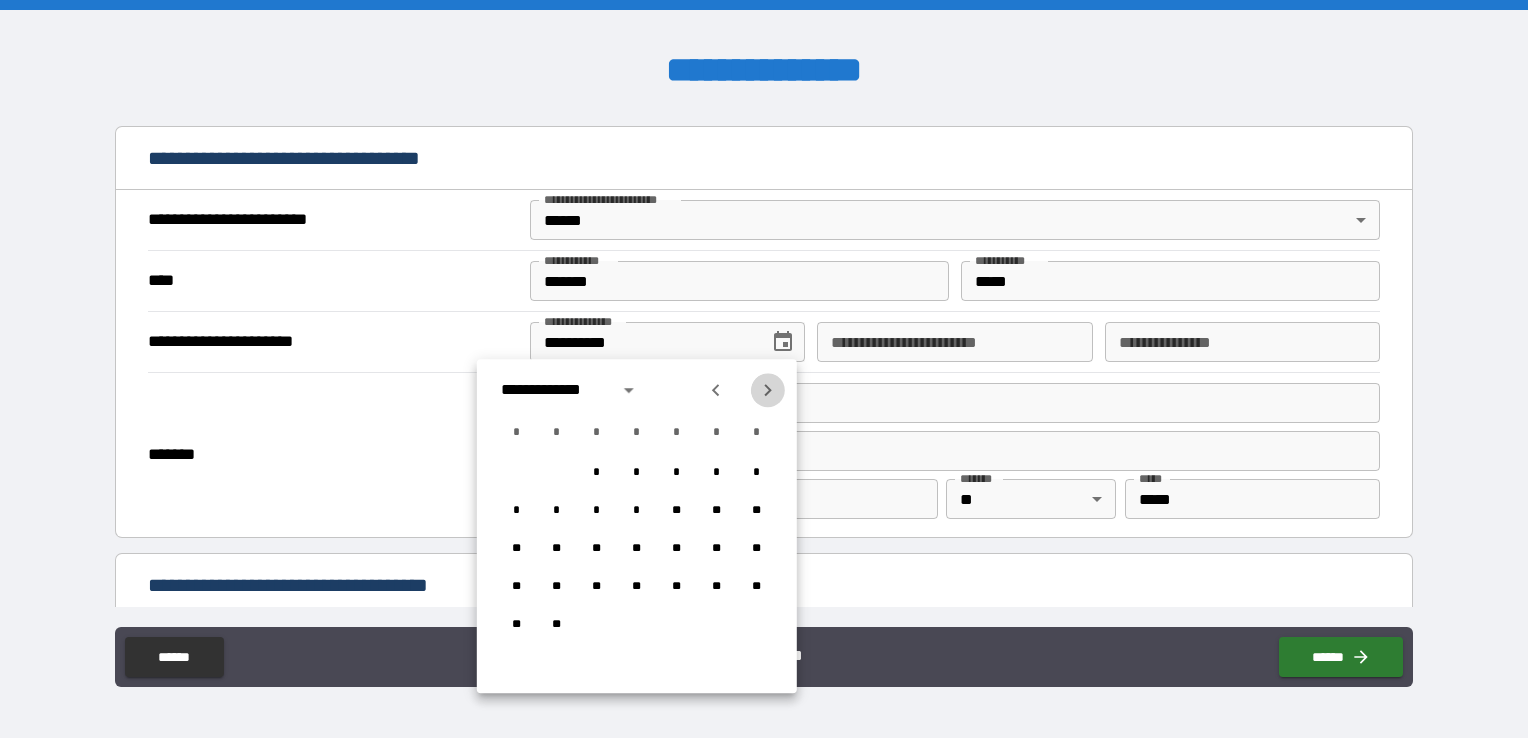 click 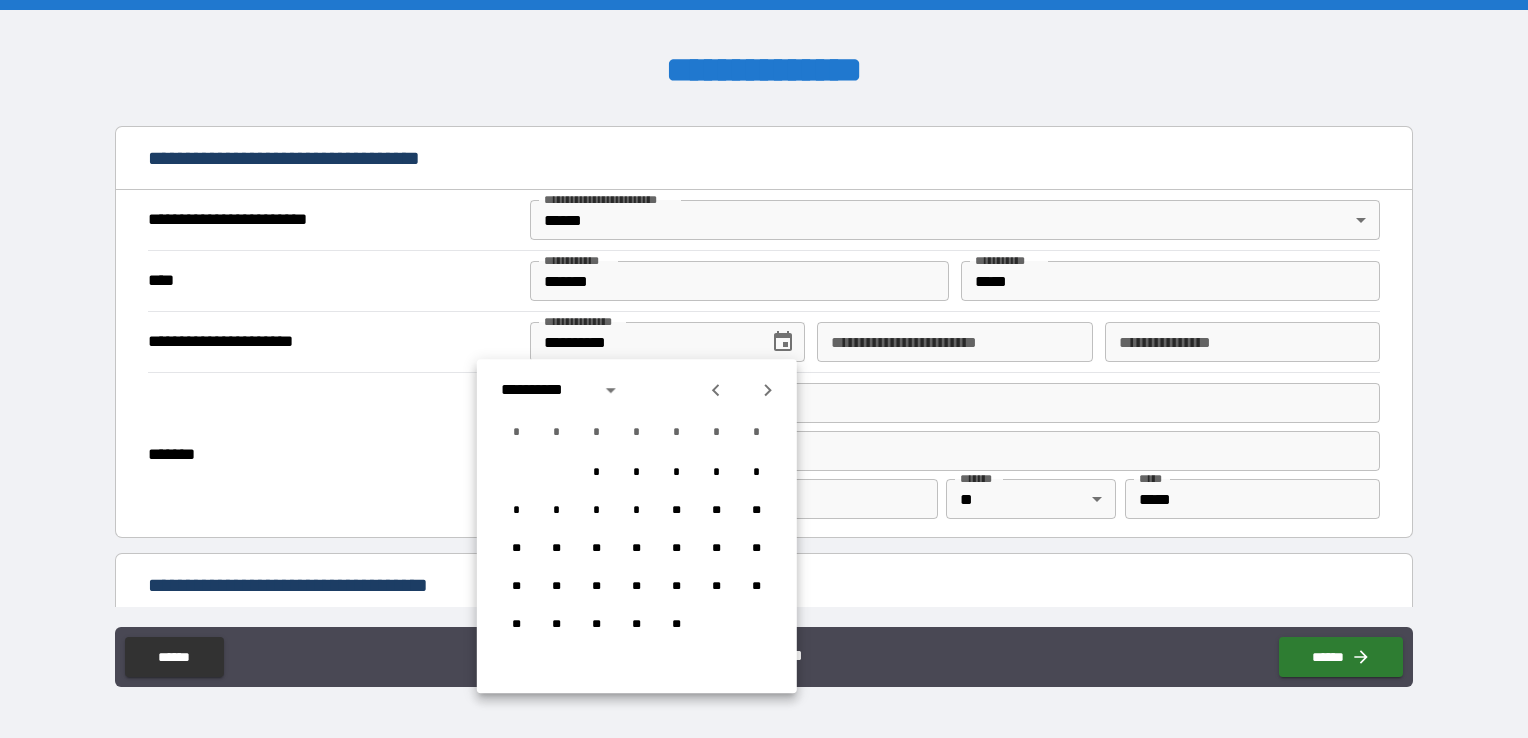 click 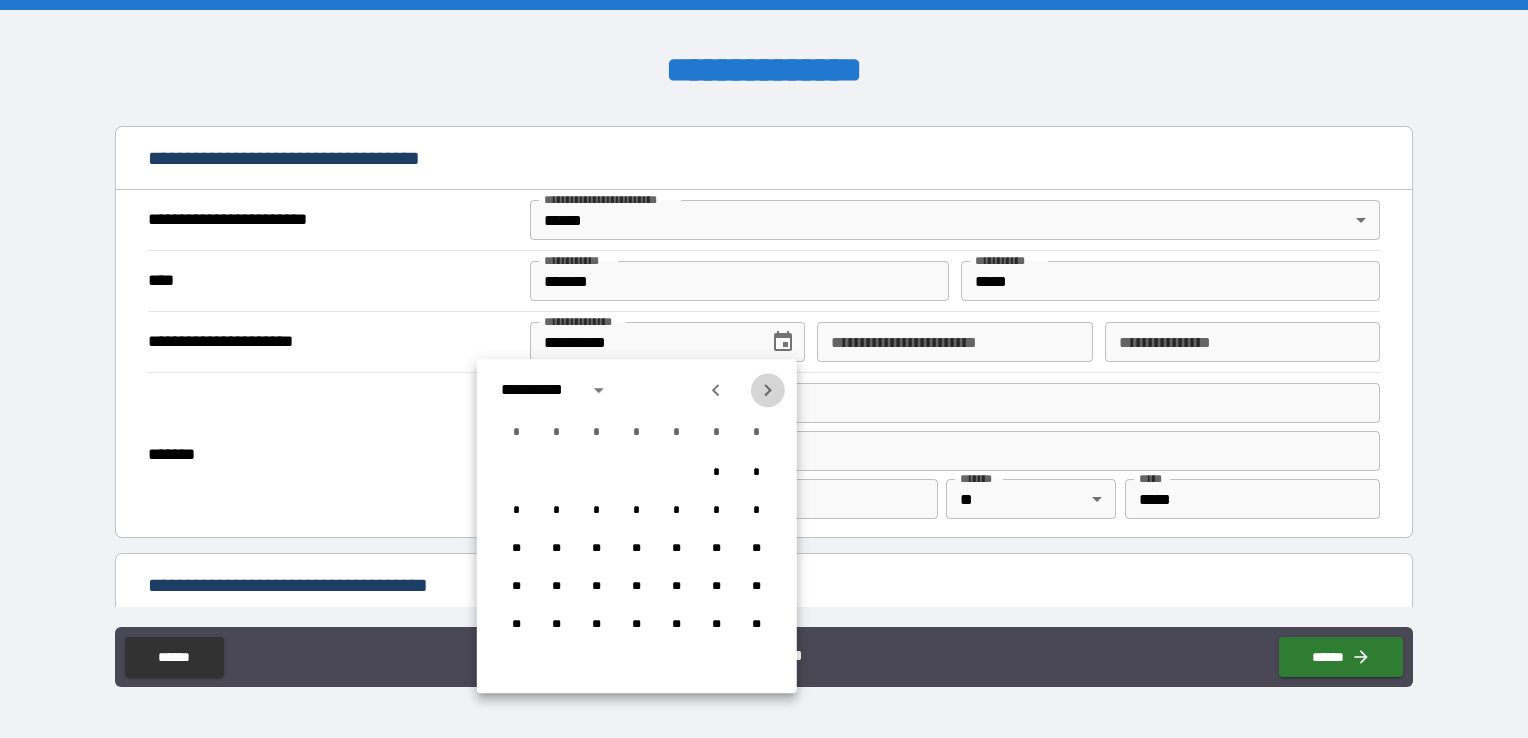 click 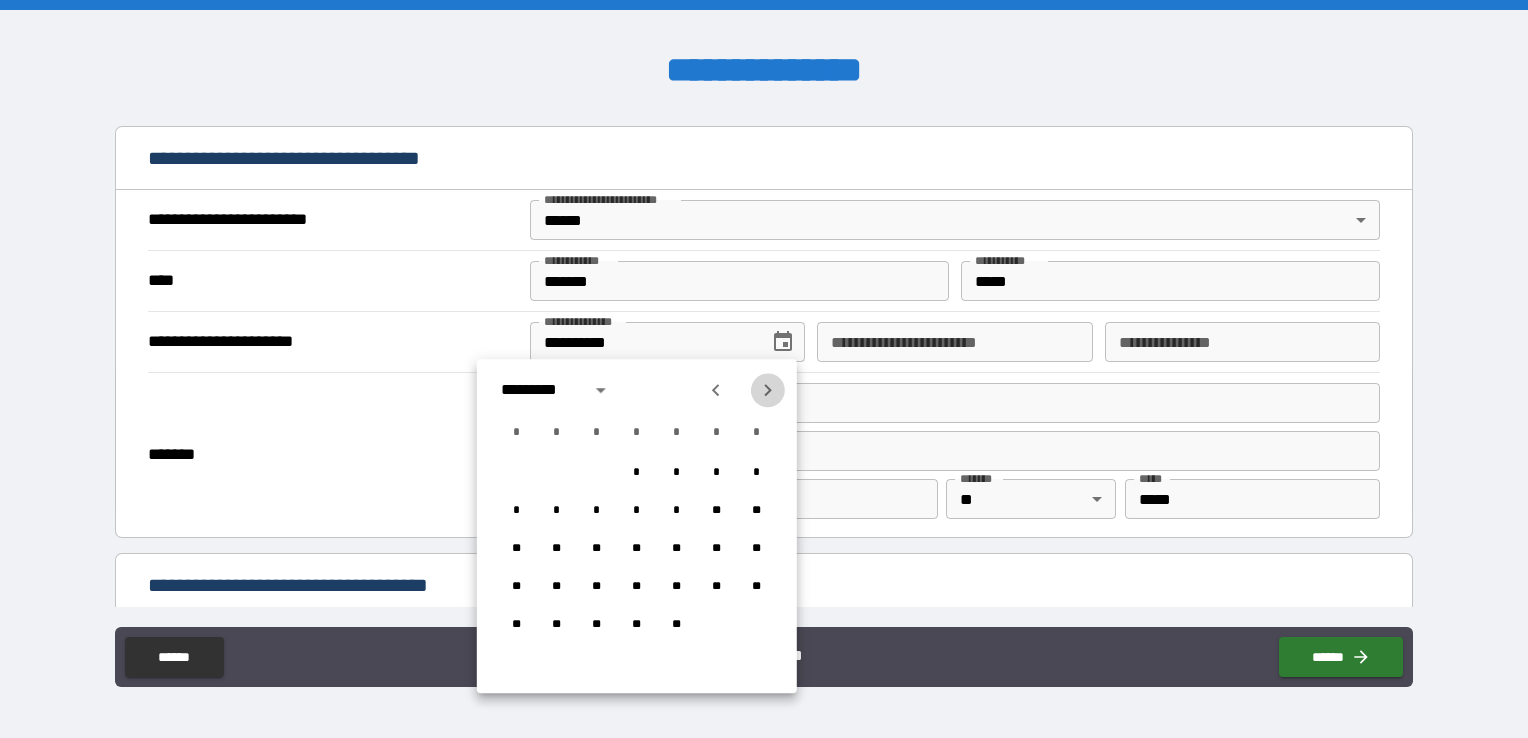 click 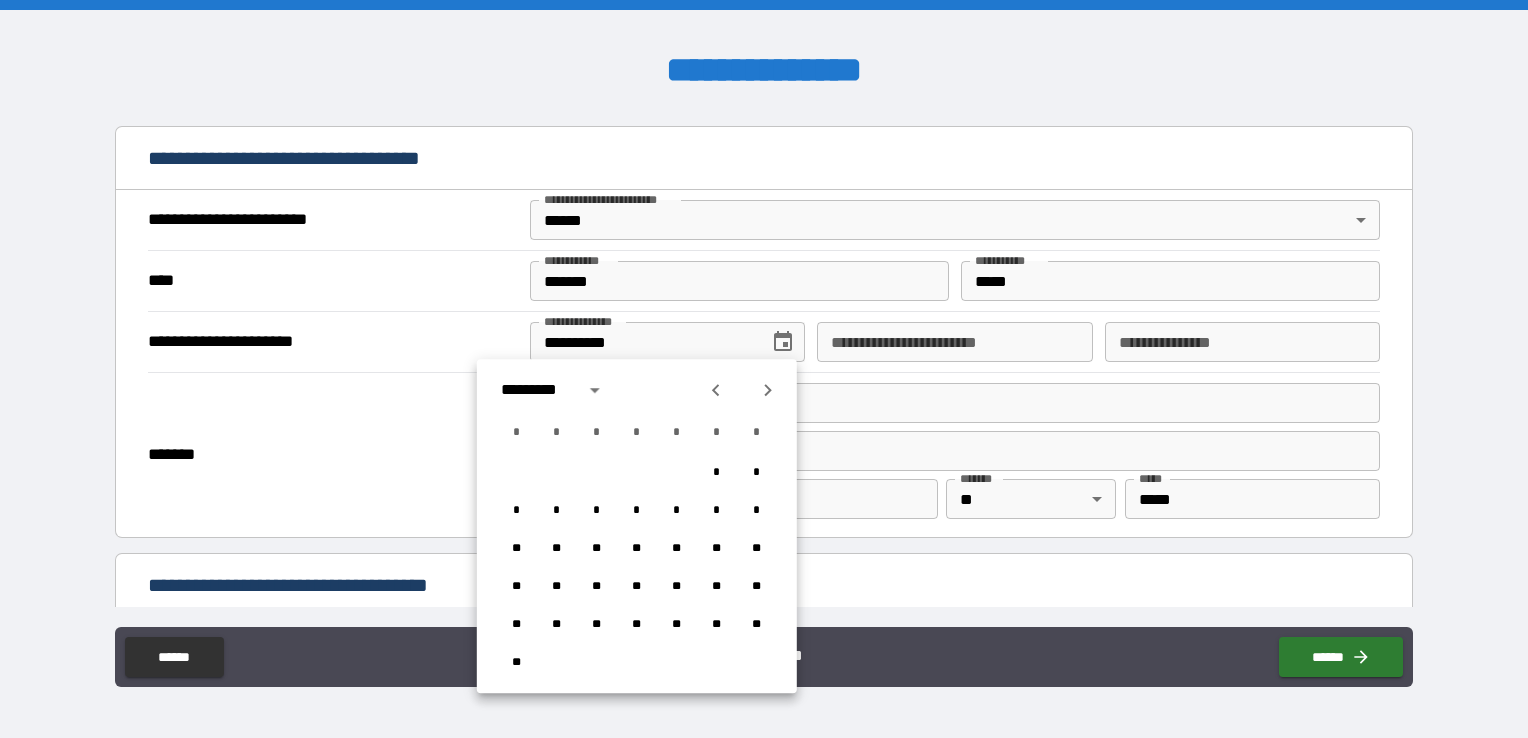 click on "* * * * * * *" at bounding box center (637, 511) 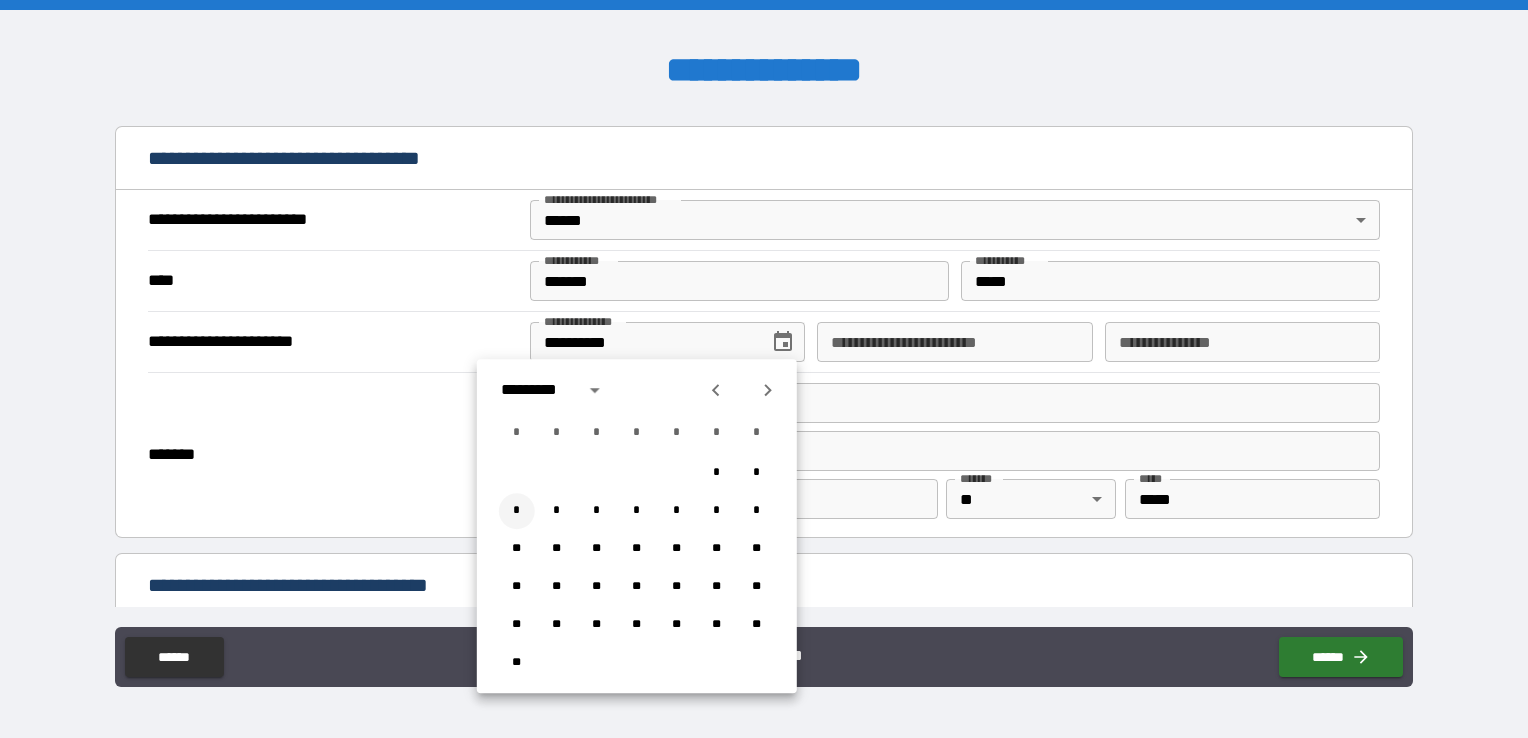 click on "*" at bounding box center (517, 511) 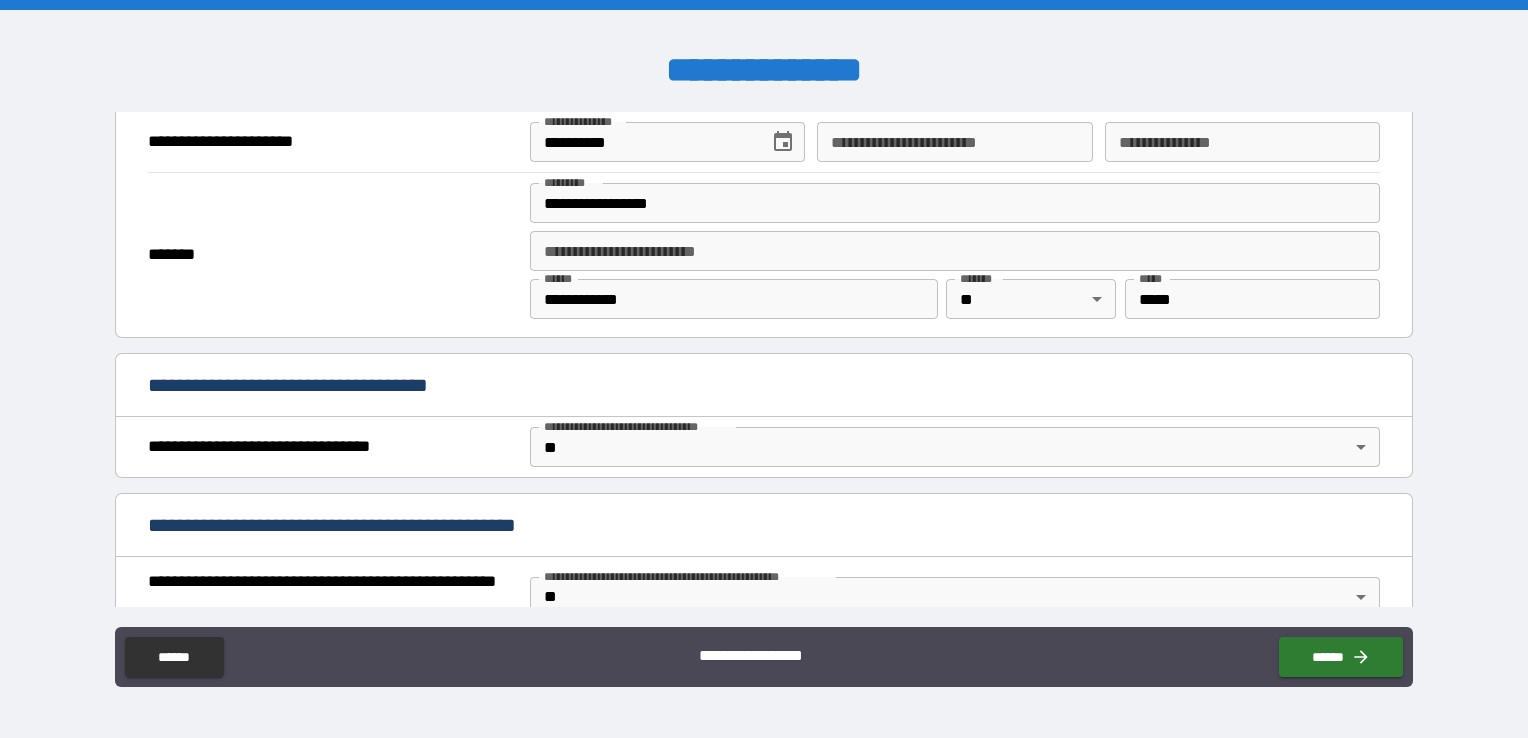 scroll, scrollTop: 1260, scrollLeft: 0, axis: vertical 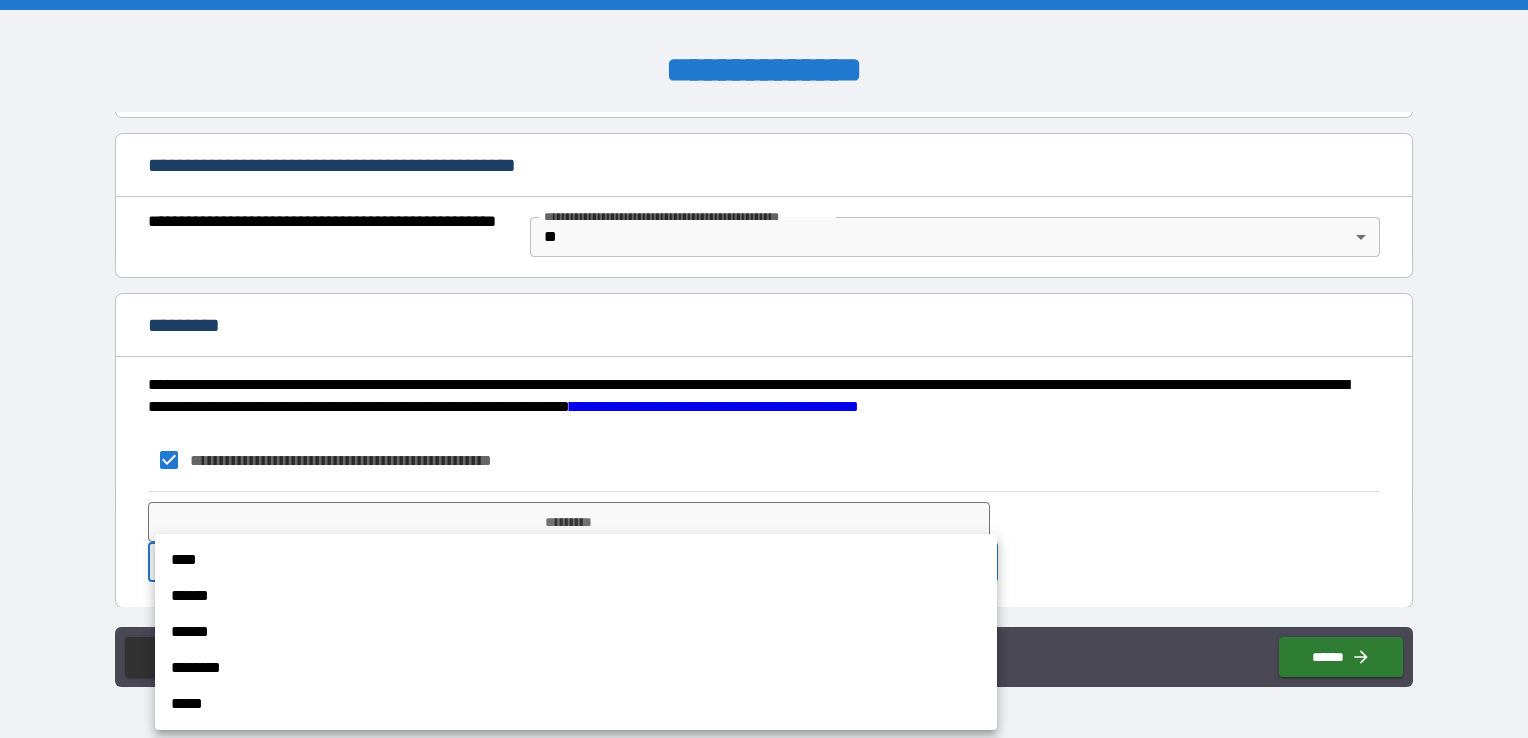 click on "**********" at bounding box center (764, 369) 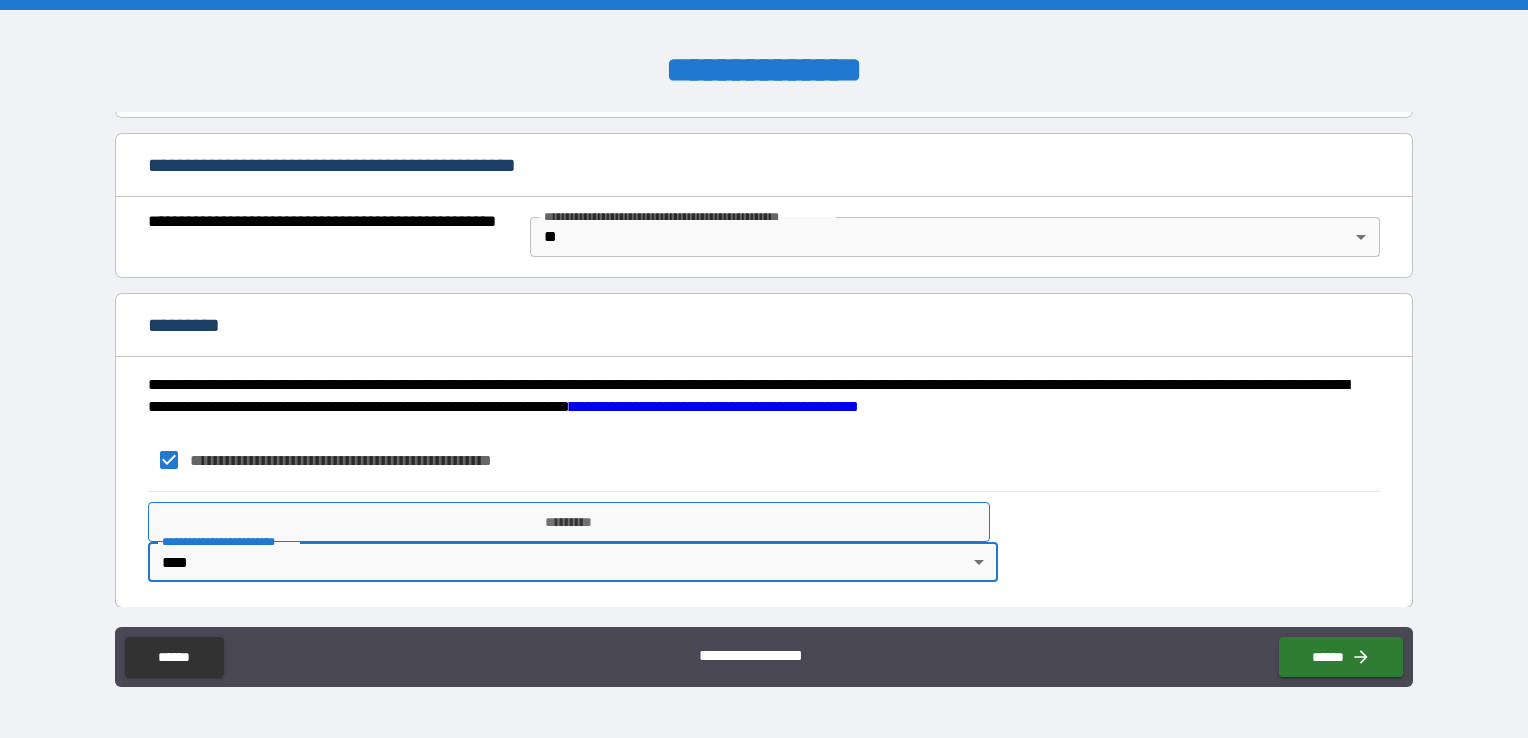 click on "*********" at bounding box center (569, 522) 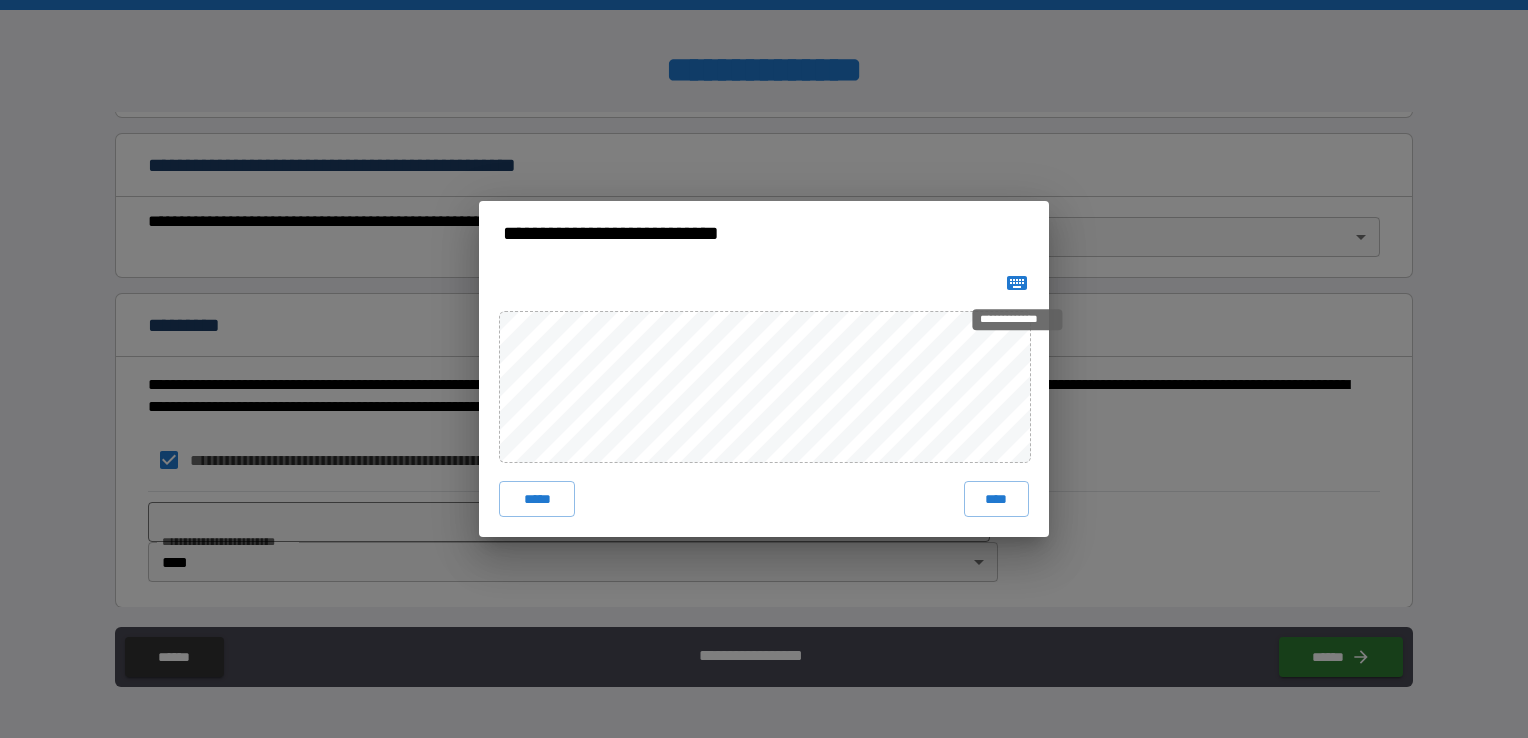click 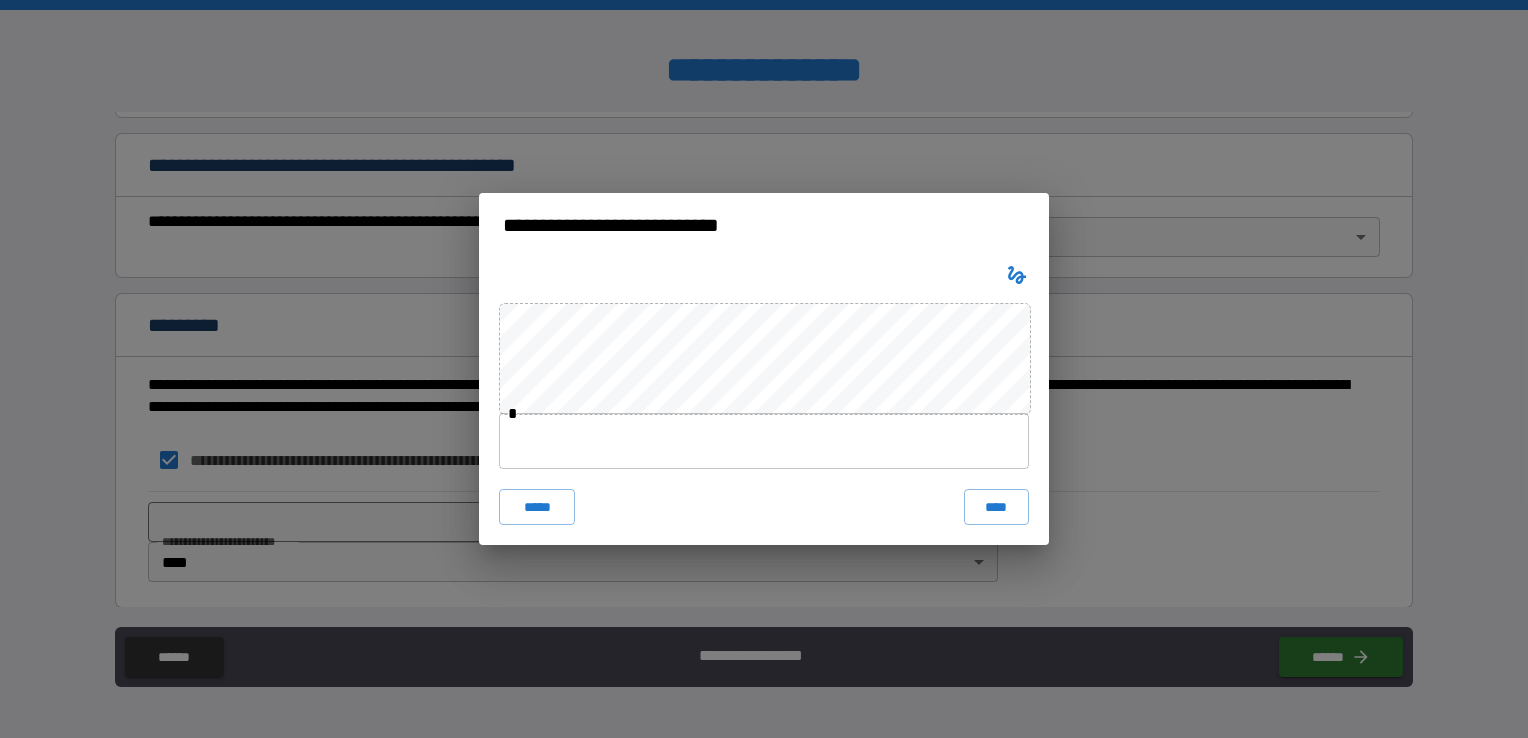 click at bounding box center (764, 441) 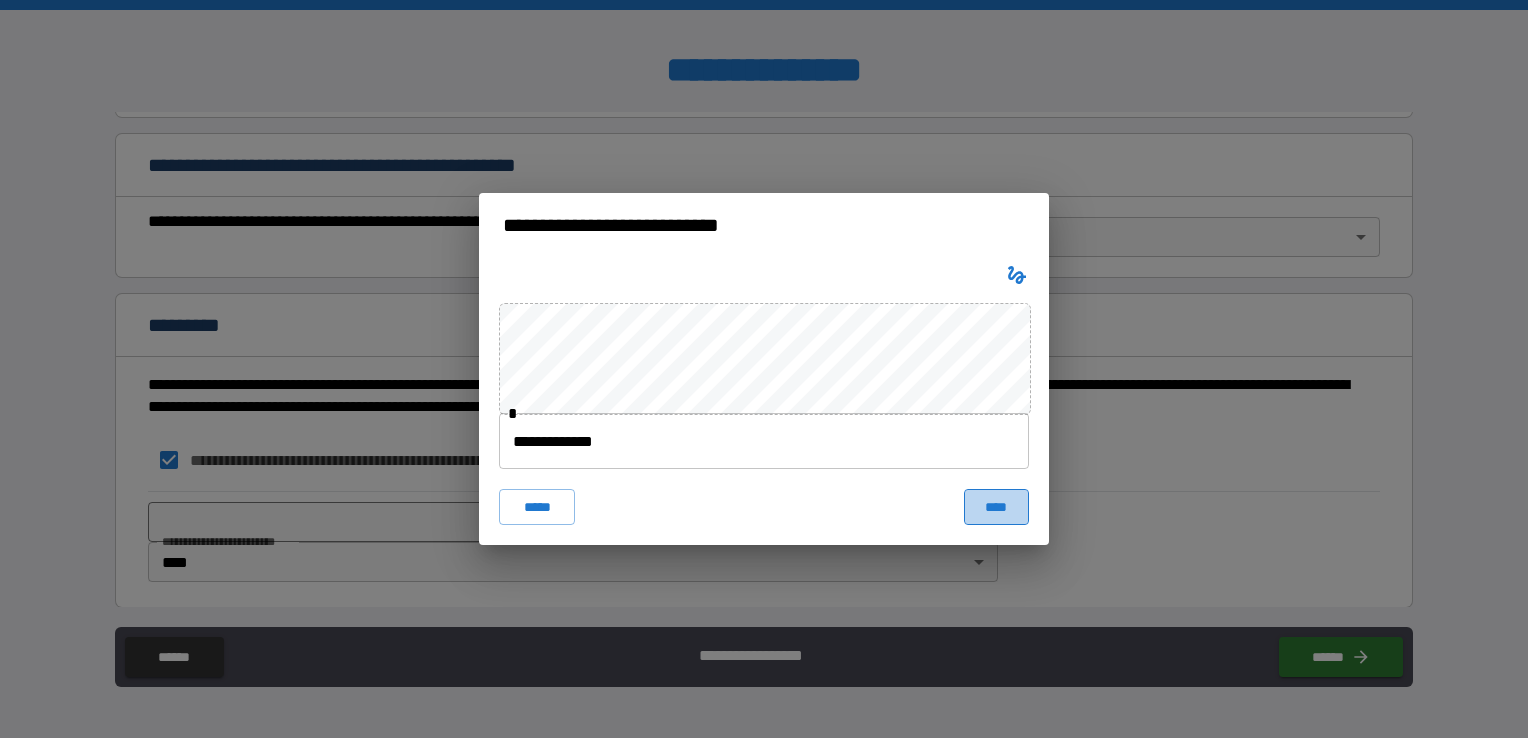 click on "****" at bounding box center [996, 507] 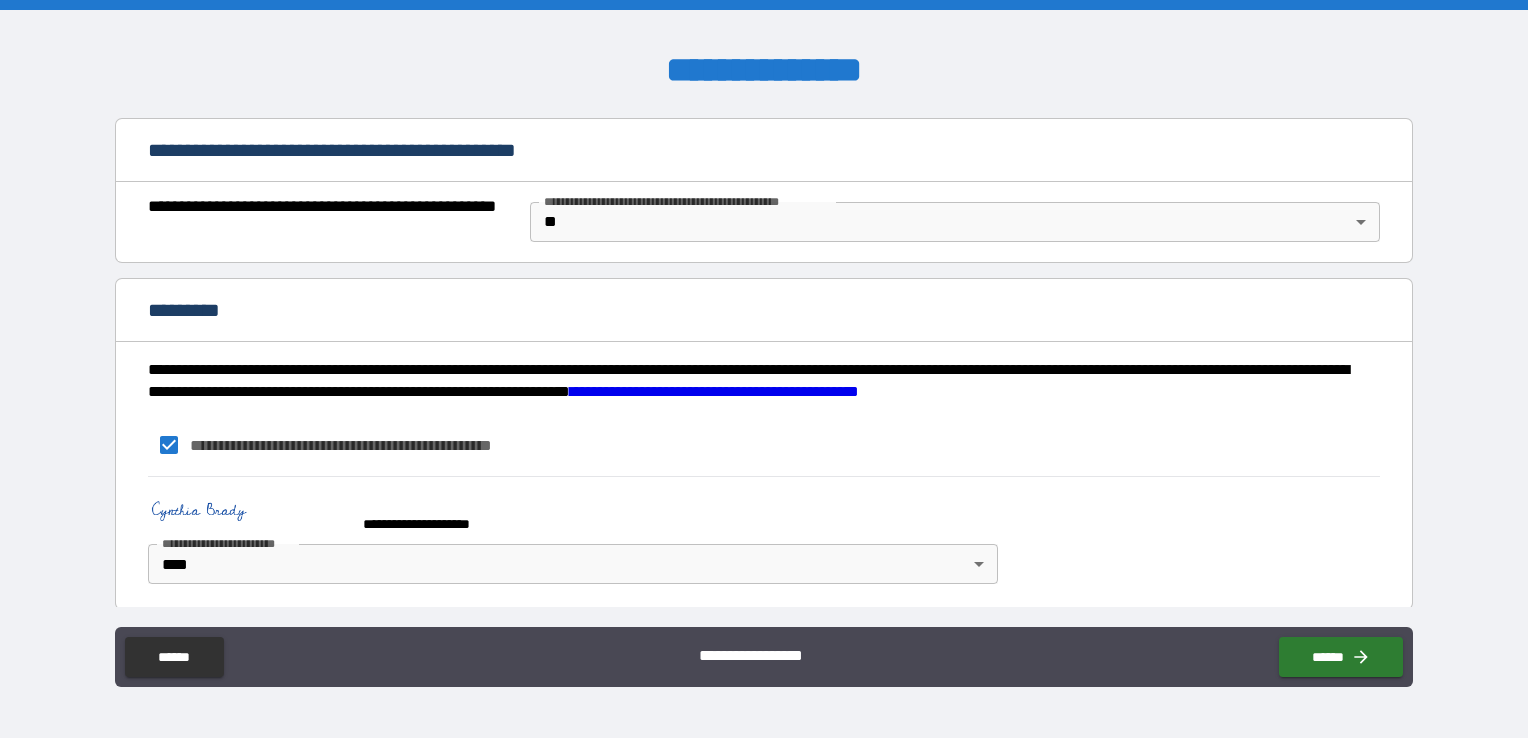 scroll, scrollTop: 1277, scrollLeft: 0, axis: vertical 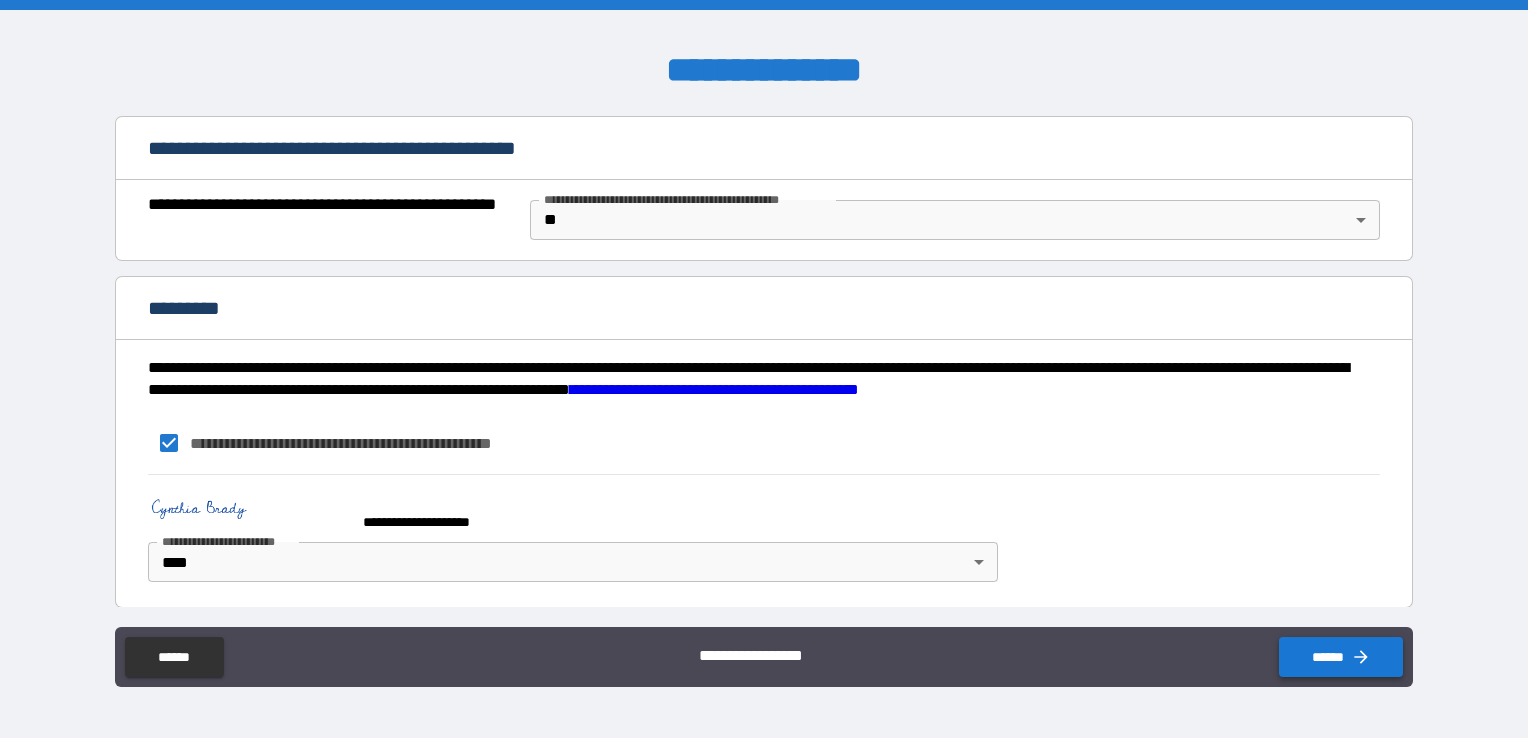 click on "******" at bounding box center [1341, 657] 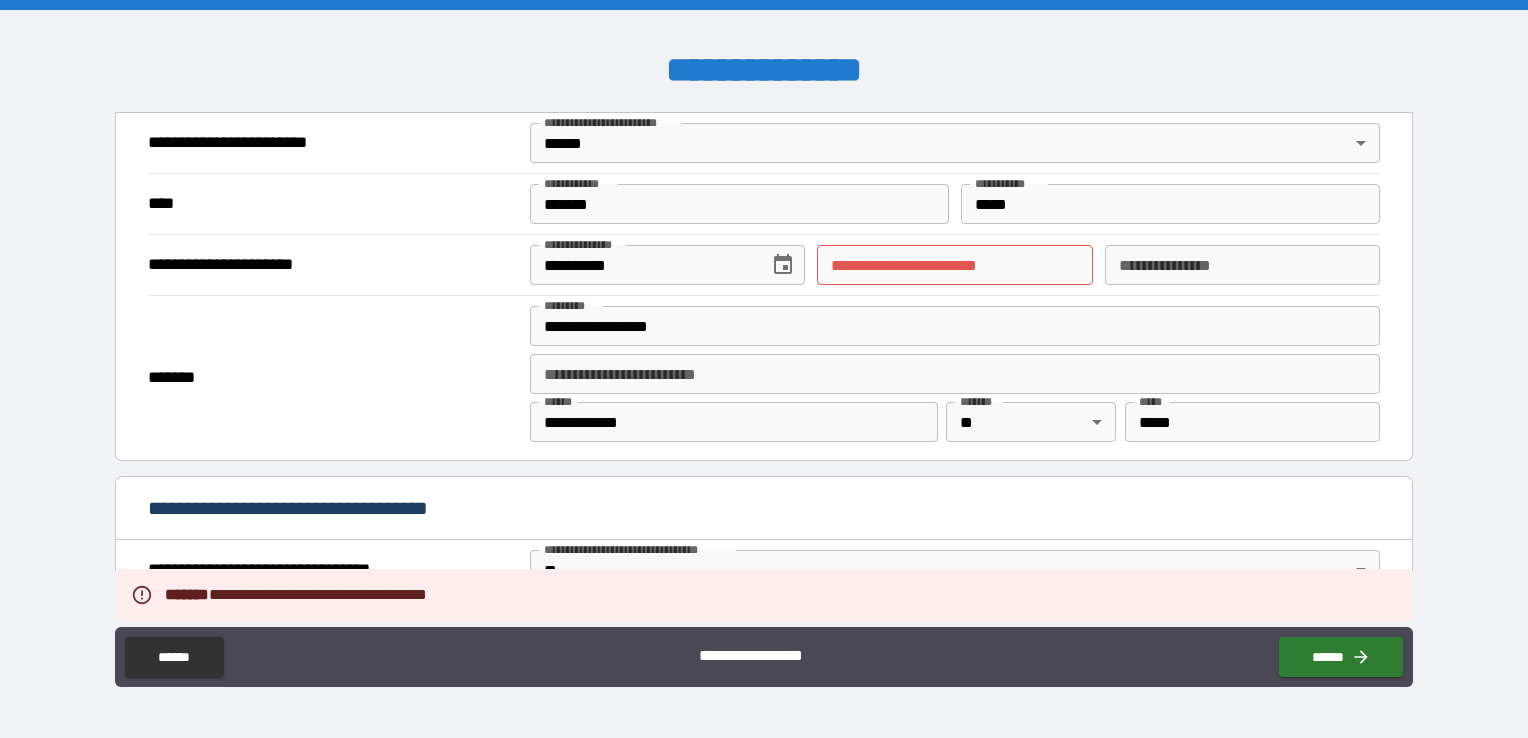 scroll, scrollTop: 677, scrollLeft: 0, axis: vertical 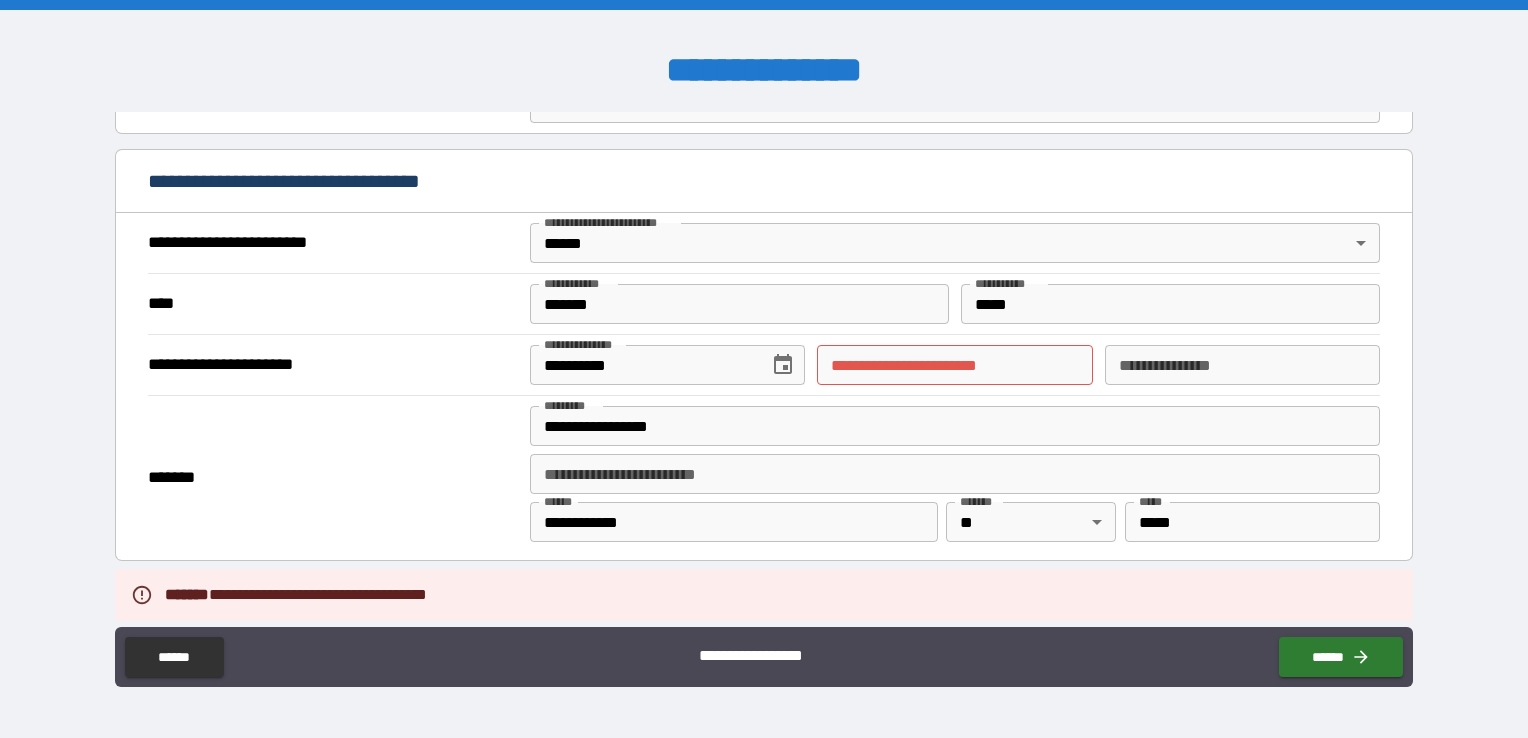 click on "**********" at bounding box center [954, 365] 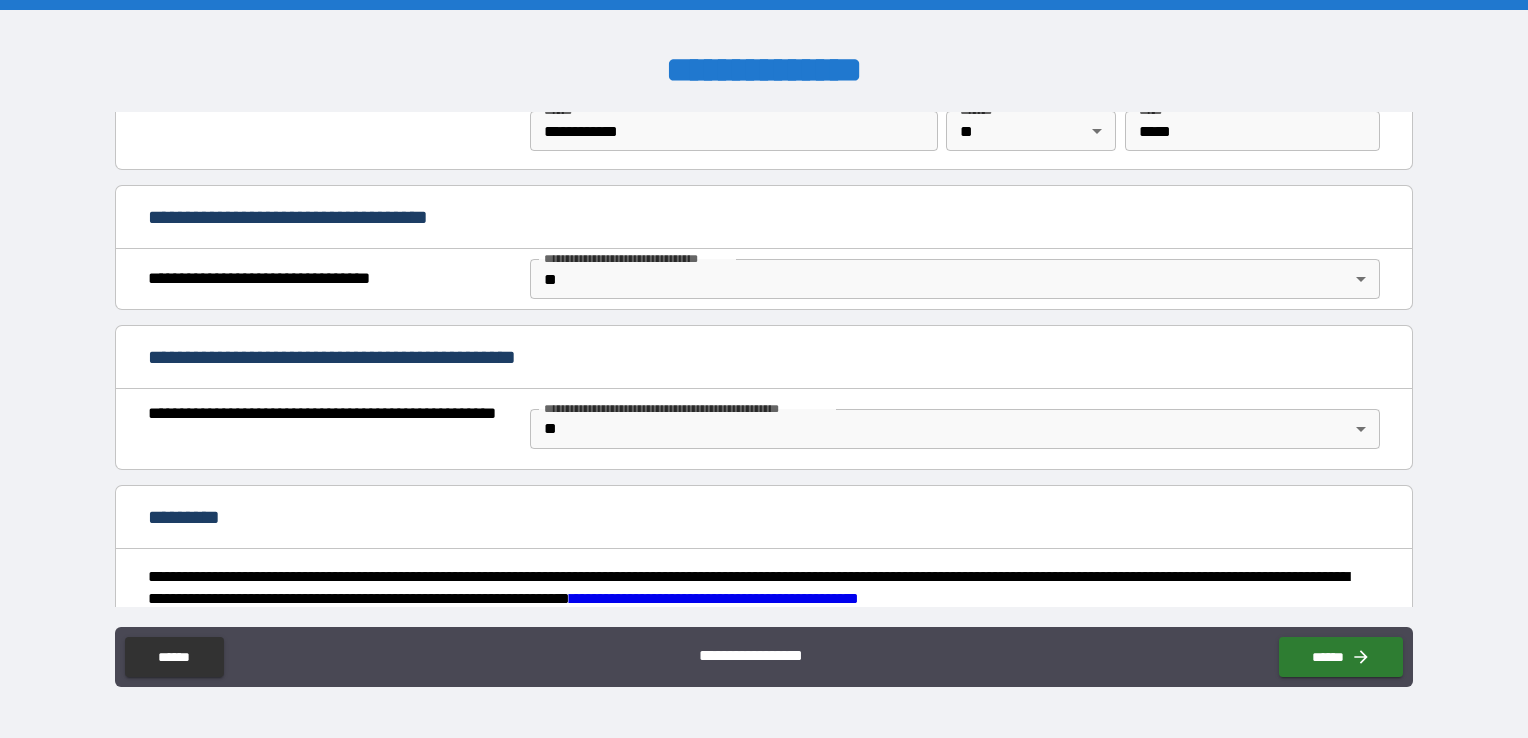 scroll, scrollTop: 1077, scrollLeft: 0, axis: vertical 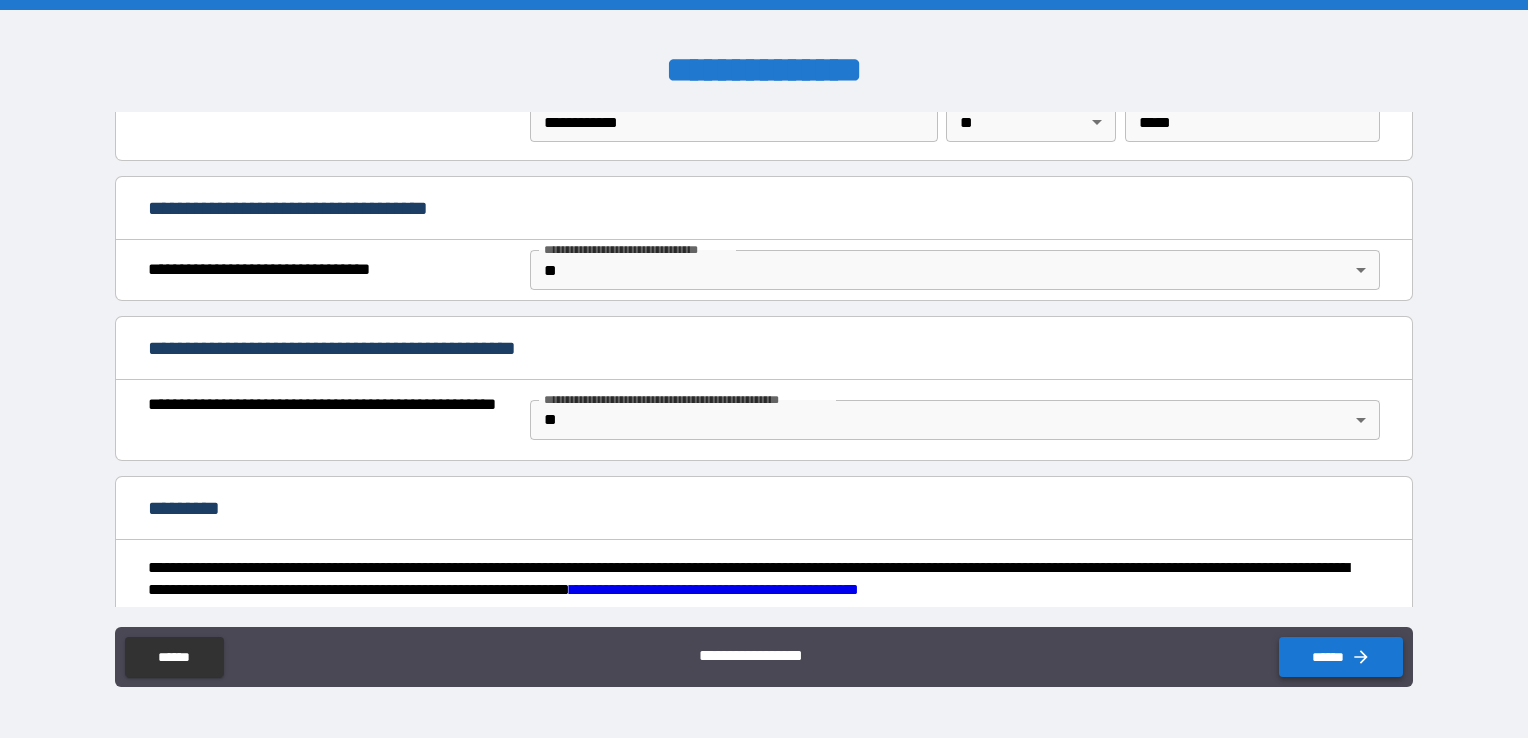 click on "******" at bounding box center [1341, 657] 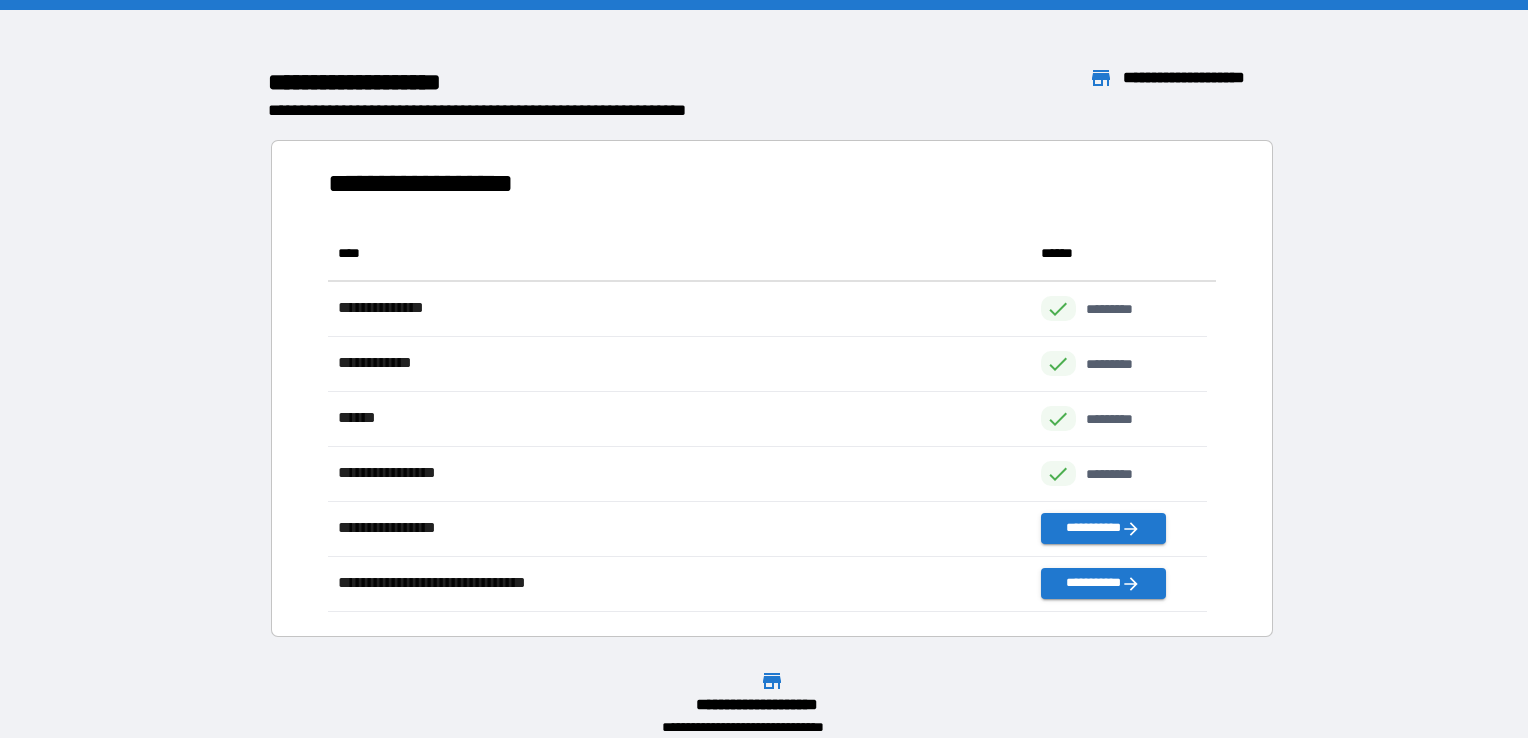 scroll, scrollTop: 16, scrollLeft: 16, axis: both 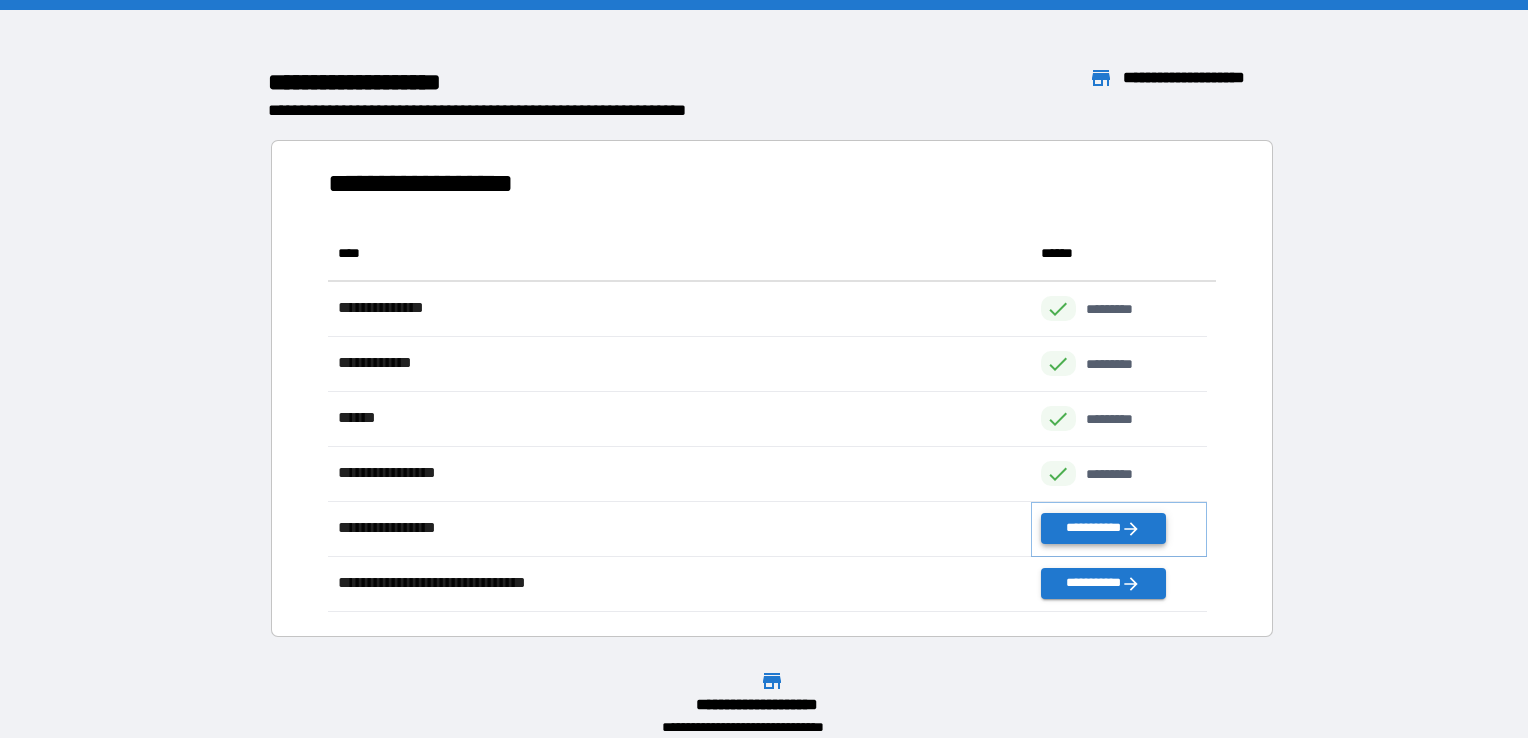 click on "**********" at bounding box center [1103, 528] 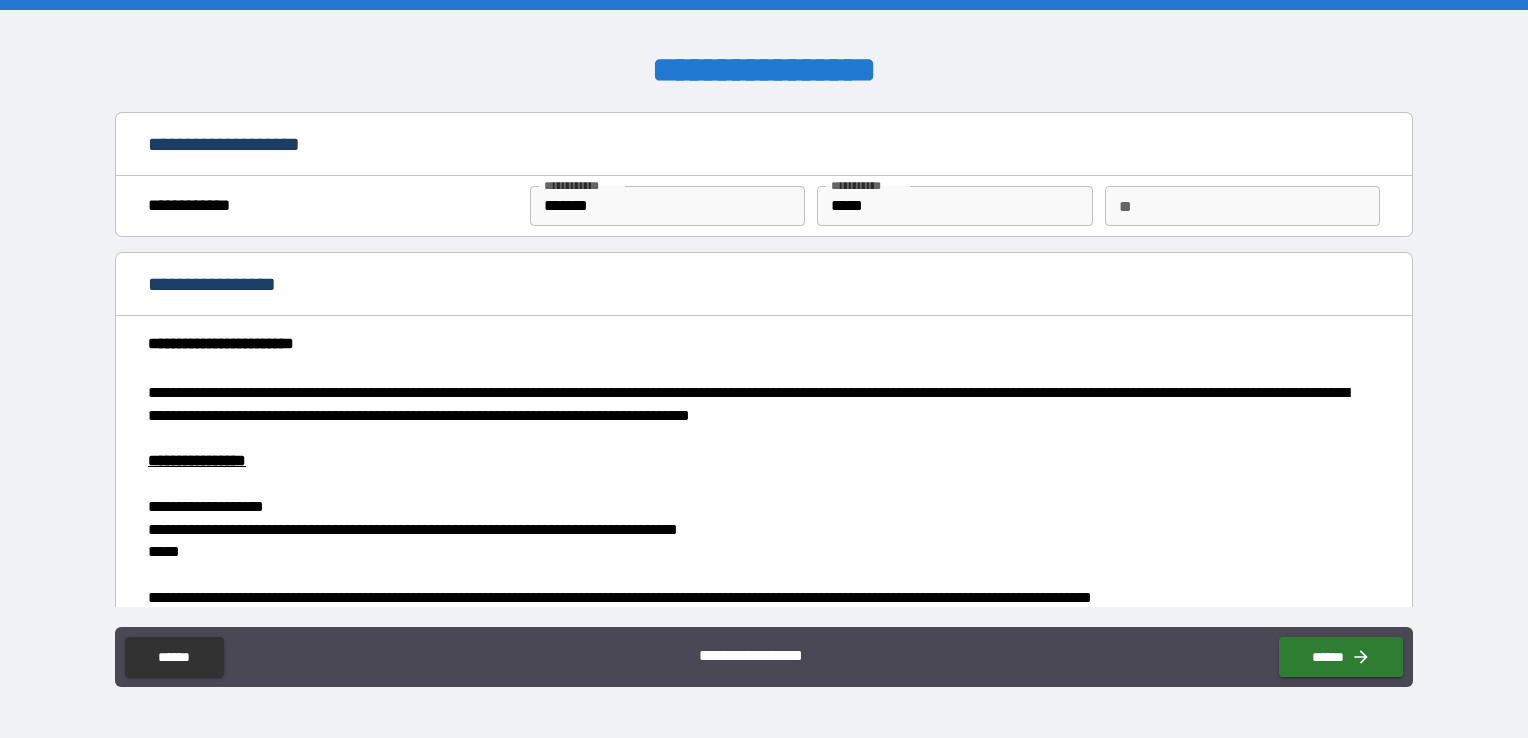 click on "**********" at bounding box center [764, 206] 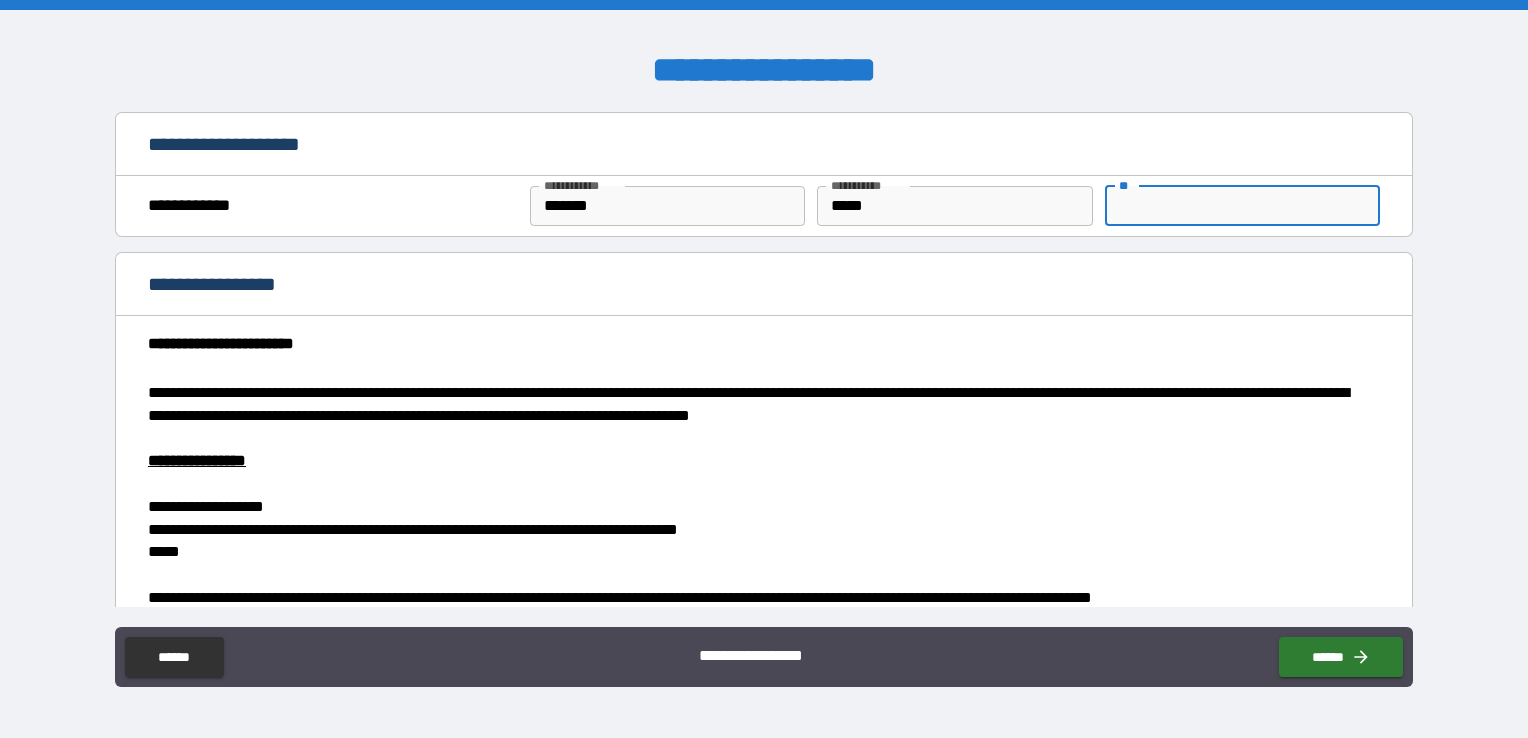 click on "**" at bounding box center (1242, 206) 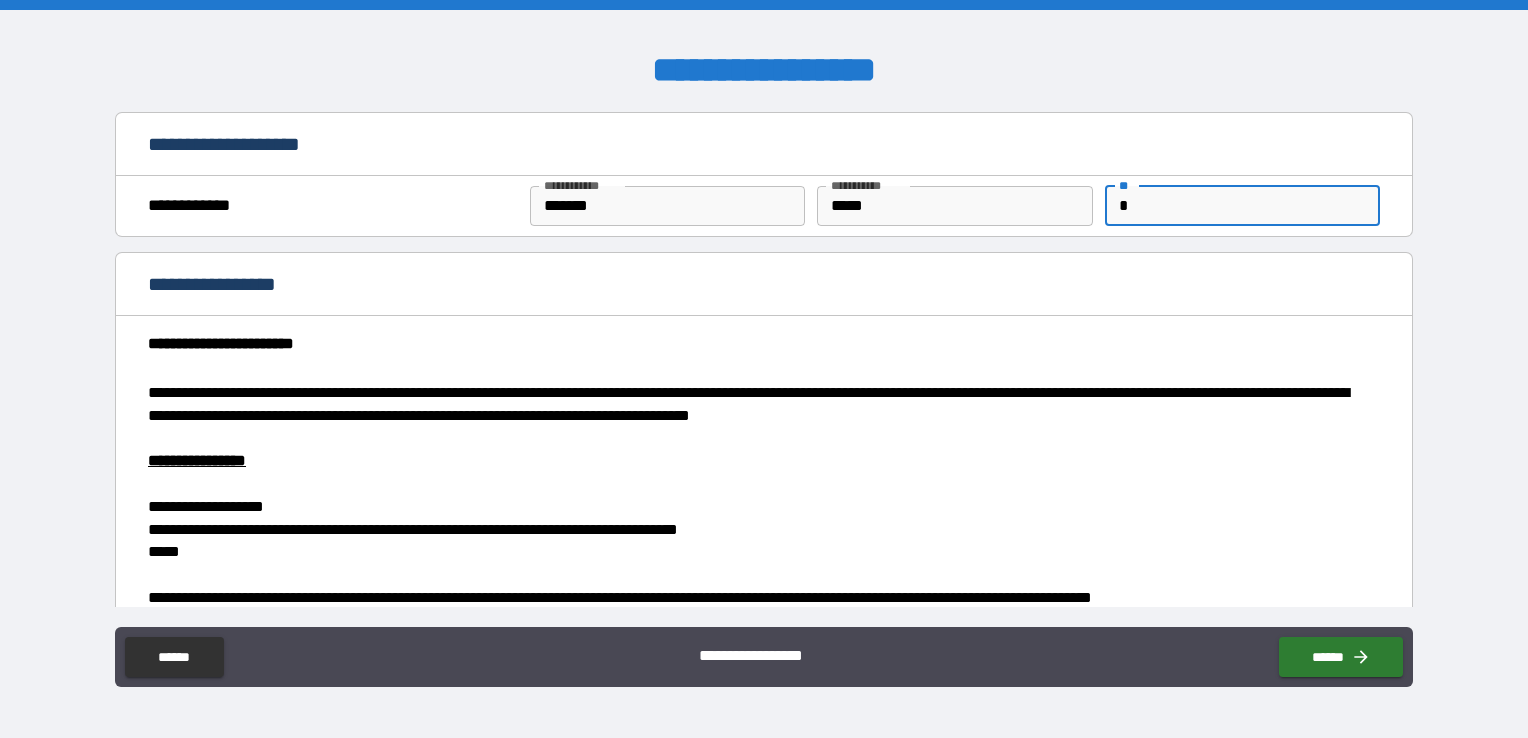 click on "**********" at bounding box center (764, 549) 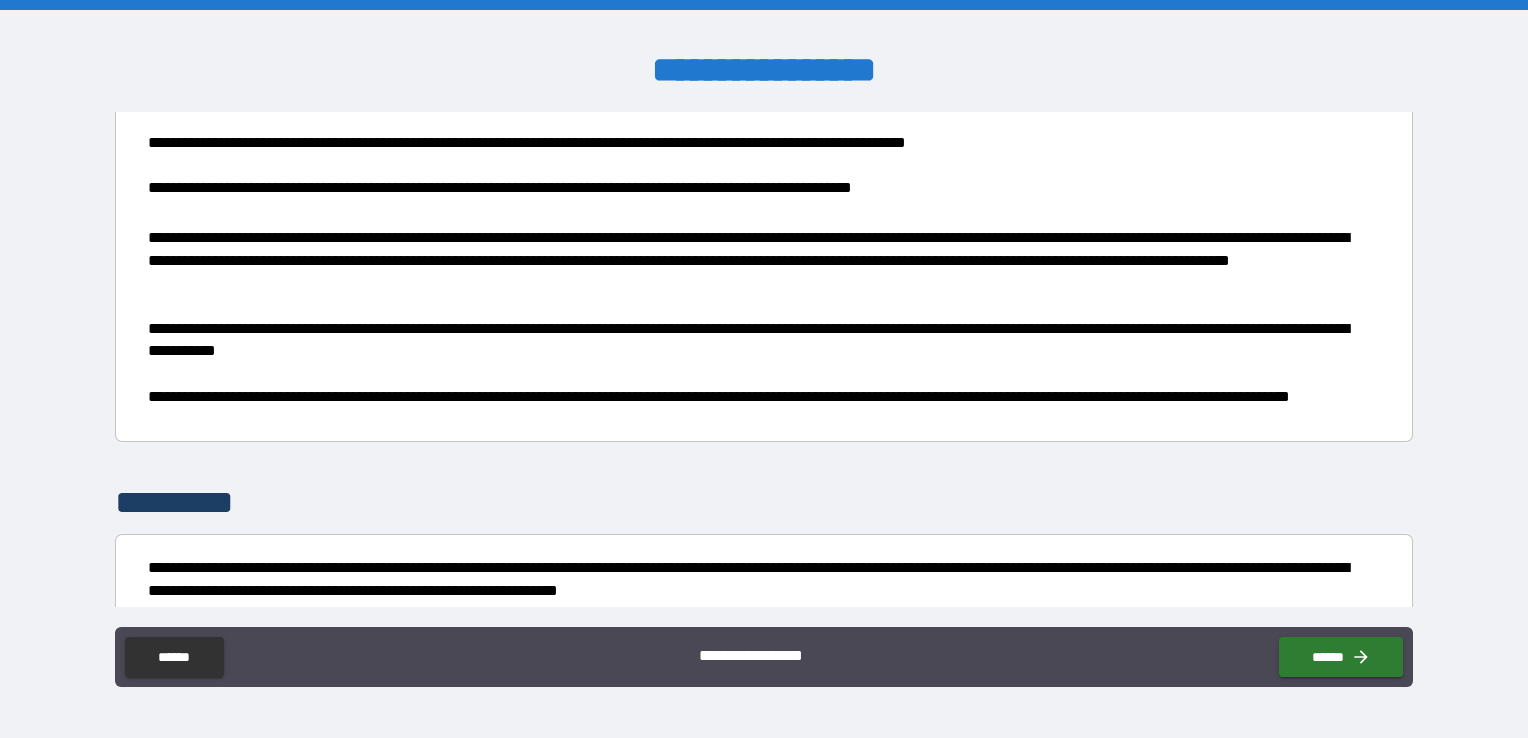 scroll, scrollTop: 988, scrollLeft: 0, axis: vertical 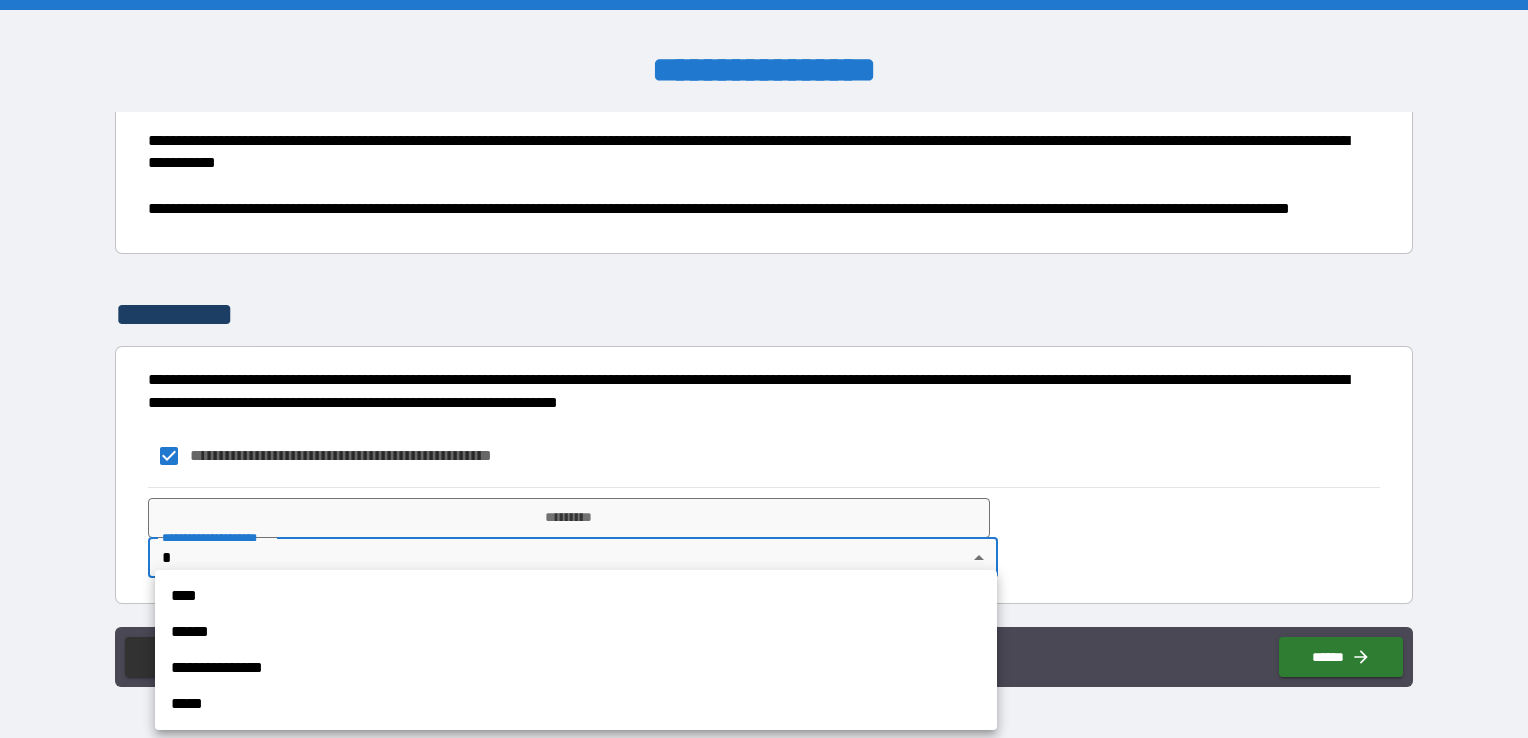 click on "**********" at bounding box center [764, 369] 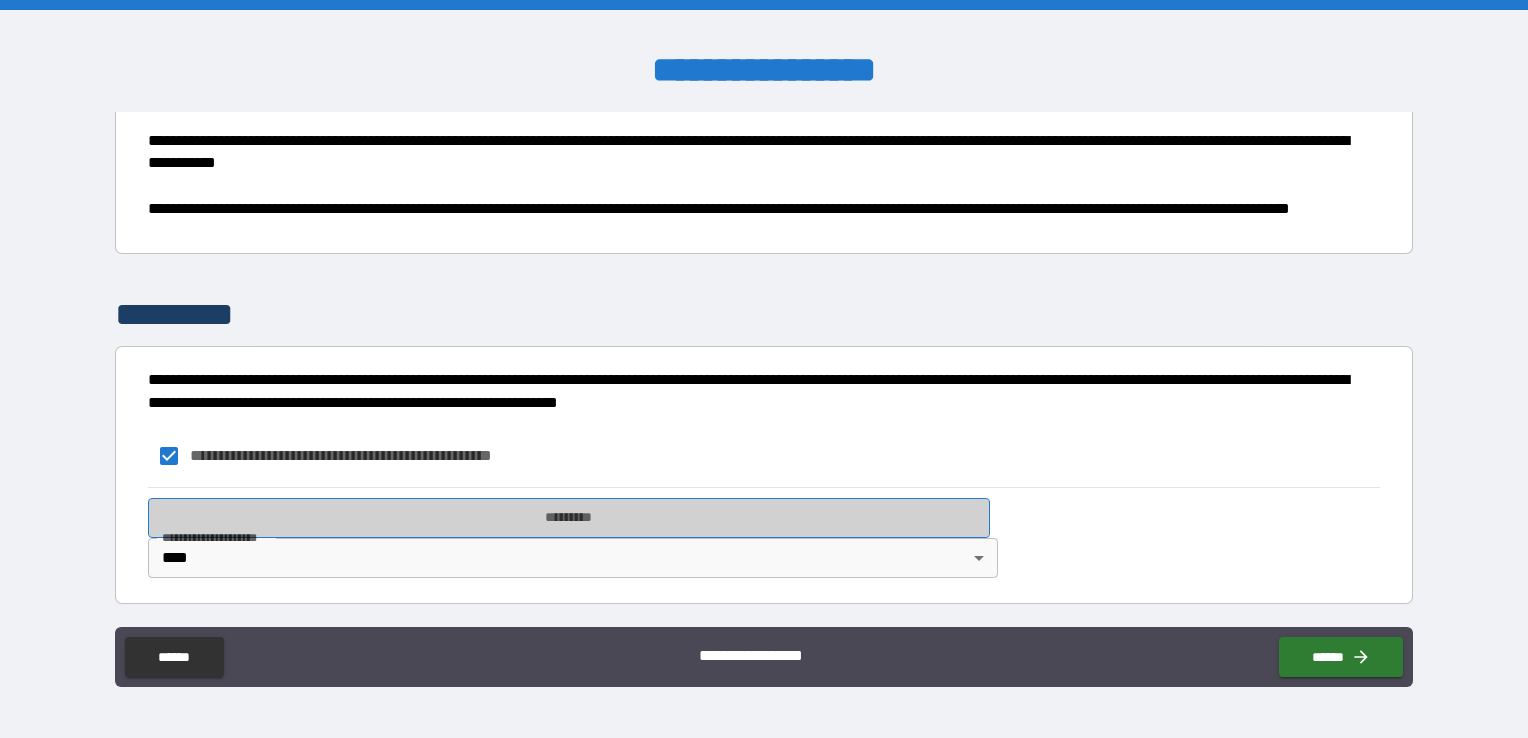 click on "*********" at bounding box center [569, 518] 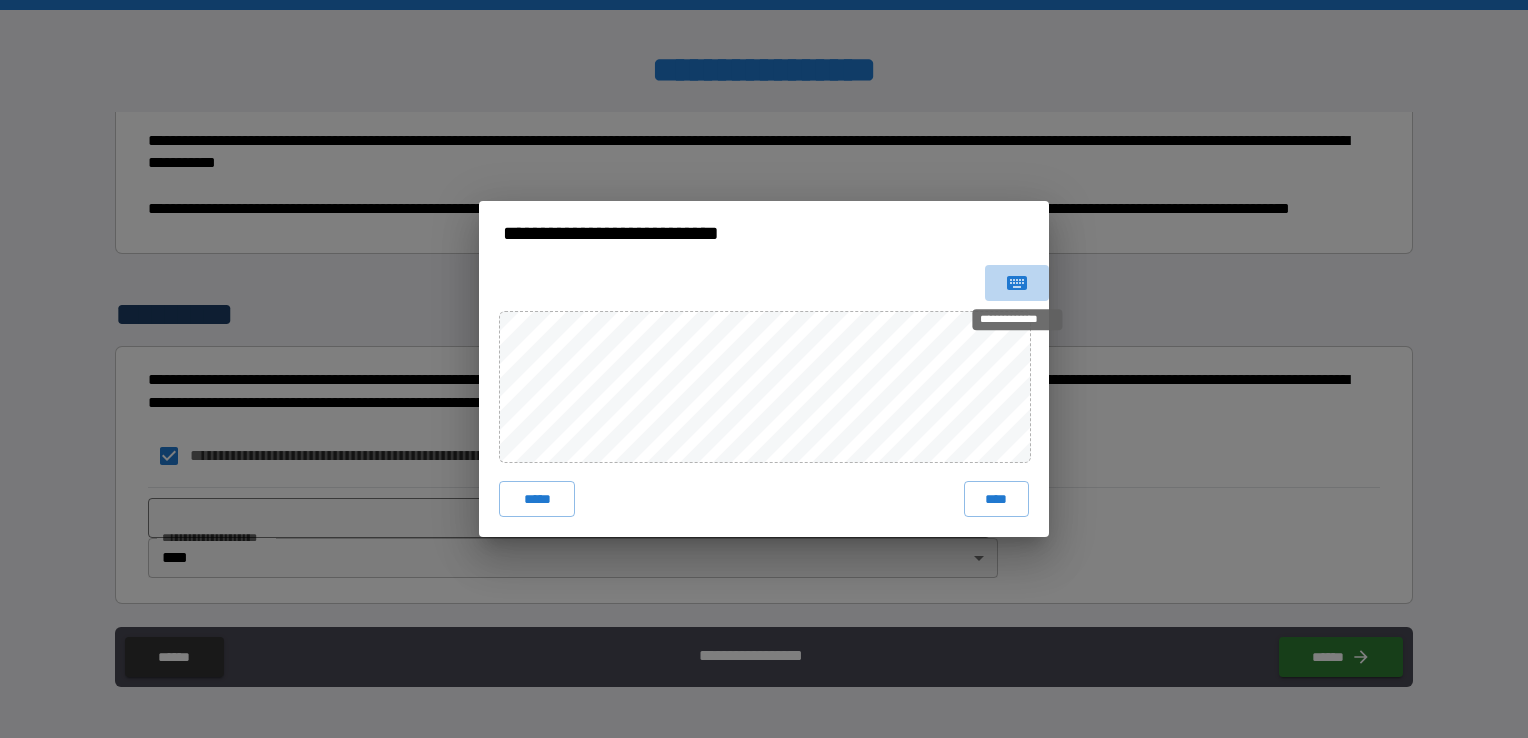 click 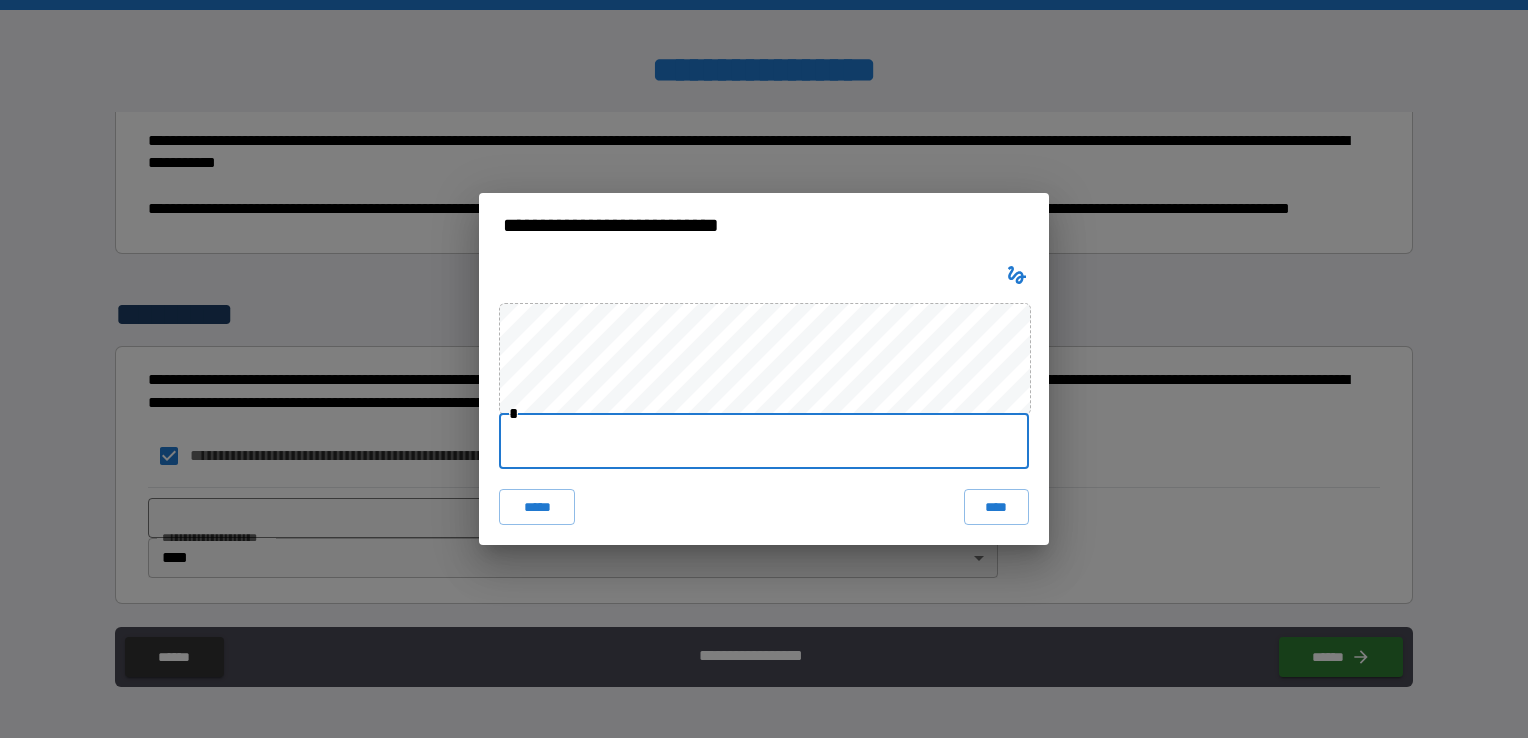 click at bounding box center [764, 441] 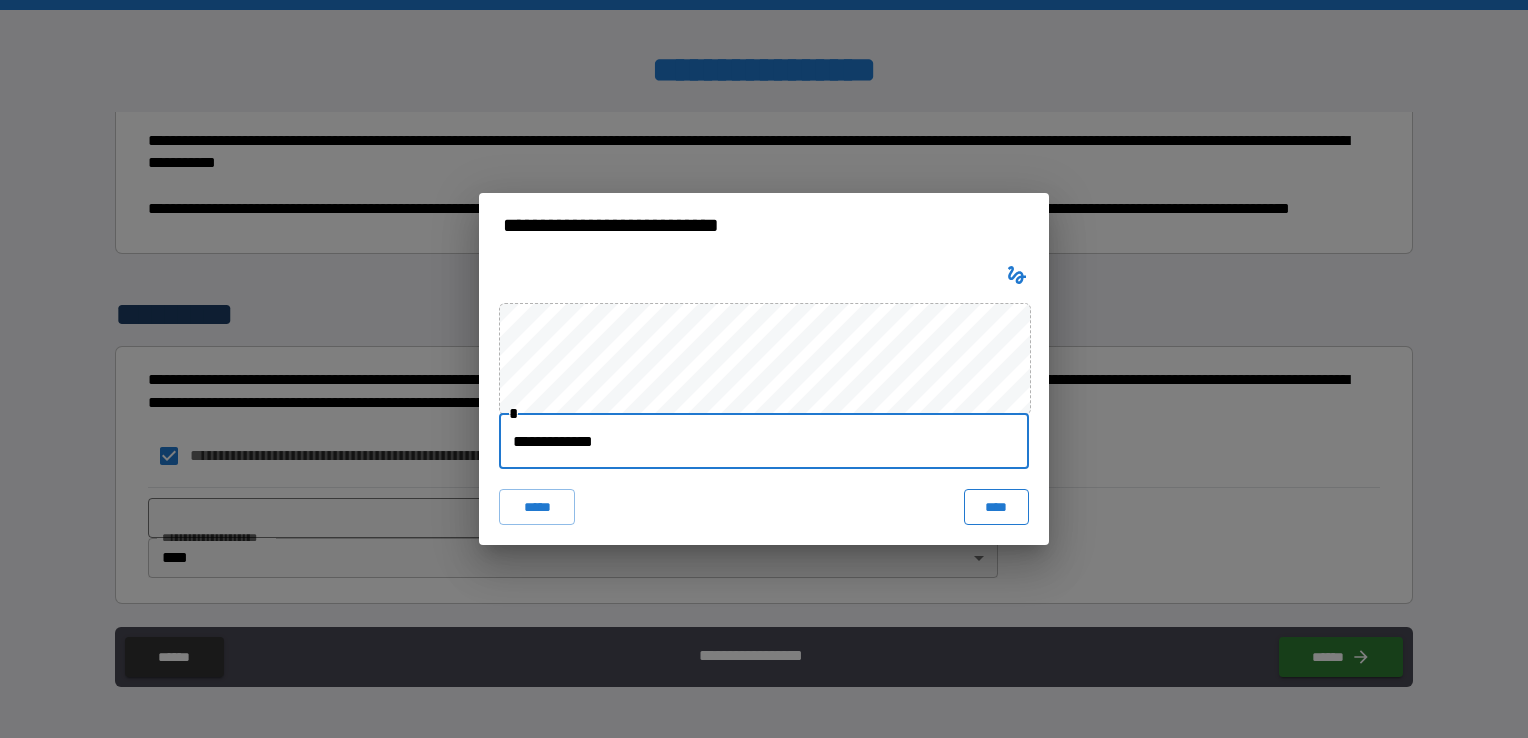 click on "****" at bounding box center (996, 507) 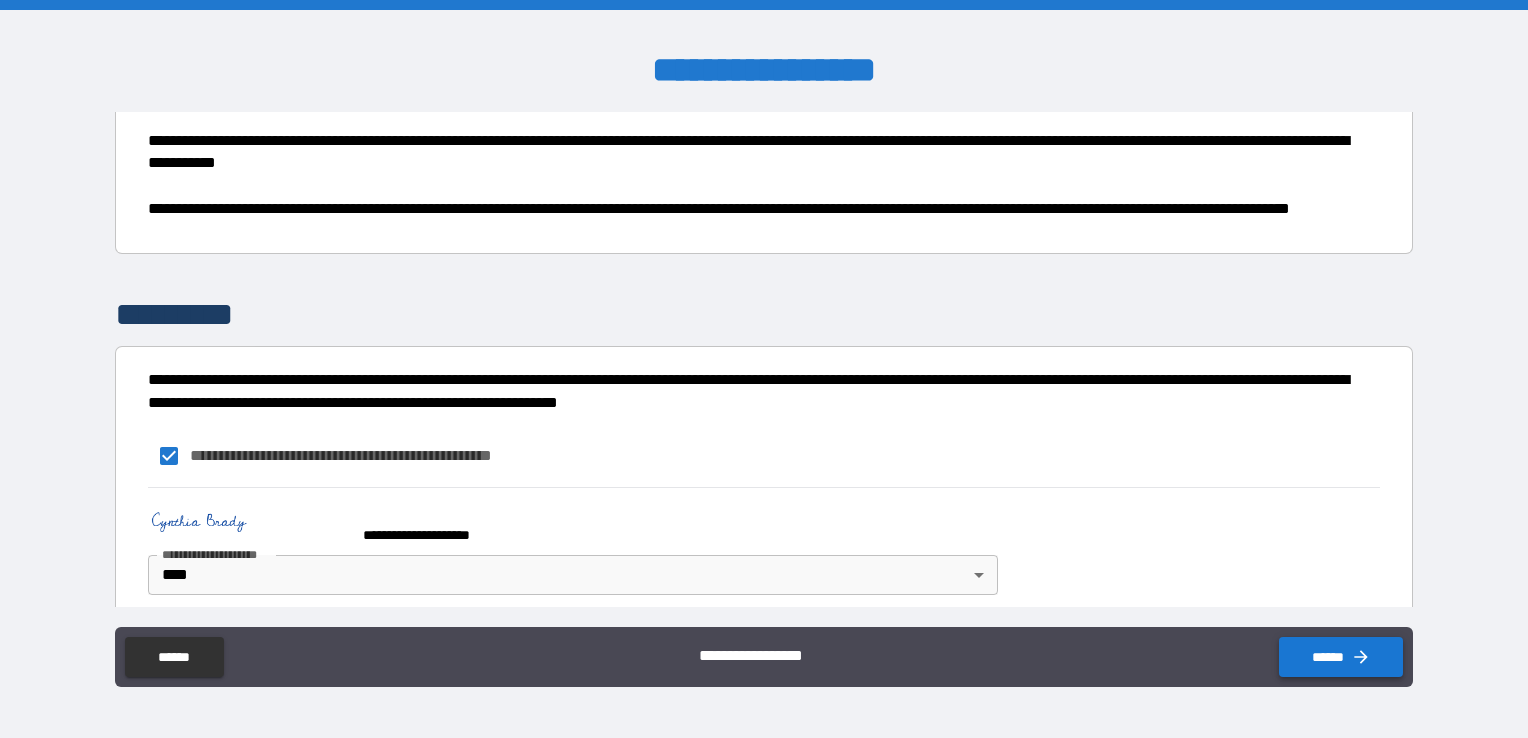 click on "******" at bounding box center (1341, 657) 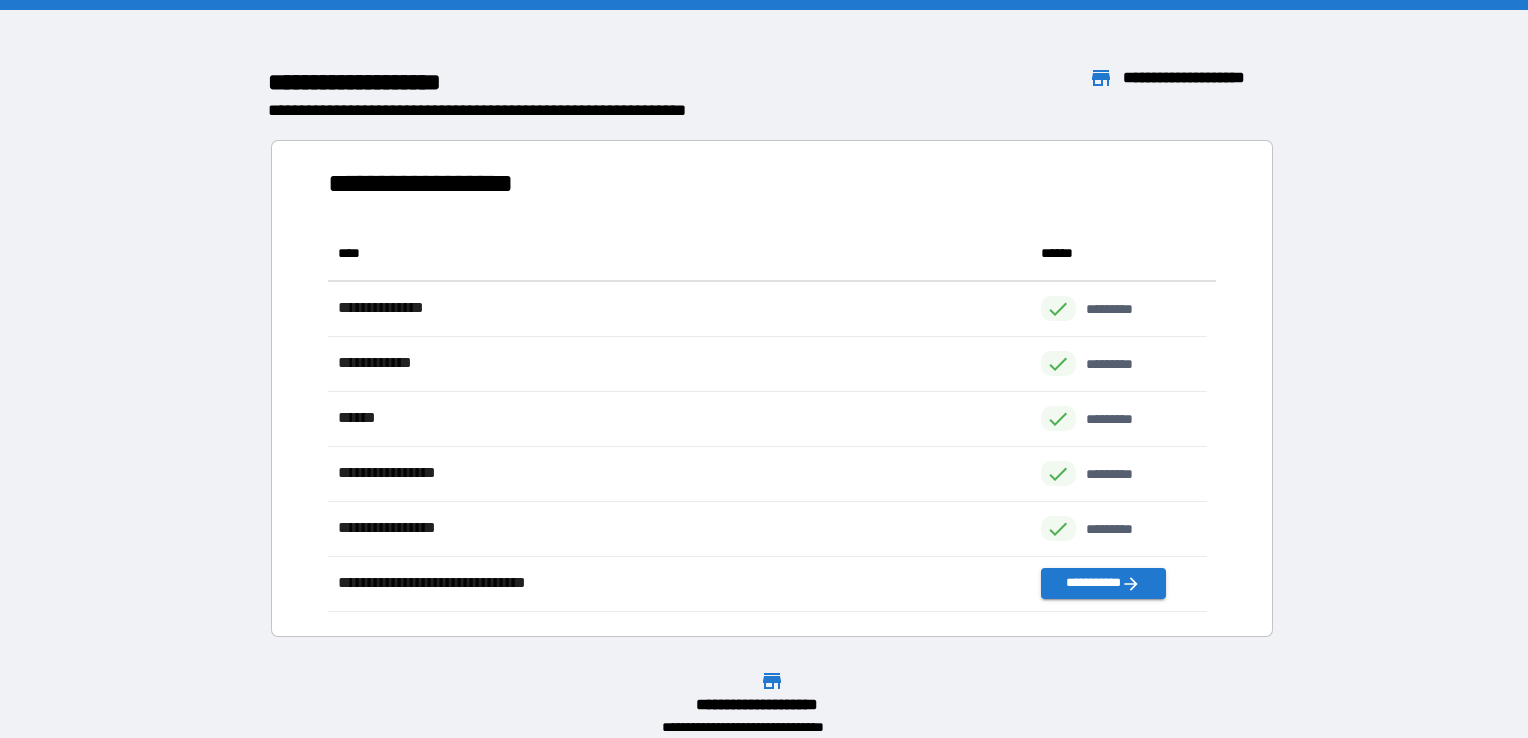scroll, scrollTop: 16, scrollLeft: 16, axis: both 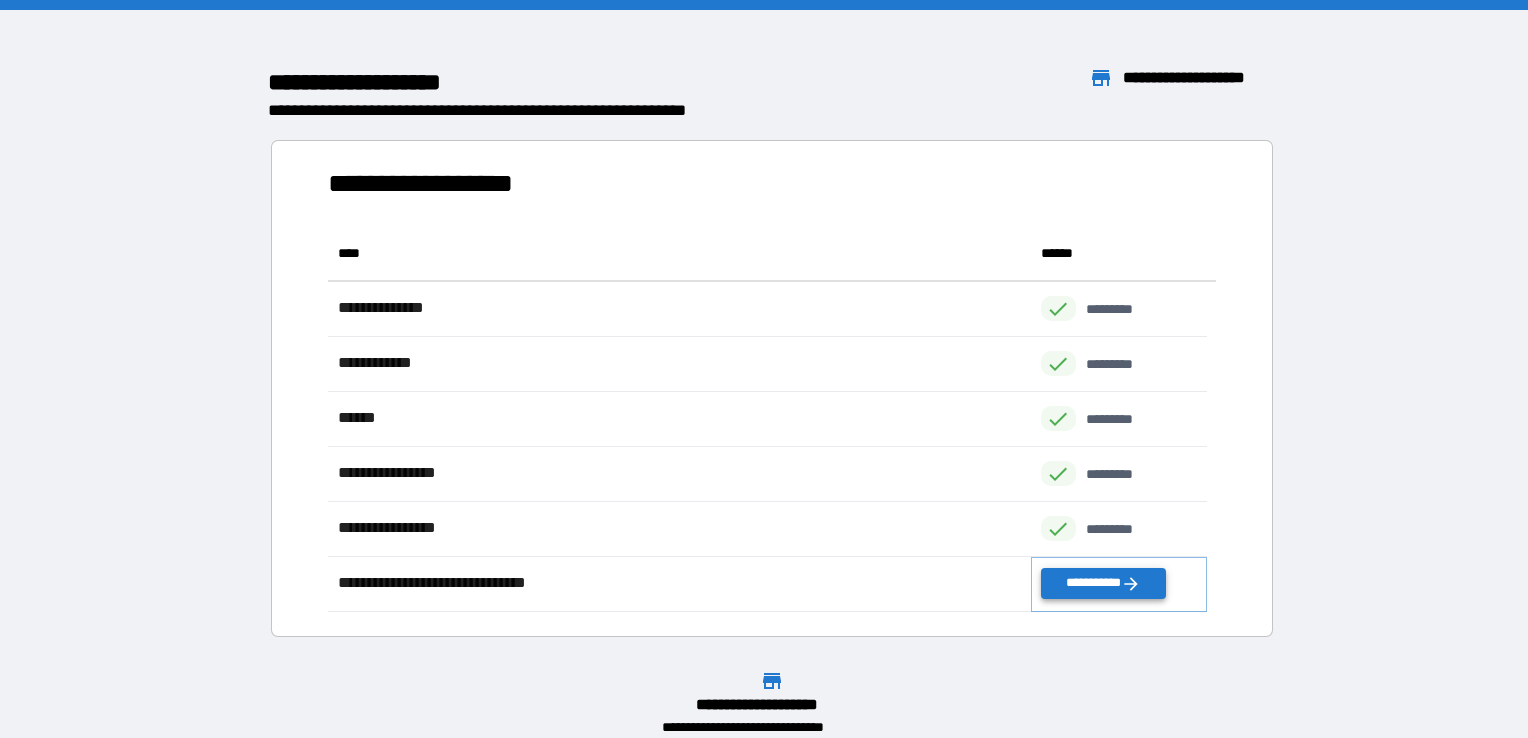 click on "**********" at bounding box center (1103, 583) 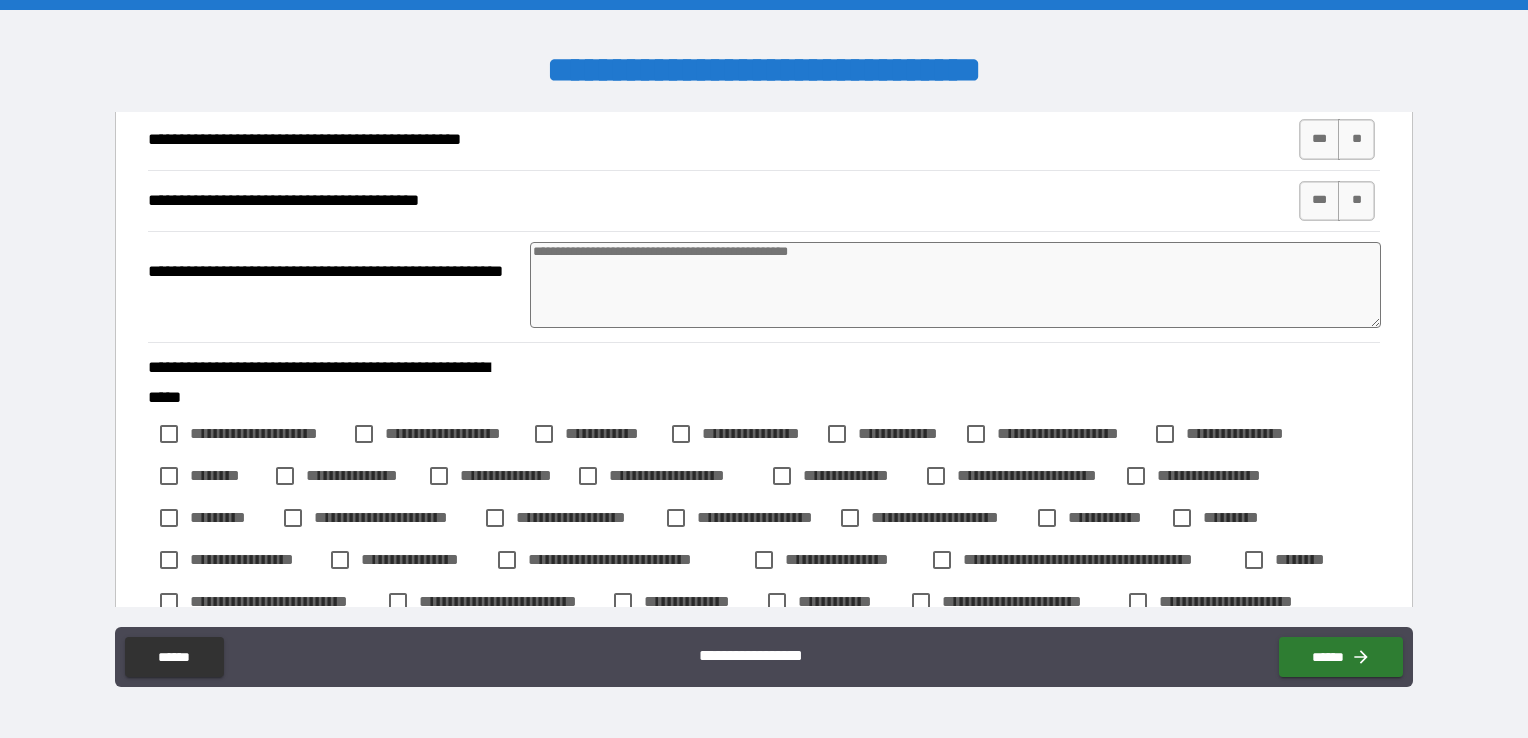 scroll, scrollTop: 0, scrollLeft: 0, axis: both 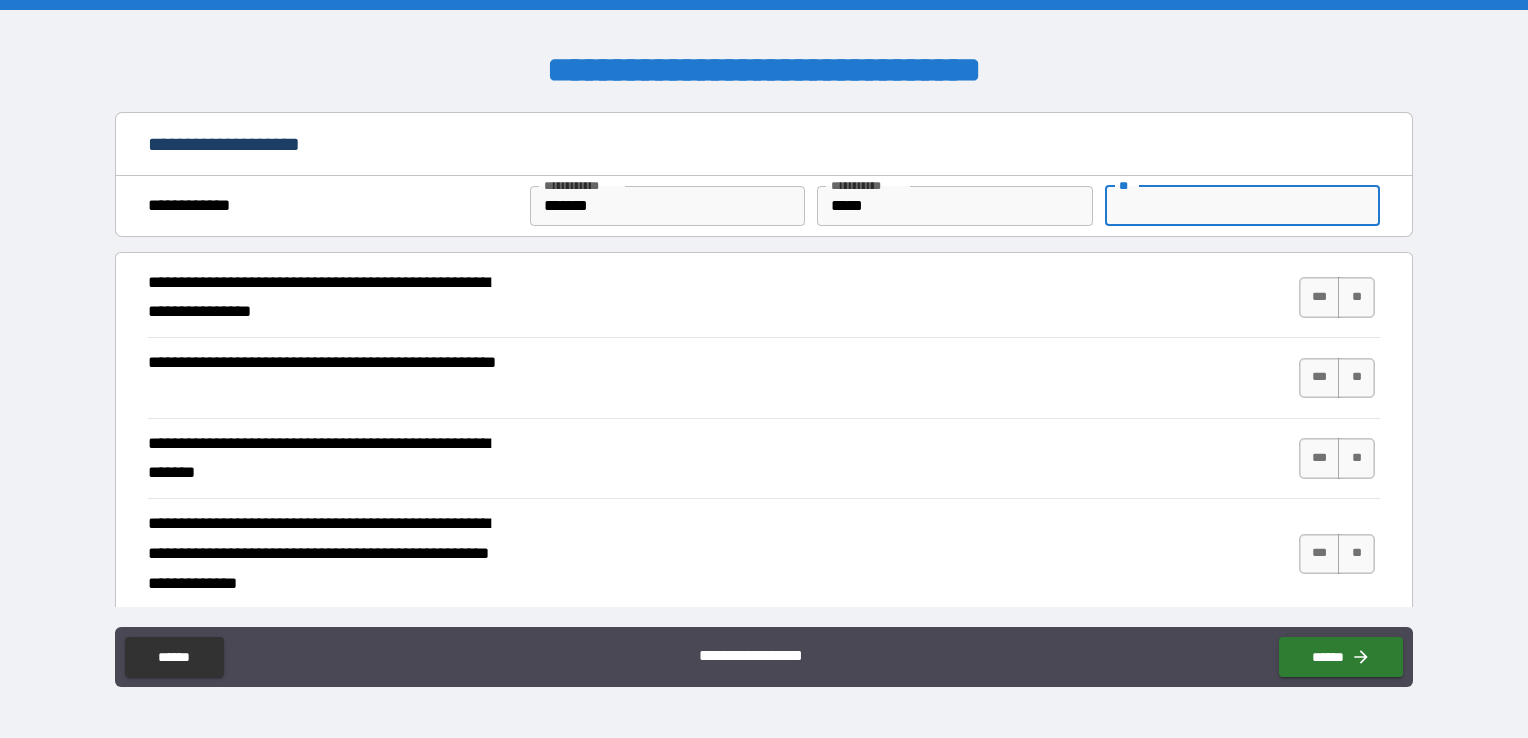 click on "**" at bounding box center (1242, 206) 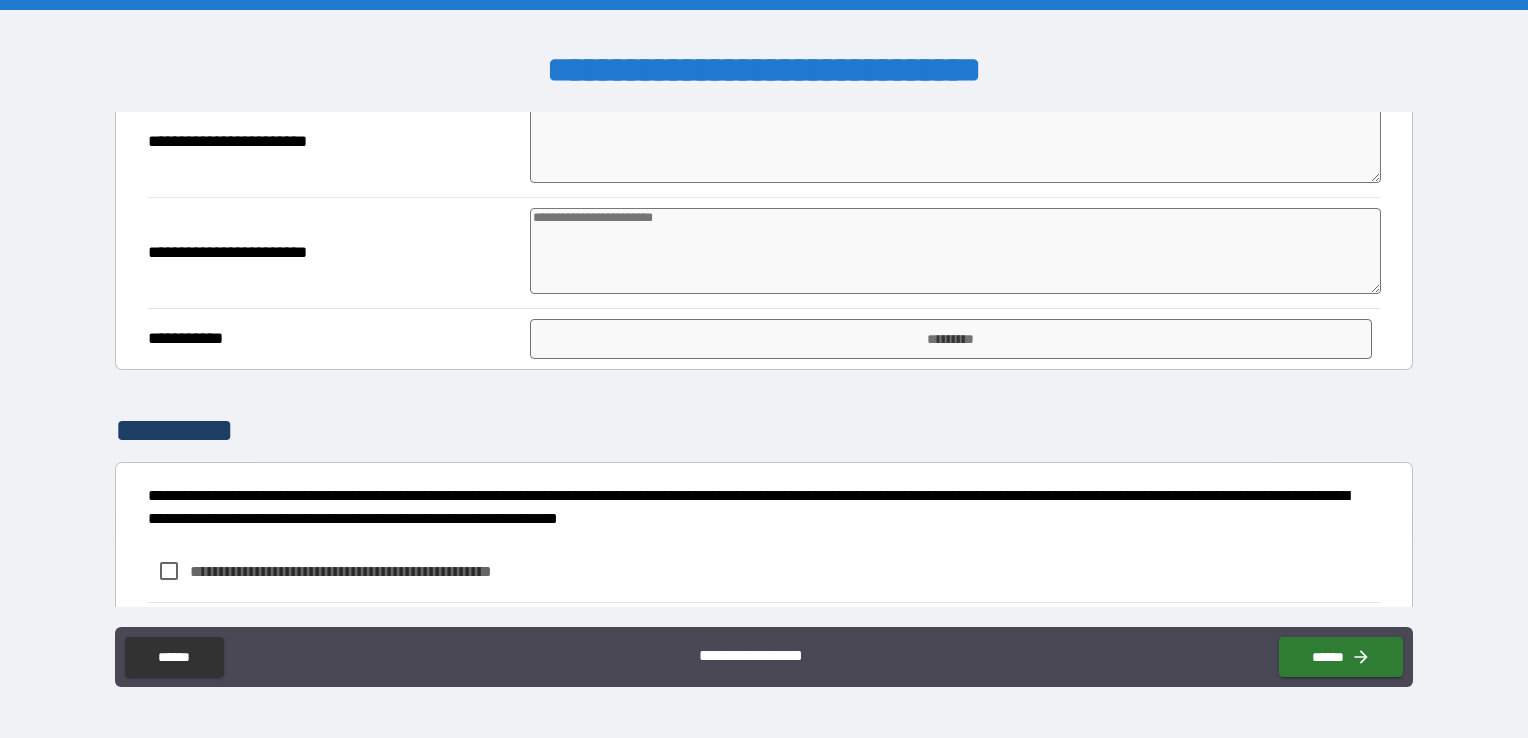 scroll, scrollTop: 2500, scrollLeft: 0, axis: vertical 